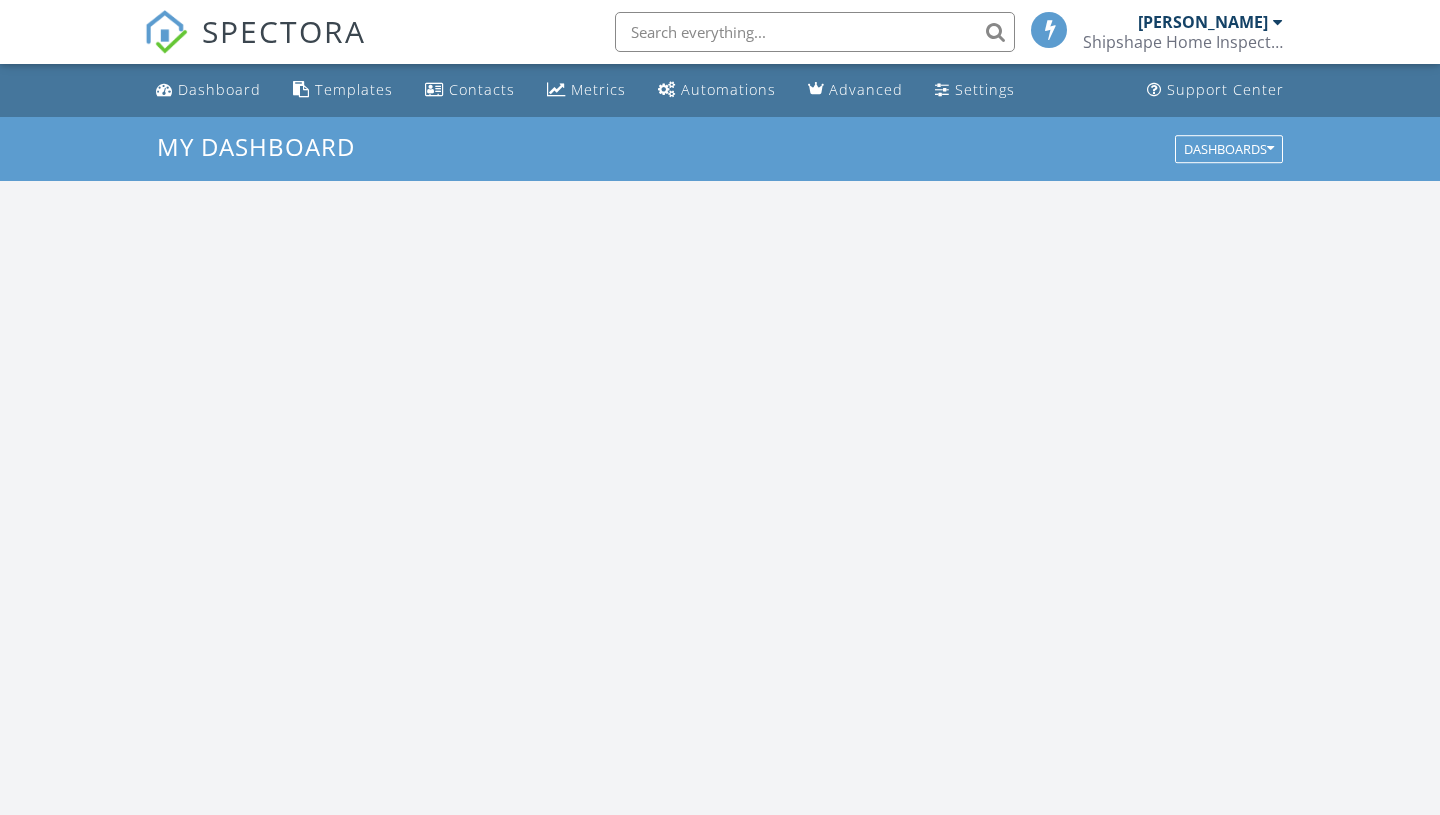 scroll, scrollTop: 0, scrollLeft: 0, axis: both 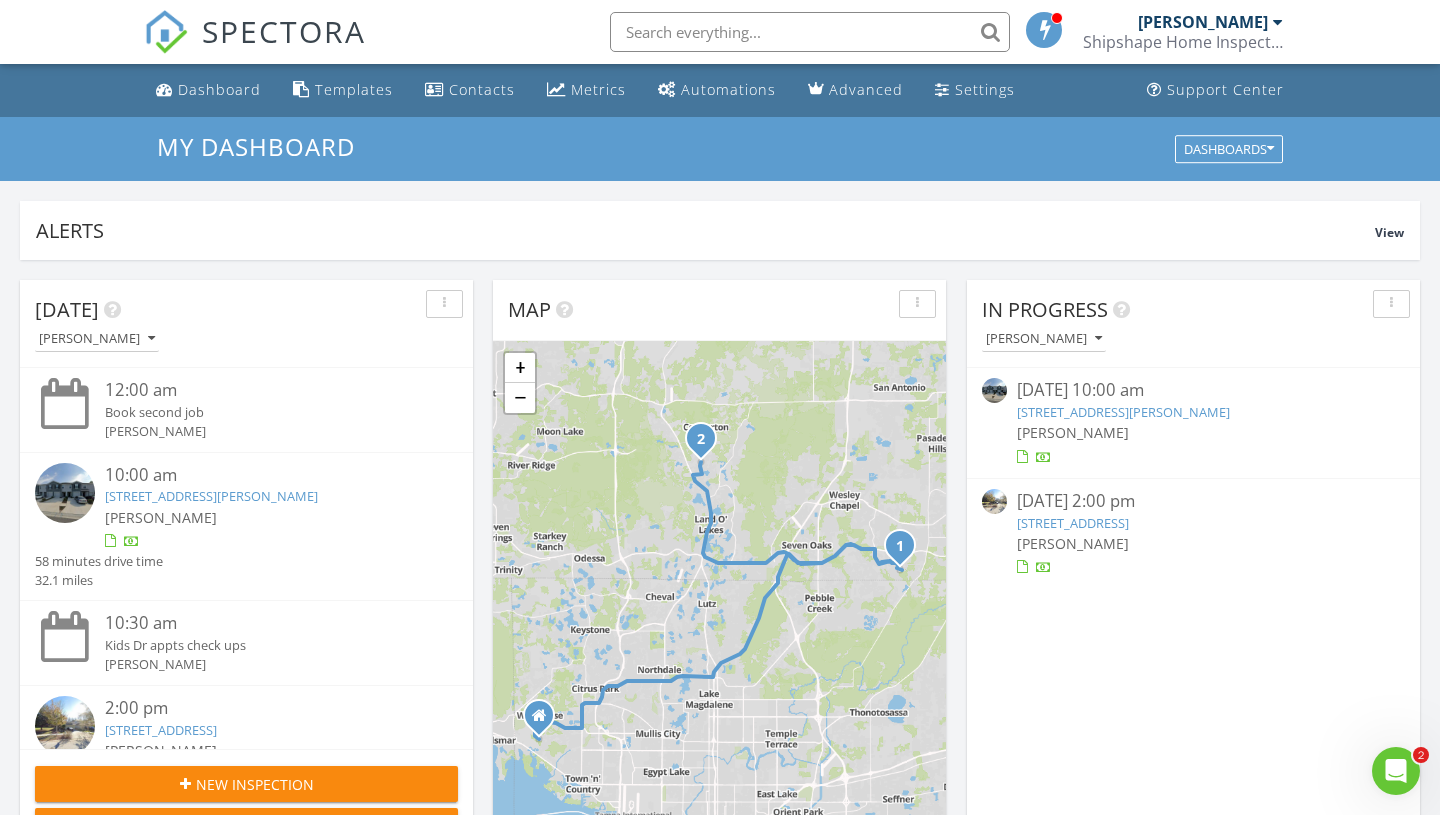 click on "32803 Pez Landing Ln, Wesley Chapel, FL 33543" at bounding box center [211, 496] 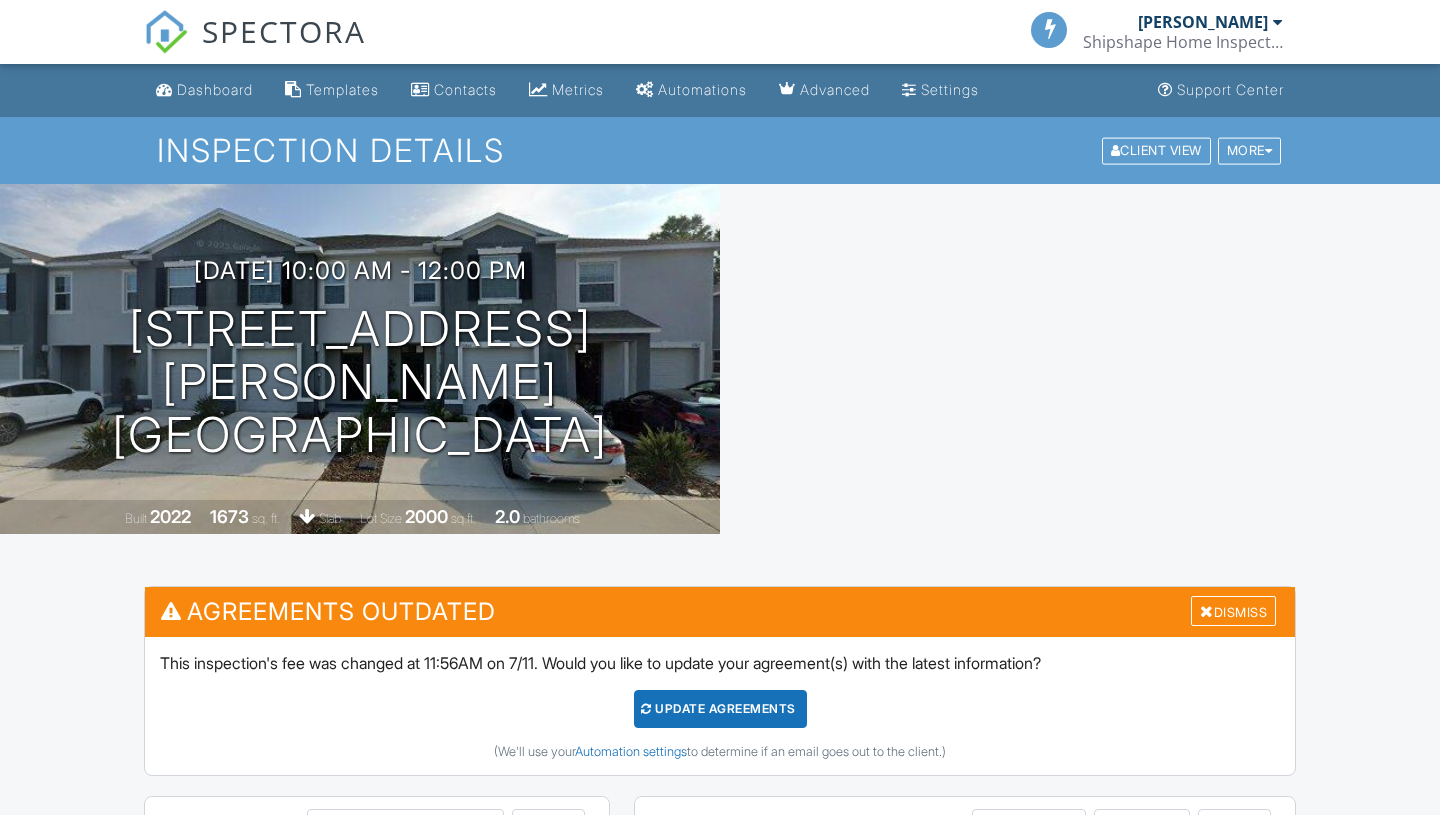 scroll, scrollTop: 0, scrollLeft: 0, axis: both 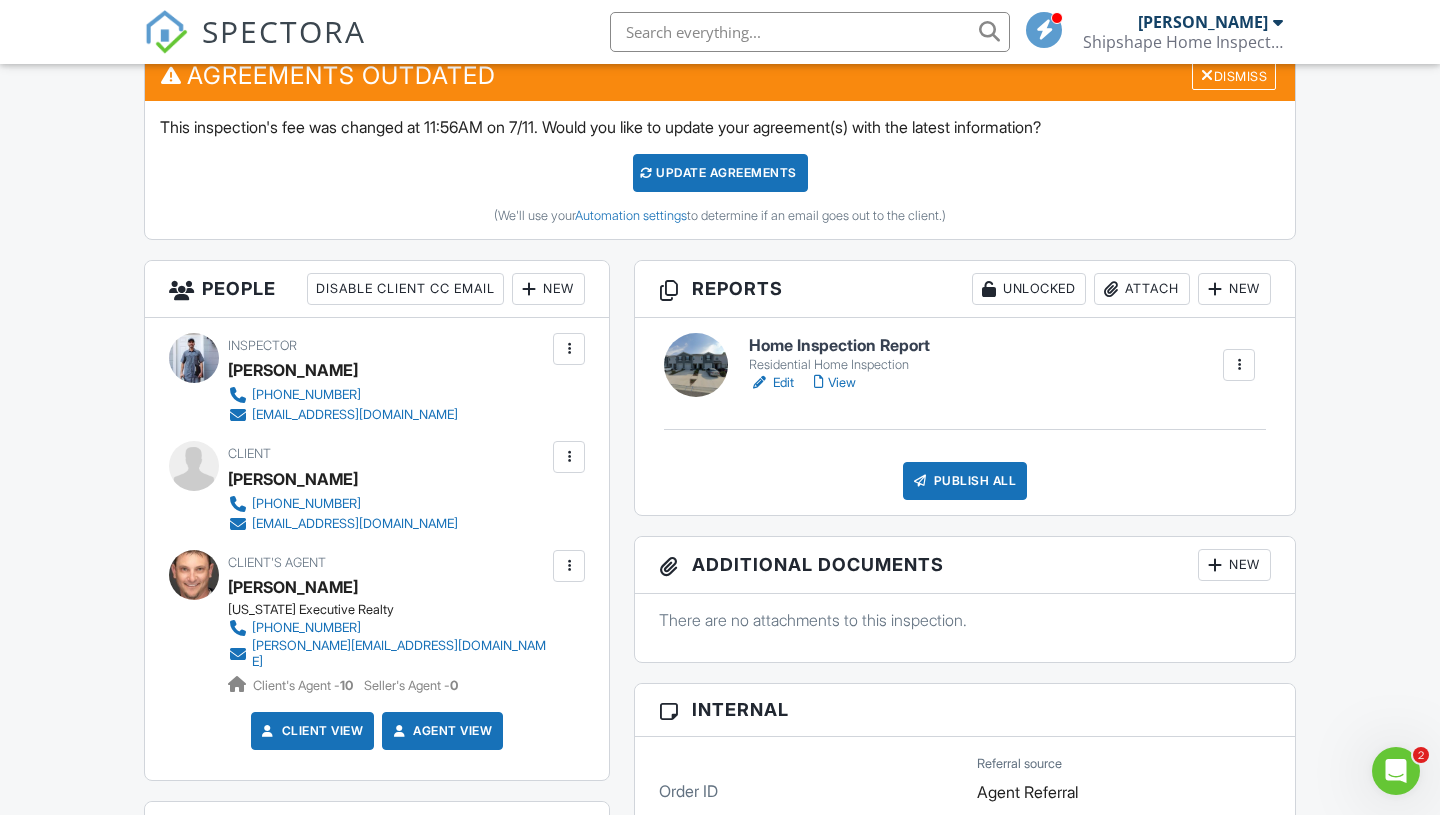click on "Home Inspection Report" at bounding box center (839, 346) 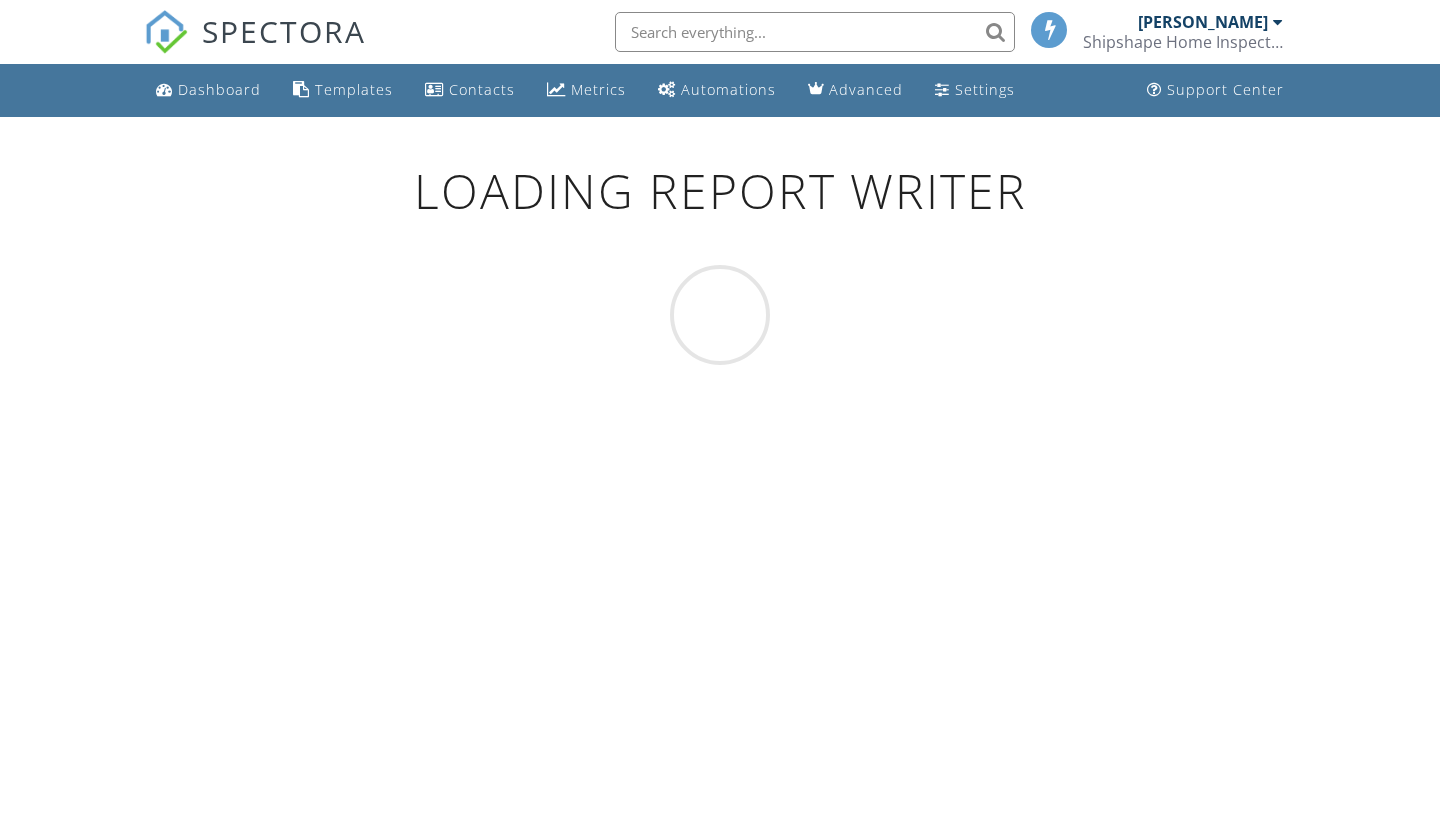 scroll, scrollTop: 0, scrollLeft: 0, axis: both 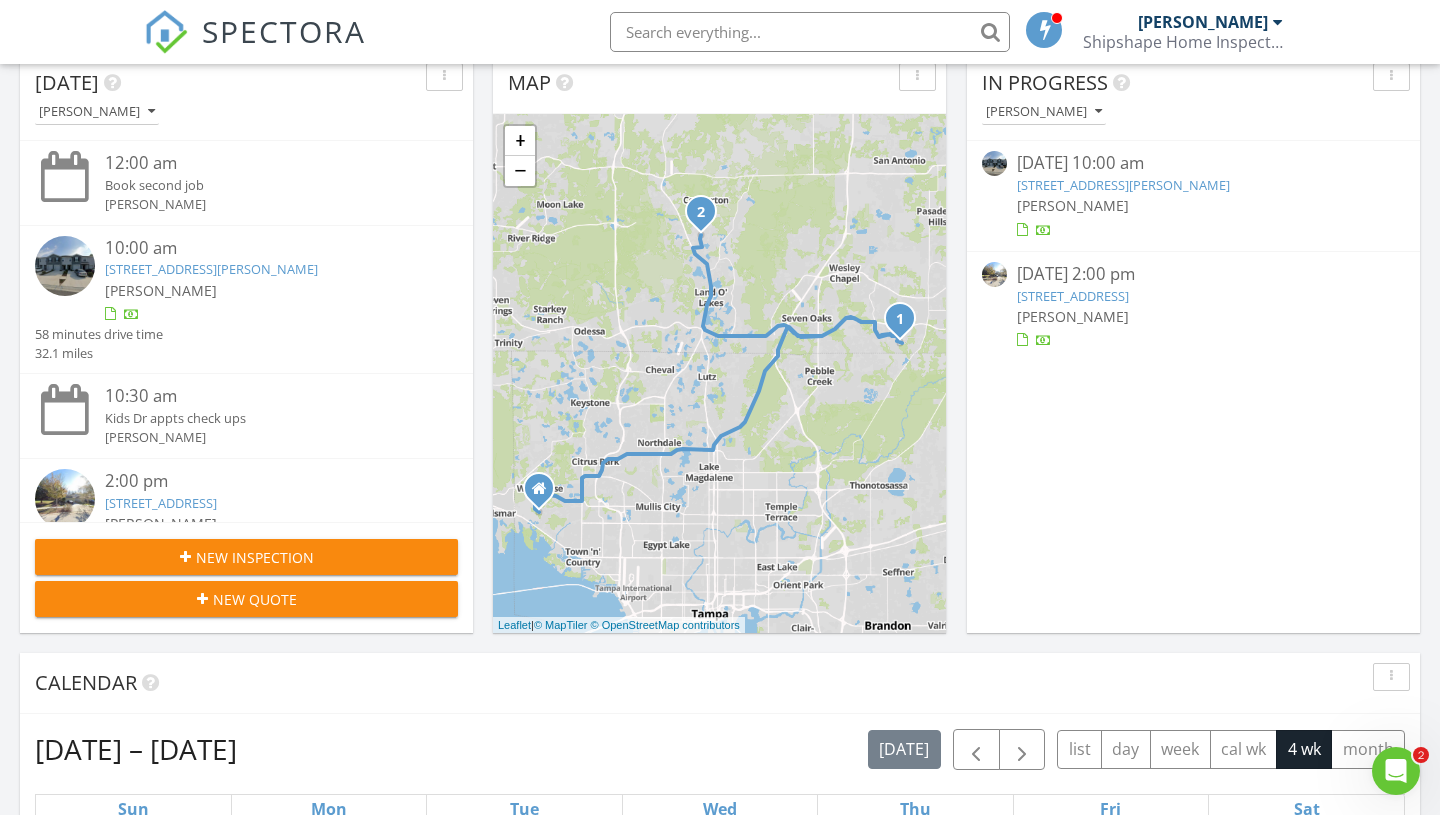 click on "32803 Pez Landing Ln, Wesley Chapel, FL 33543" at bounding box center (211, 269) 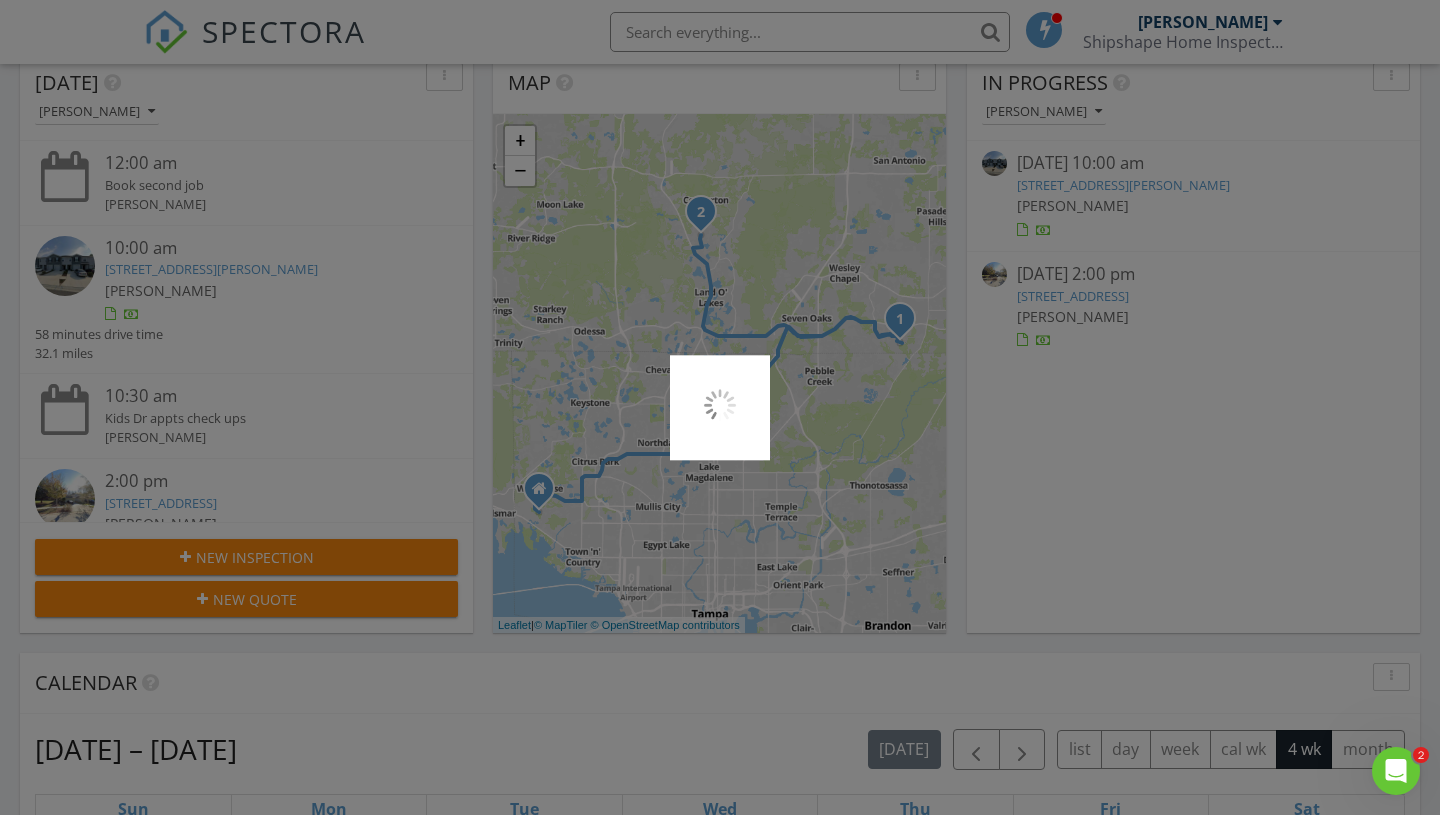 click at bounding box center (720, 407) 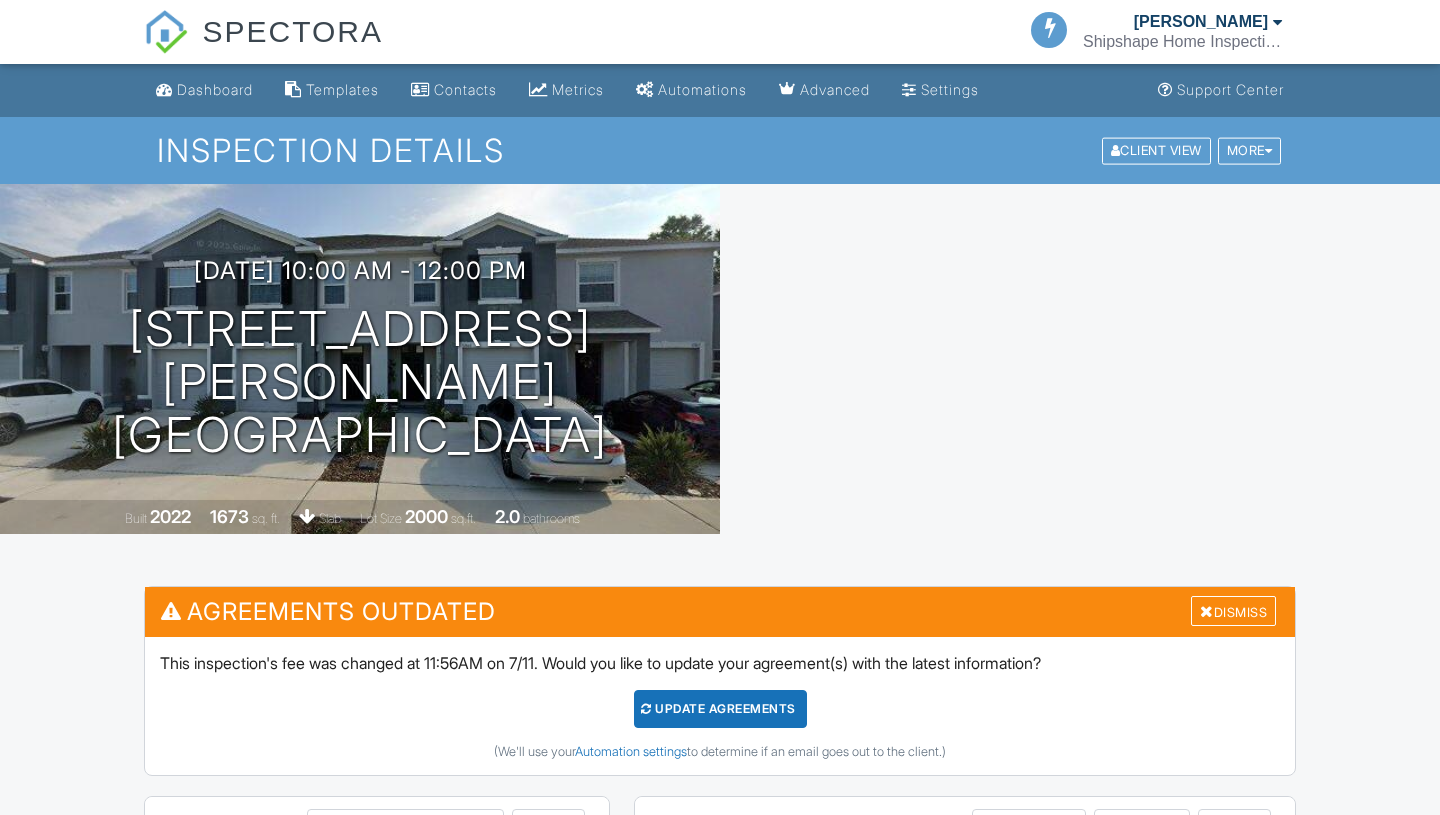 scroll, scrollTop: 0, scrollLeft: 0, axis: both 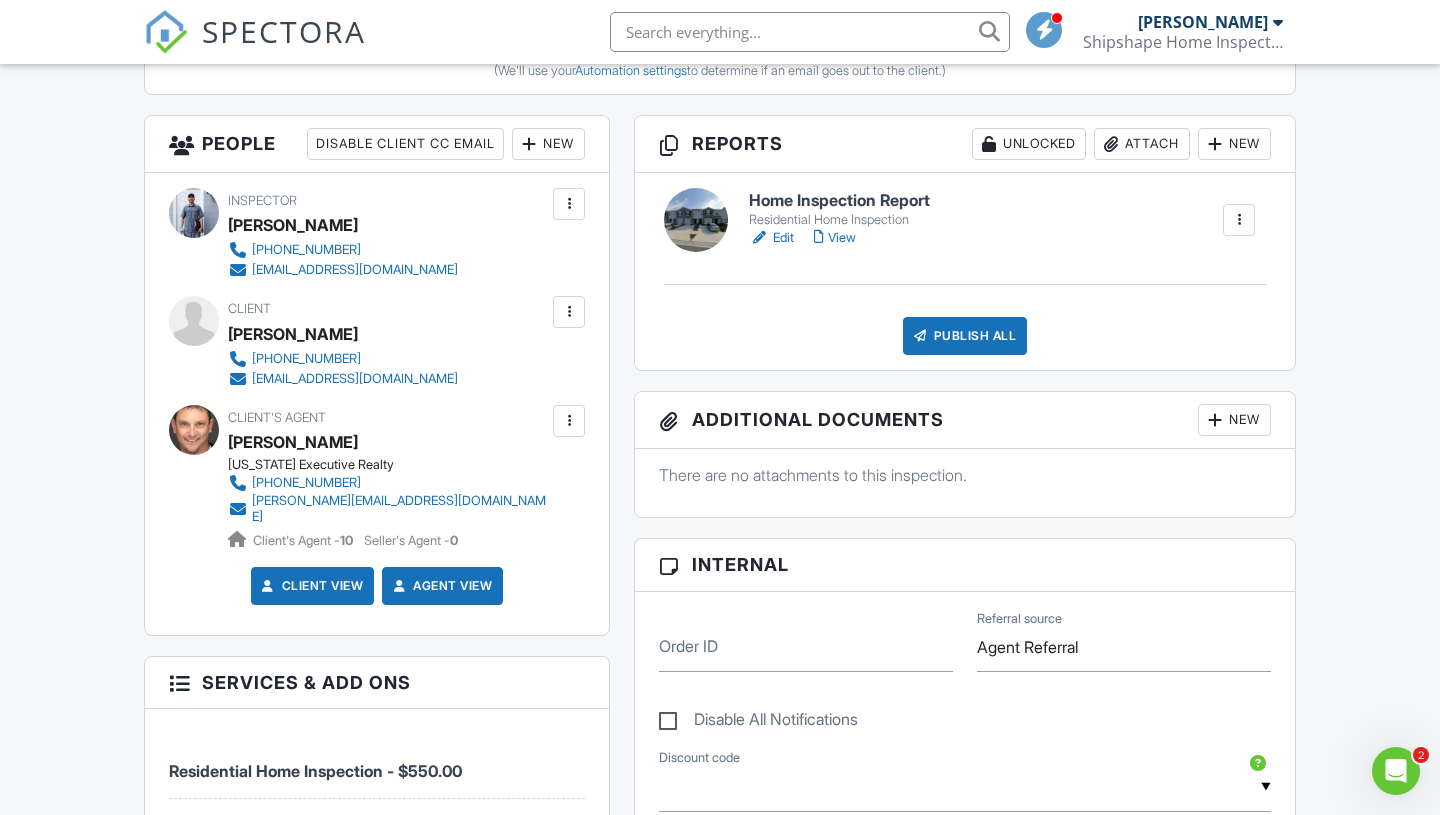 click on "Home Inspection Report" at bounding box center [839, 201] 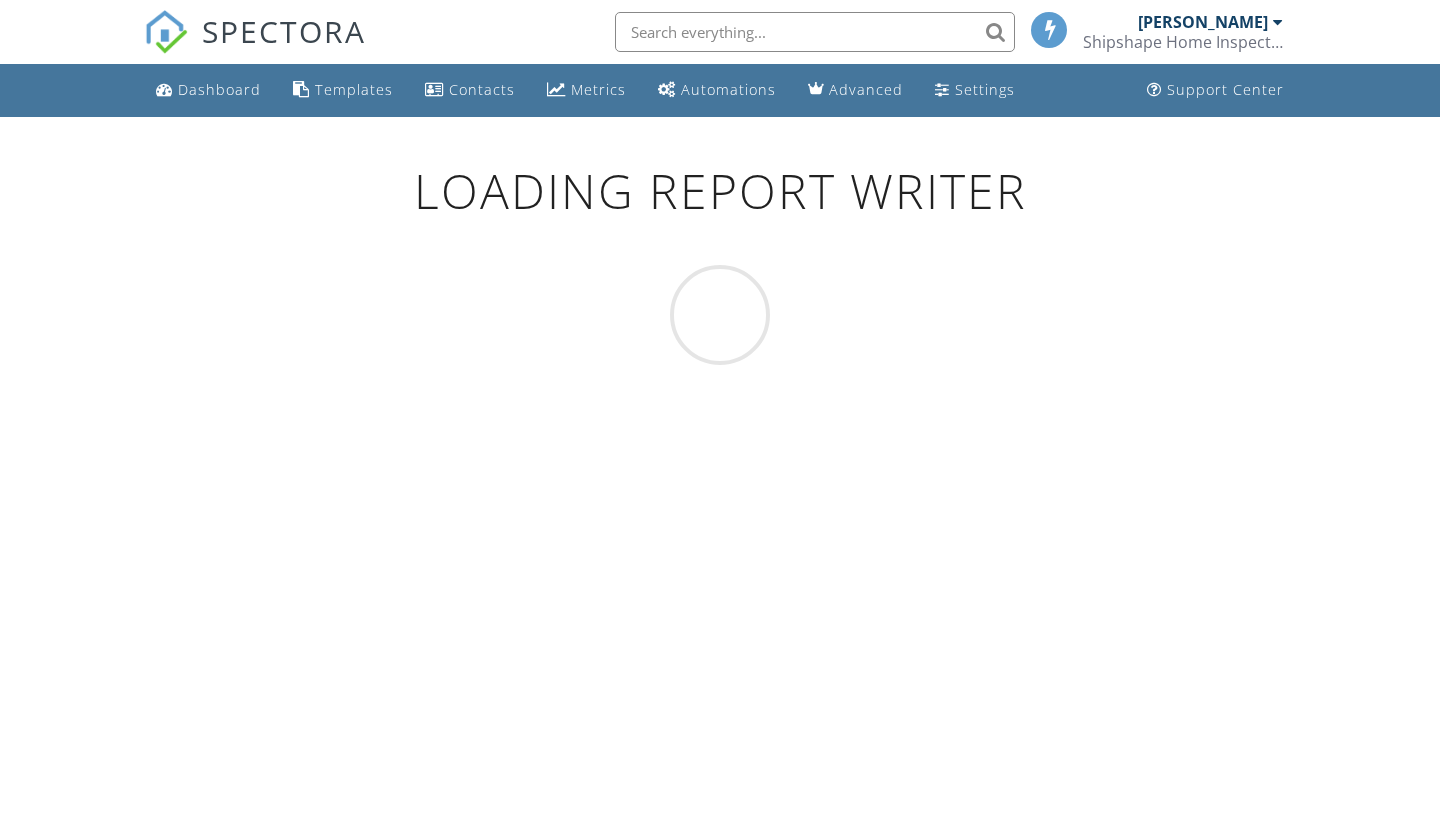 scroll, scrollTop: 0, scrollLeft: 0, axis: both 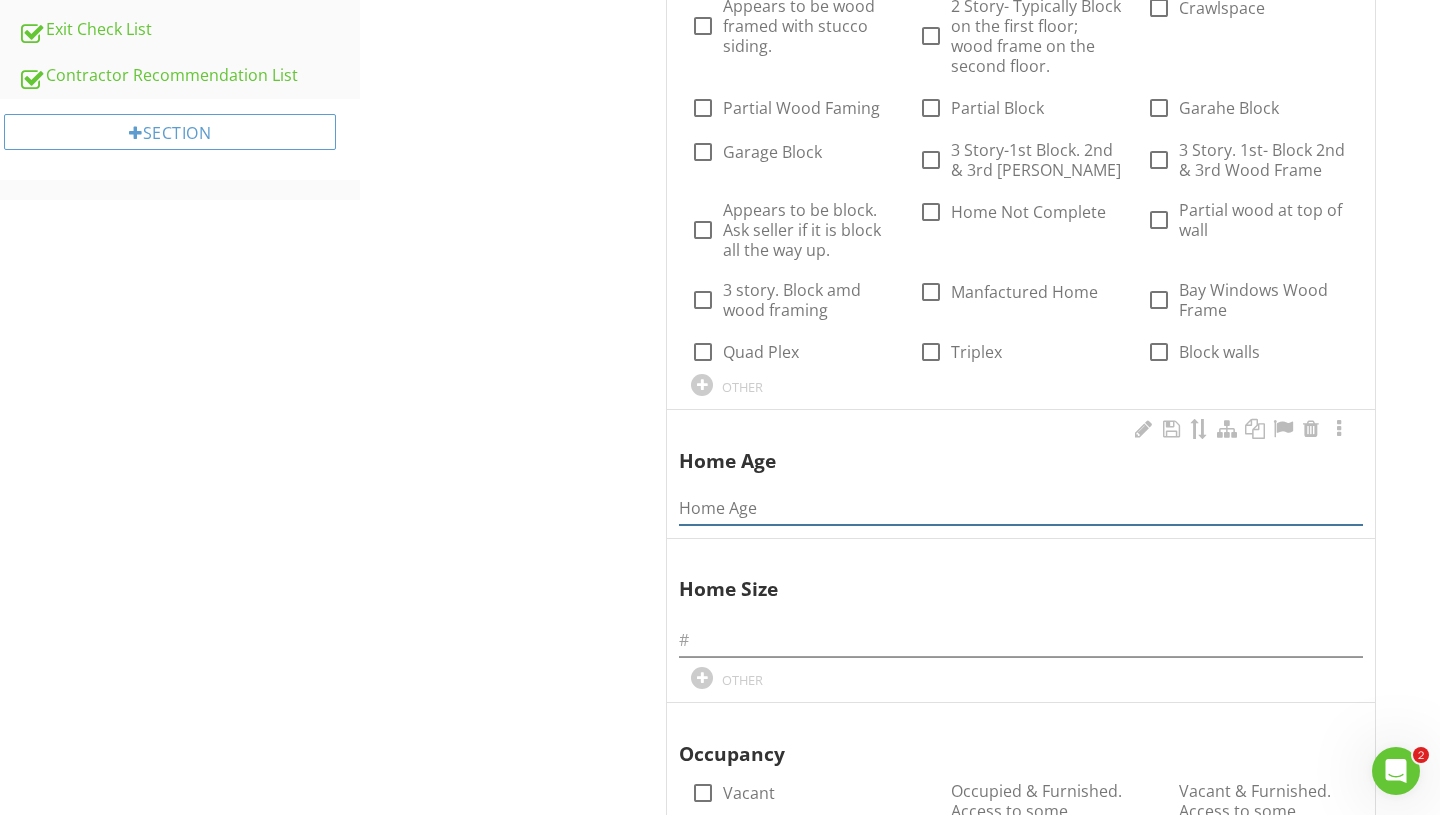 click at bounding box center (1021, 508) 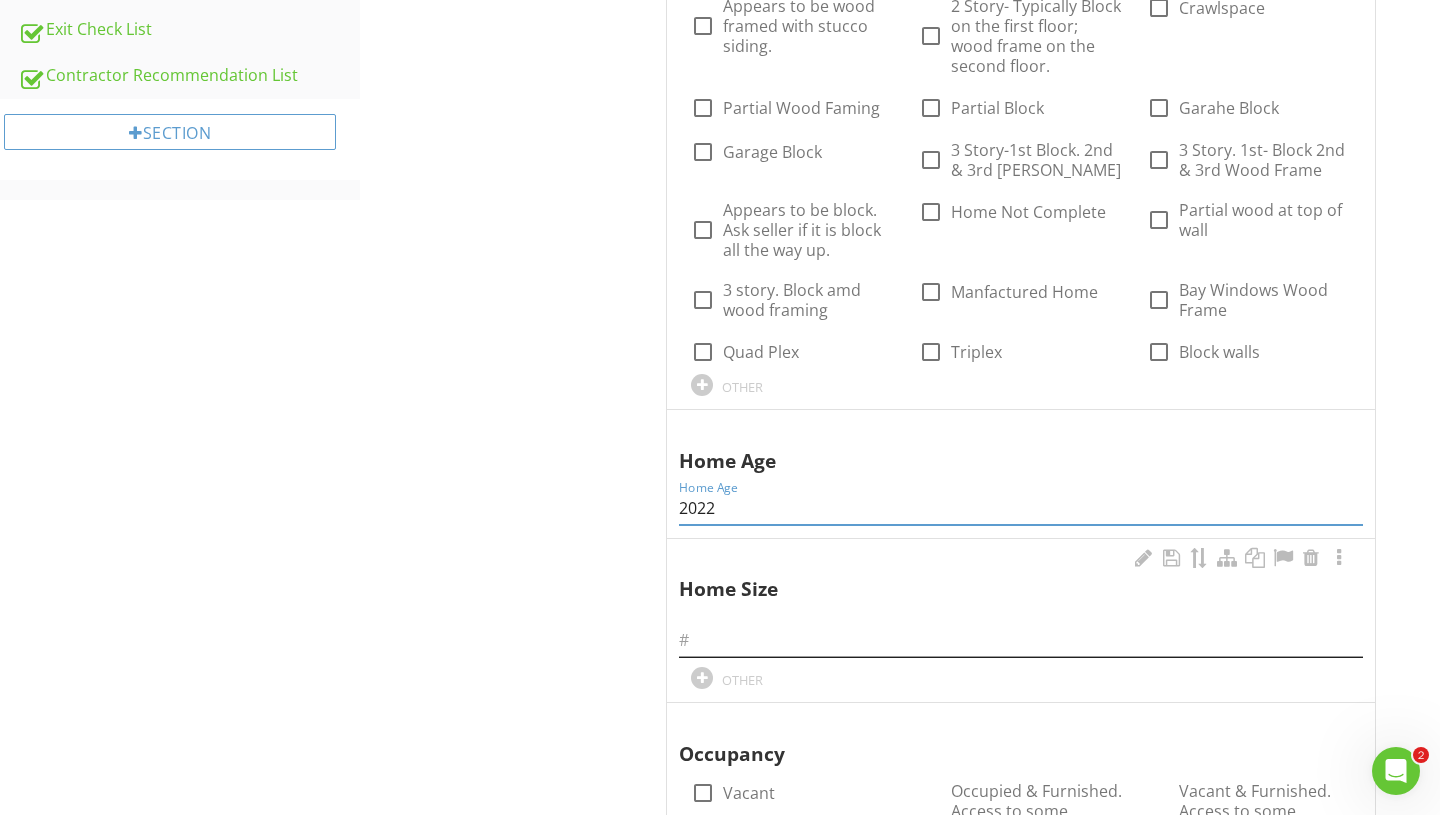 type on "2022" 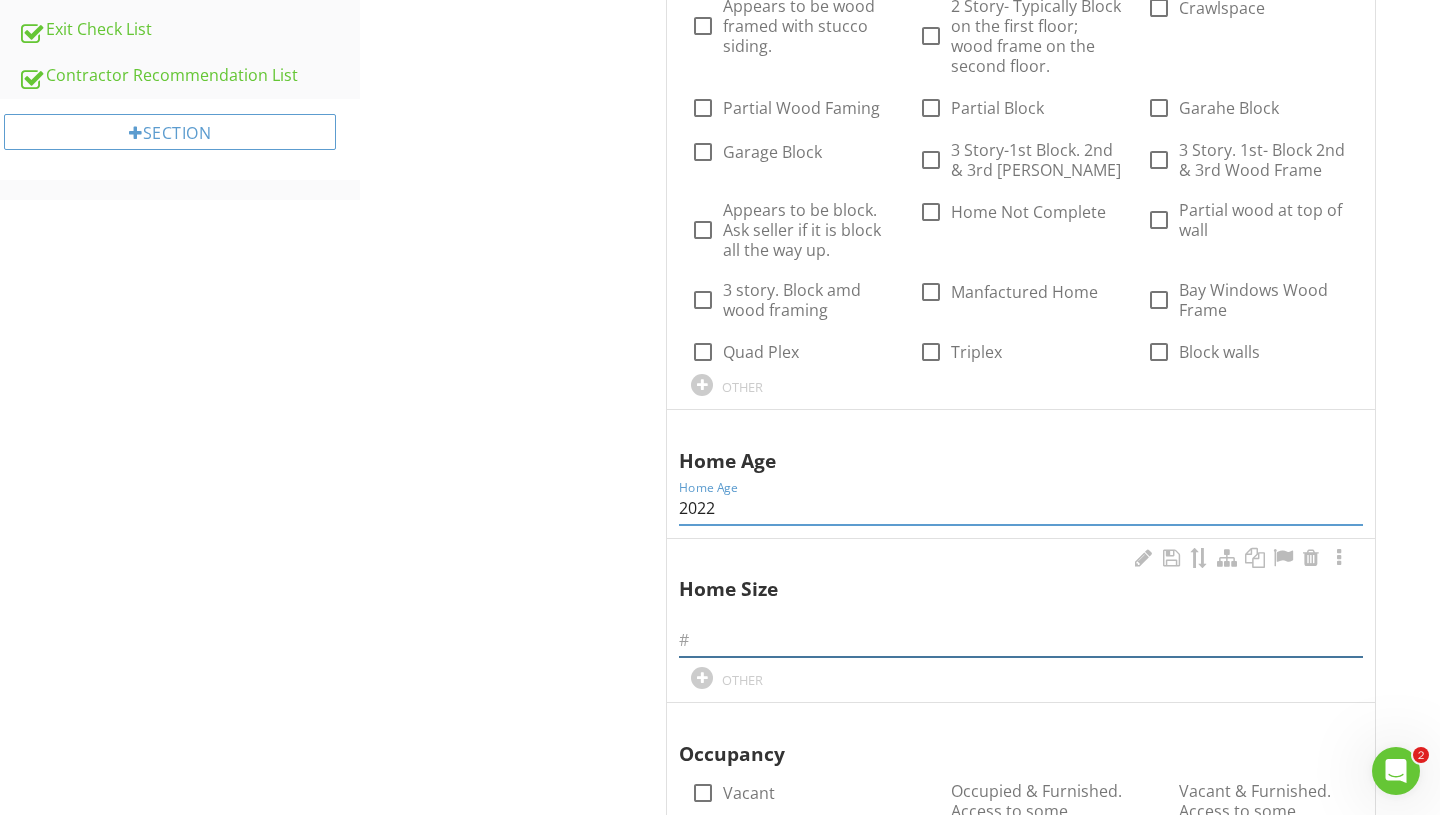 click at bounding box center [1021, 640] 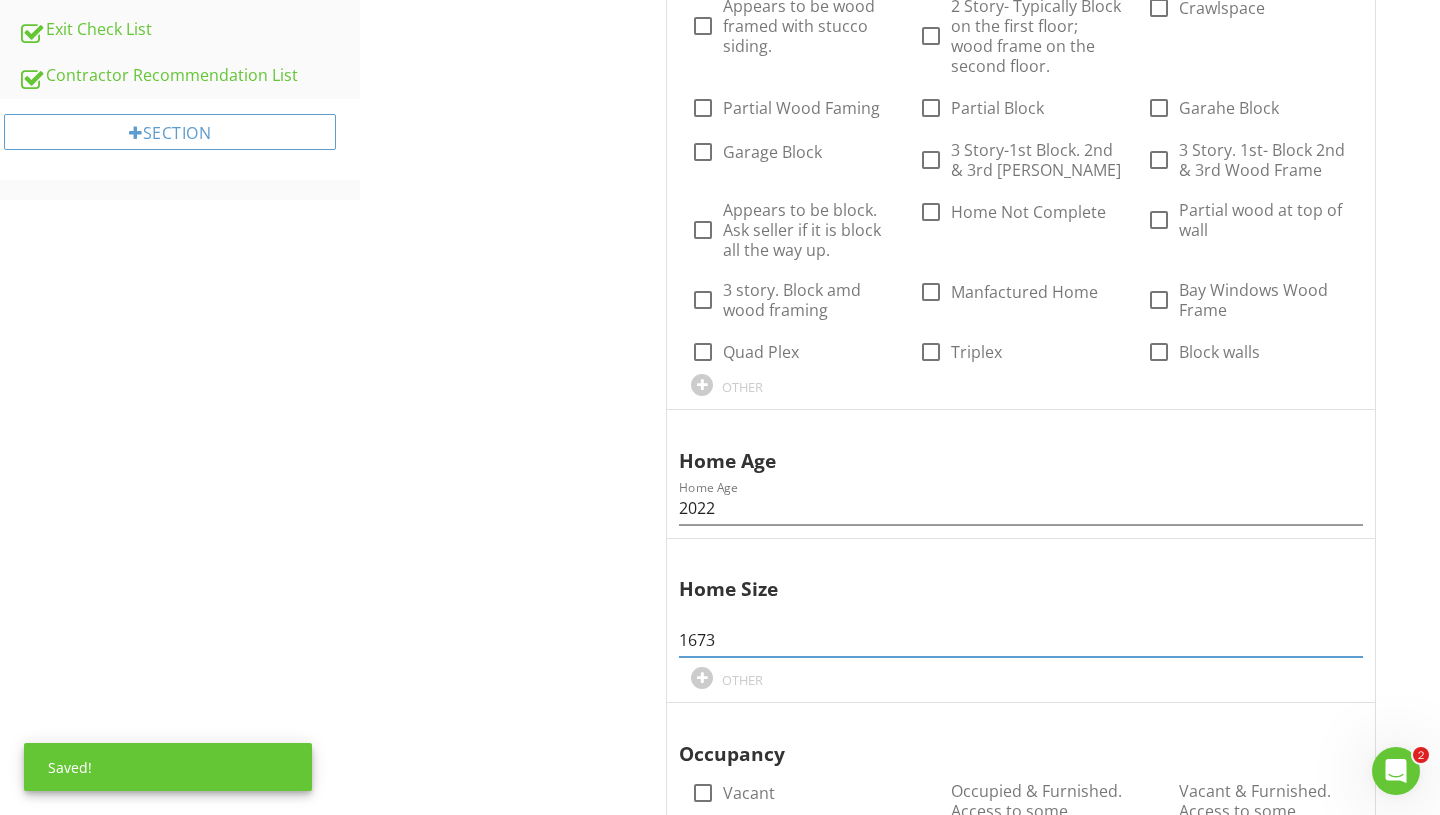 type on "1673" 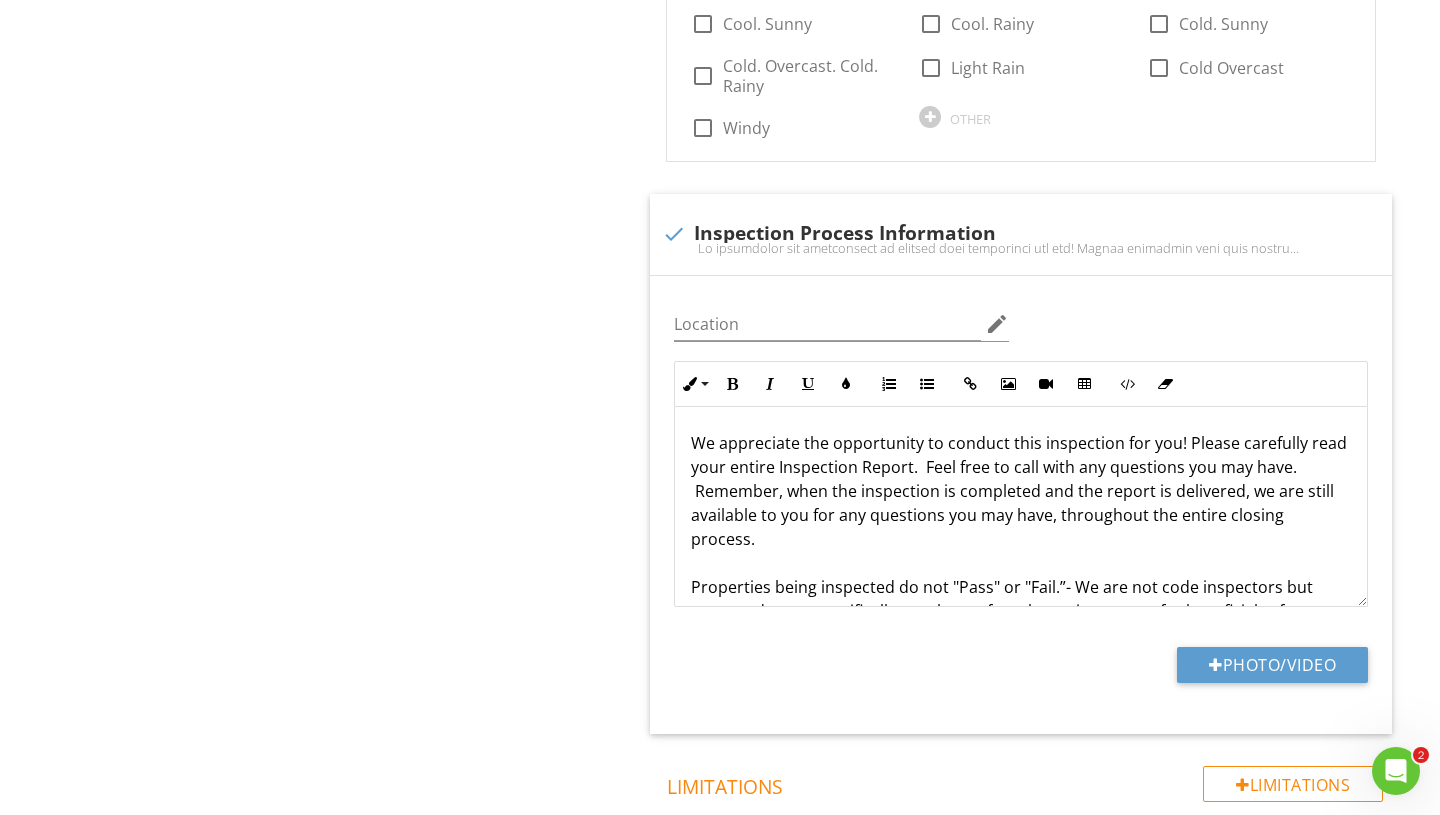 scroll, scrollTop: 2675, scrollLeft: 0, axis: vertical 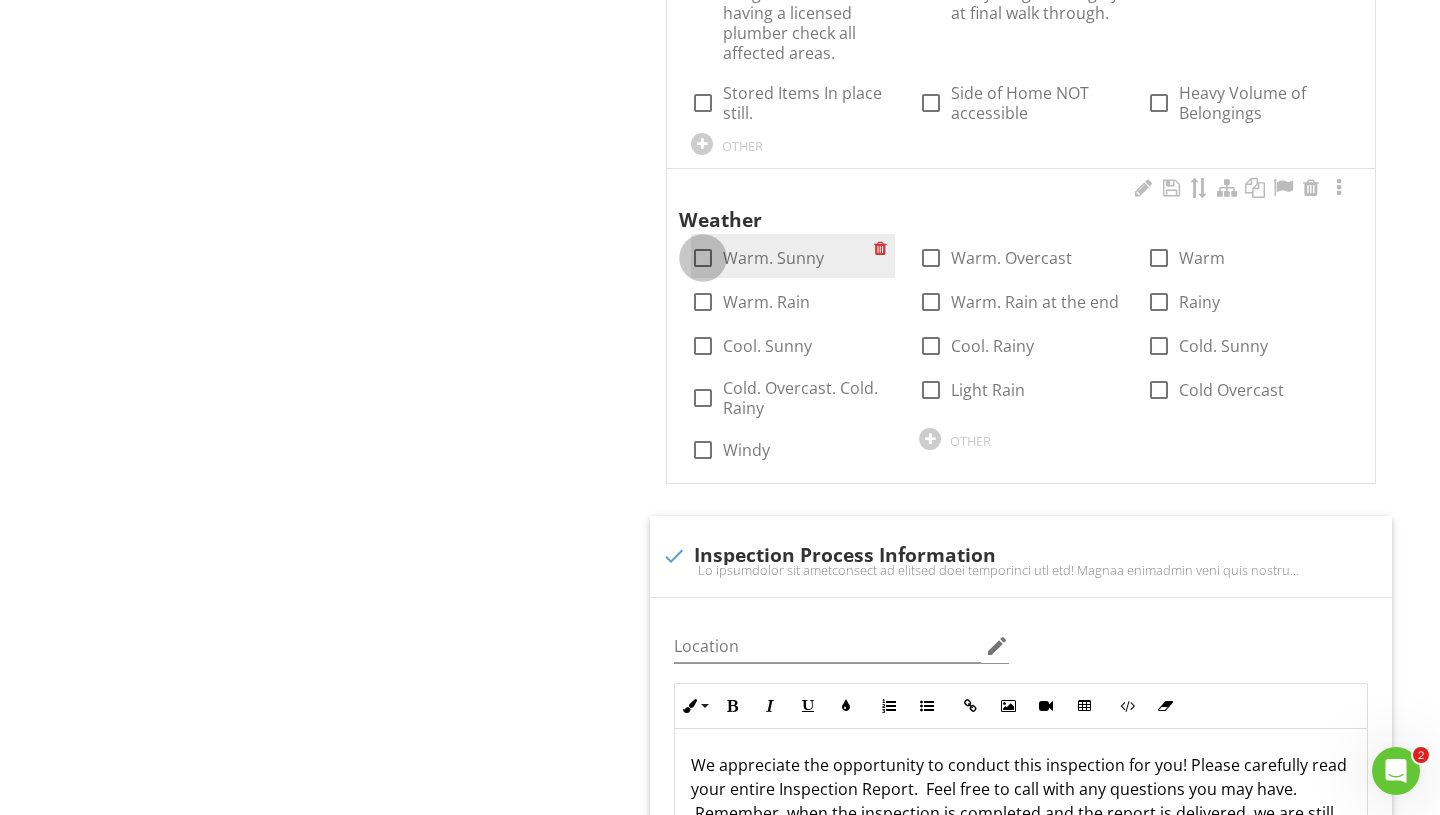 click at bounding box center [703, 258] 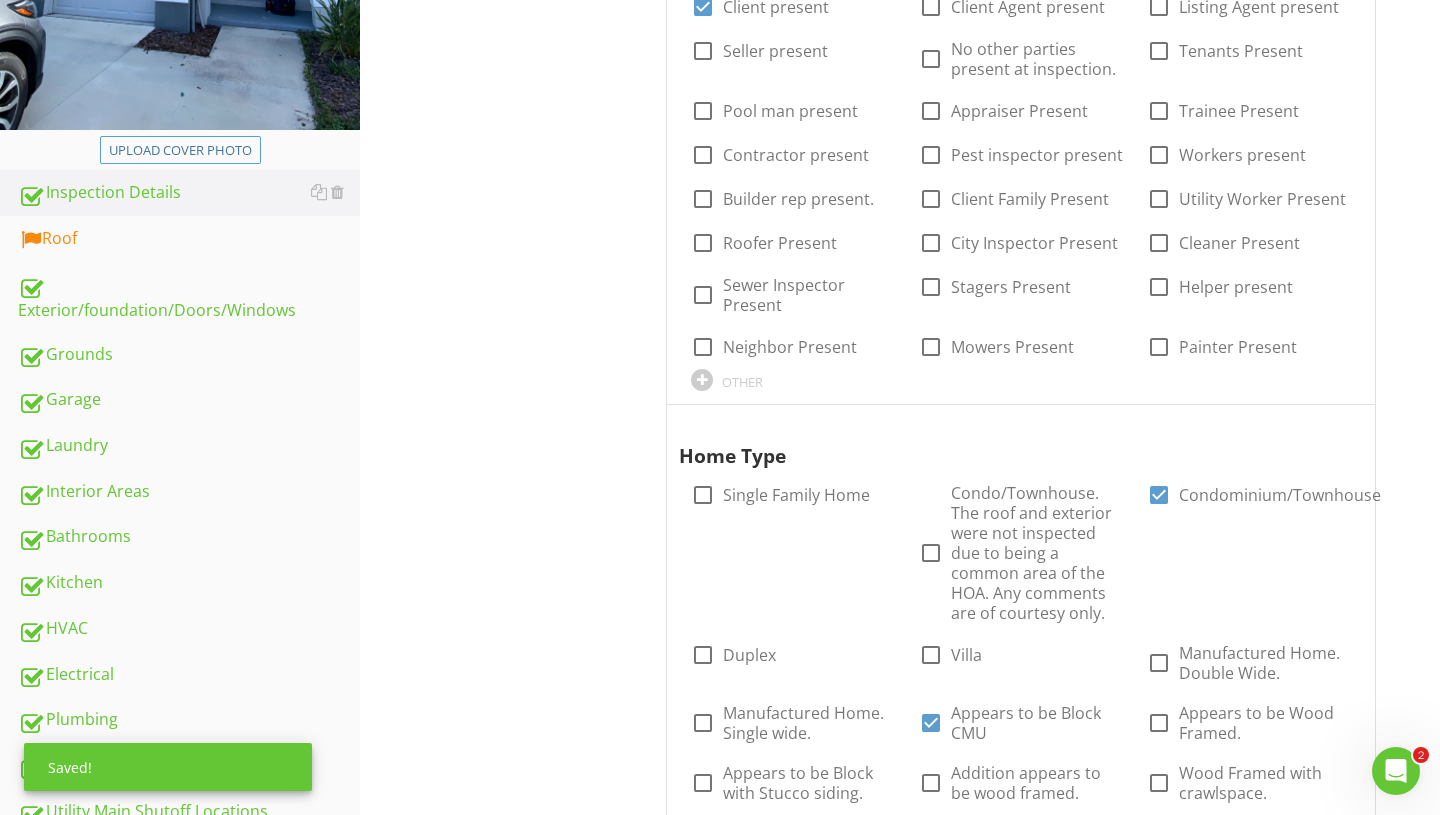 scroll, scrollTop: 456, scrollLeft: 0, axis: vertical 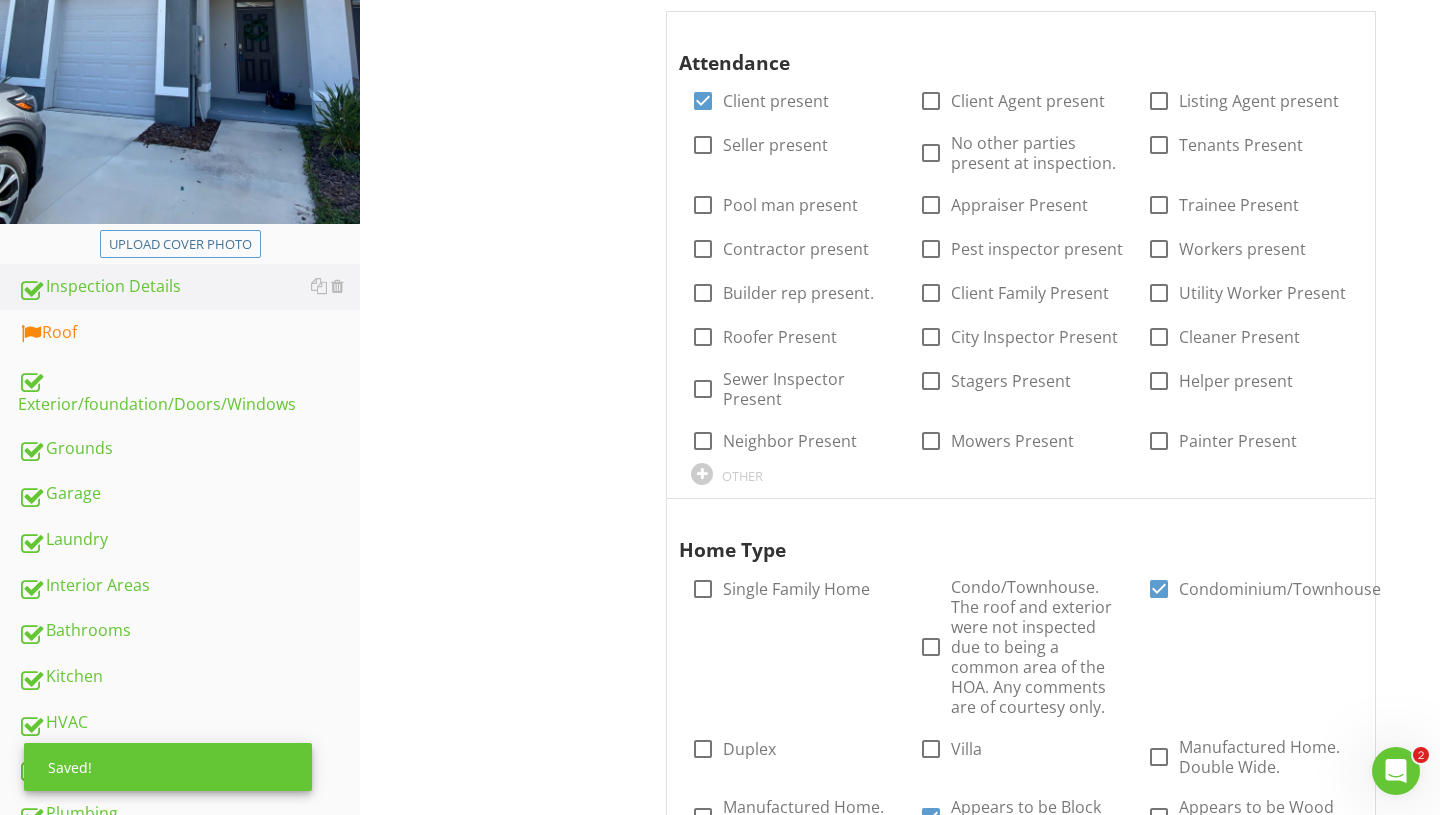 click on "Roof" at bounding box center [189, 333] 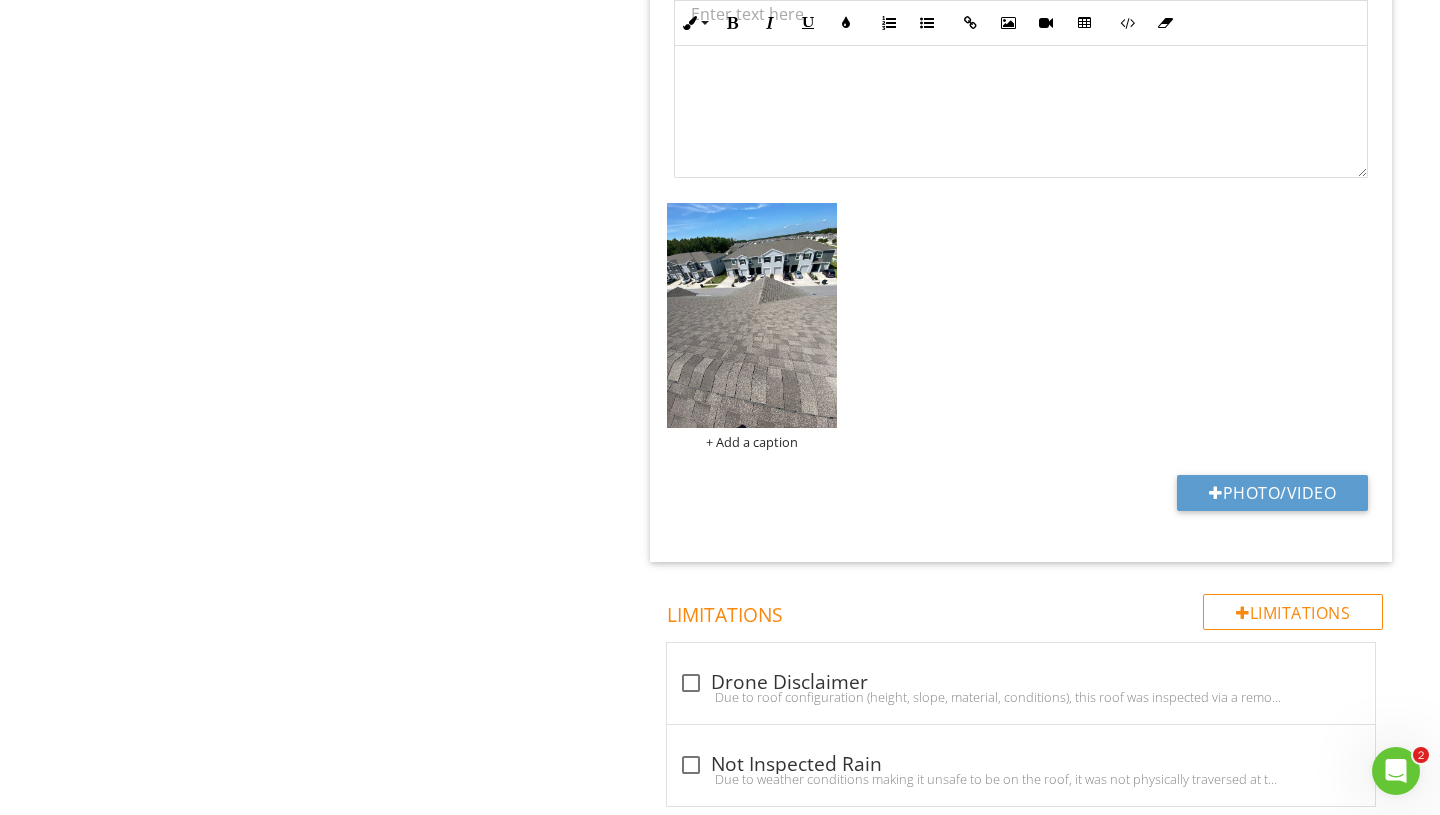 scroll, scrollTop: 0, scrollLeft: 0, axis: both 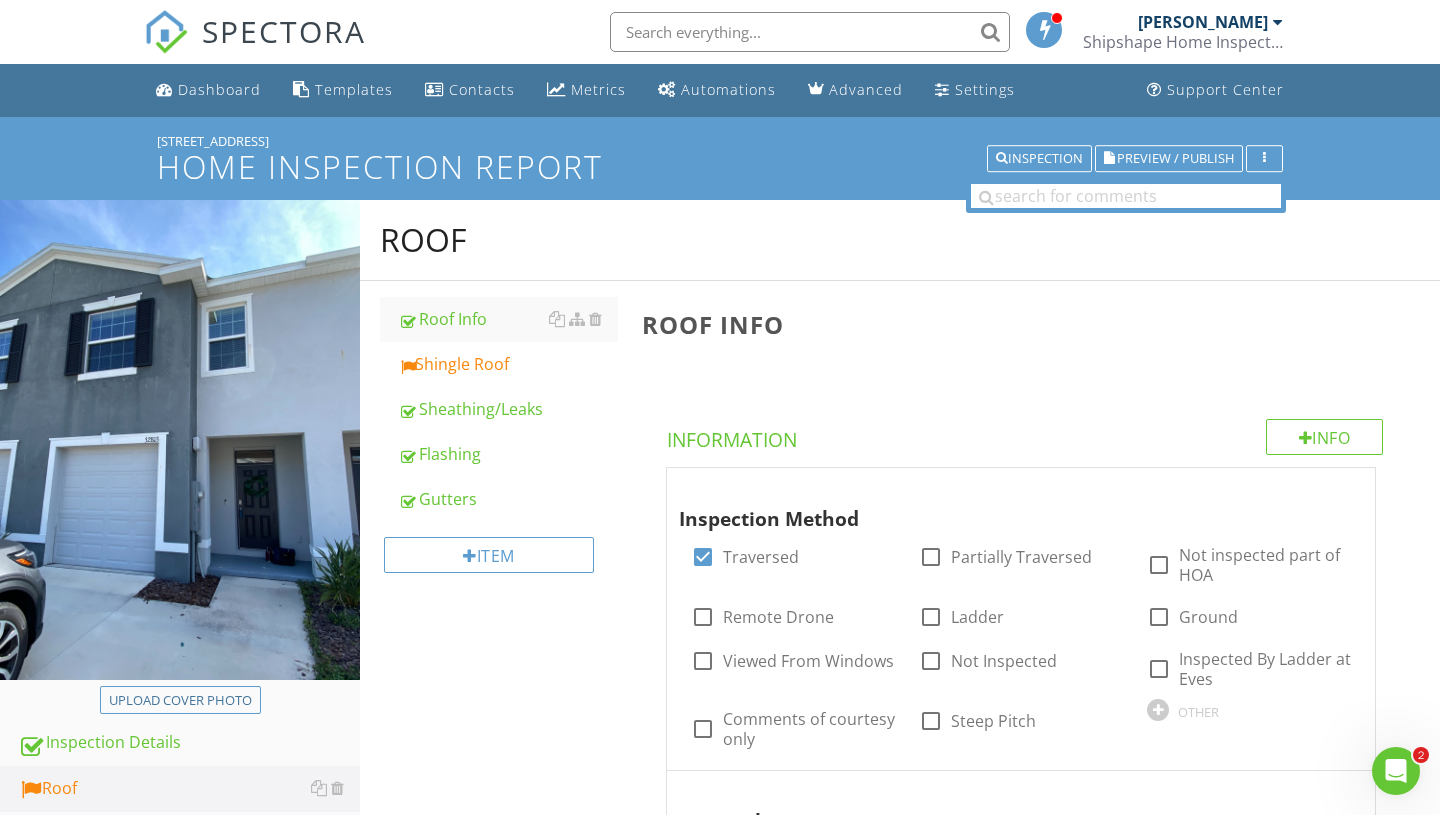 click on "Shingle Roof" at bounding box center [508, 364] 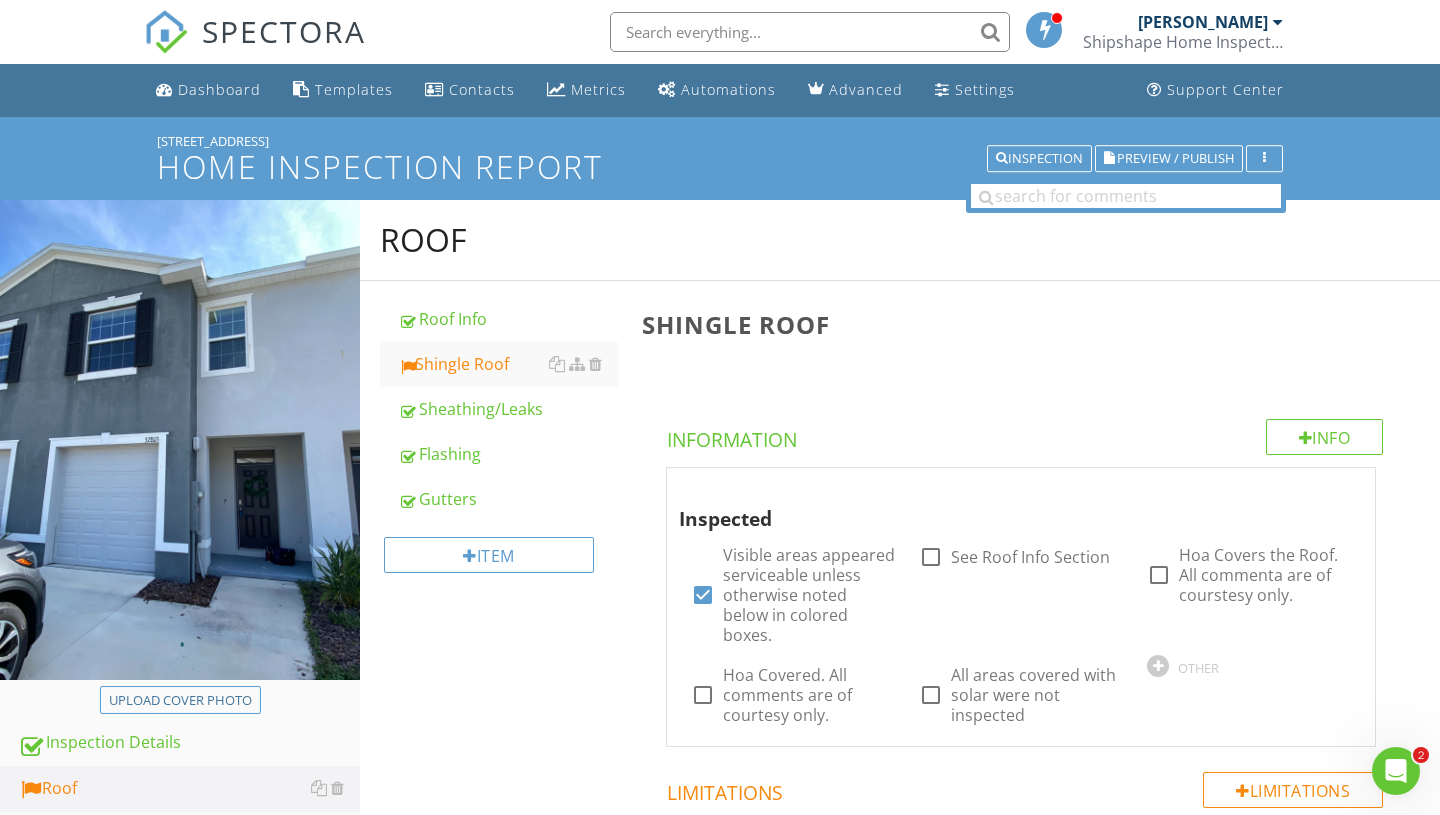 scroll, scrollTop: 873, scrollLeft: 0, axis: vertical 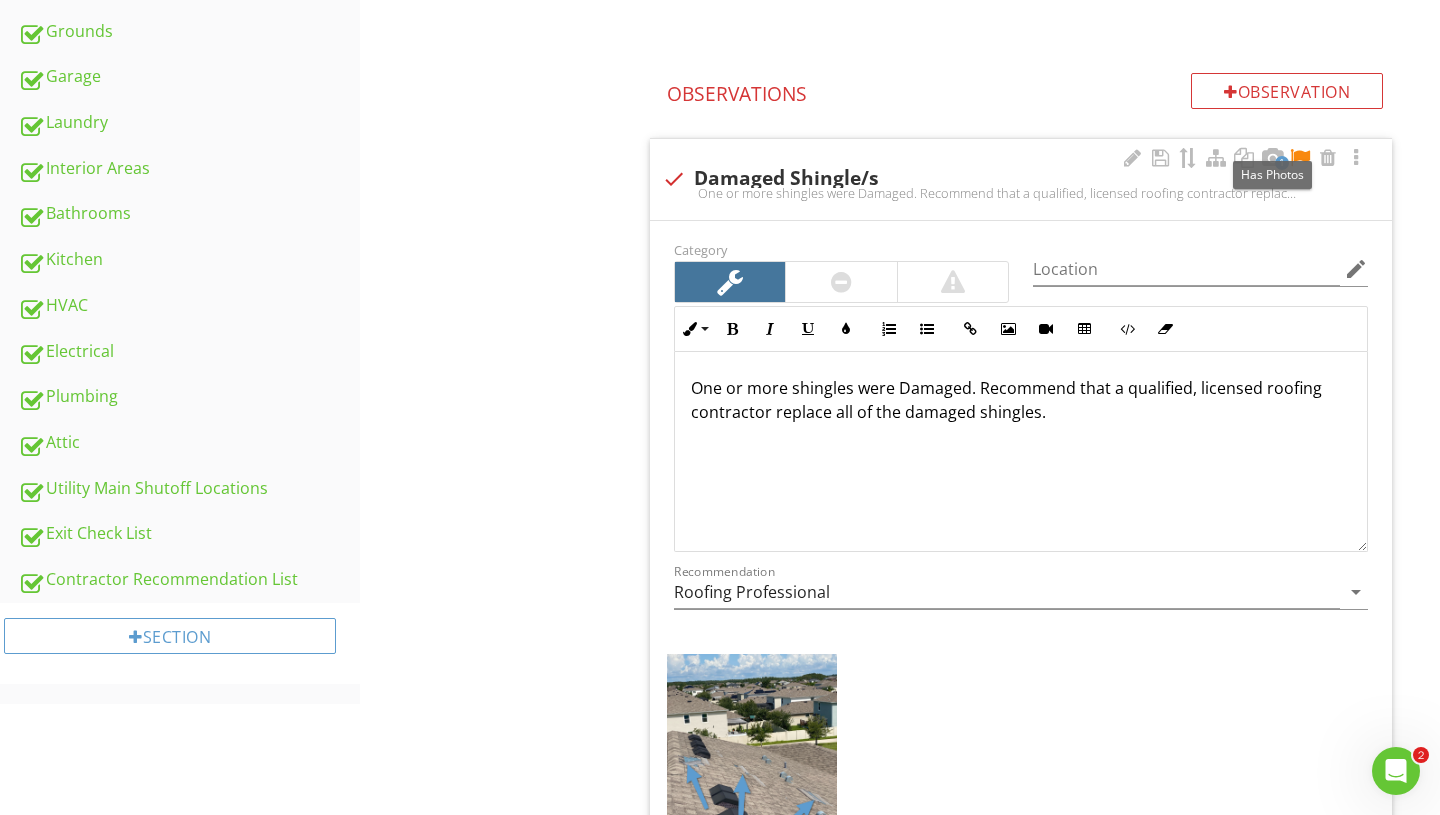 click at bounding box center [1300, 158] 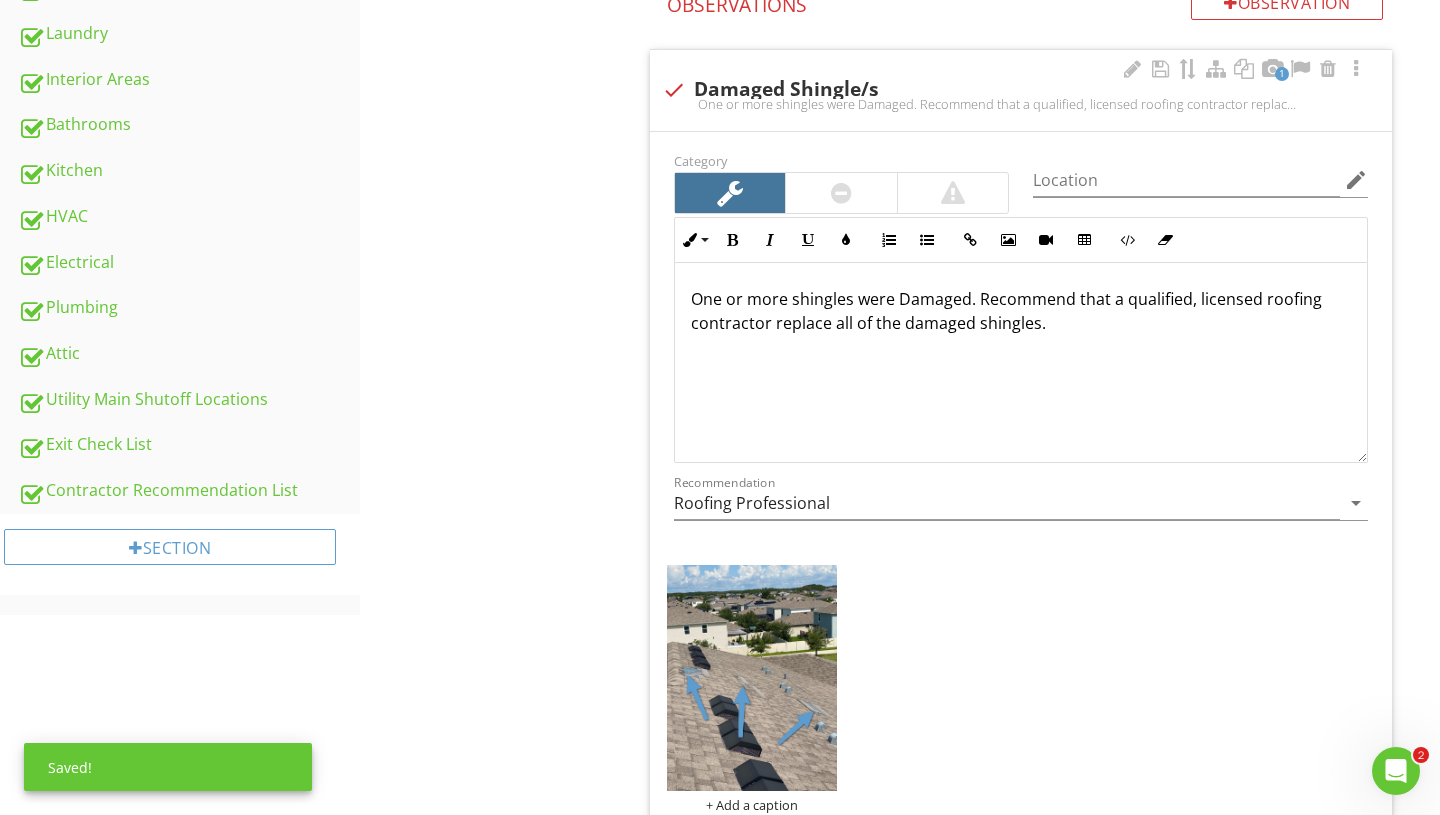 scroll, scrollTop: 980, scrollLeft: 0, axis: vertical 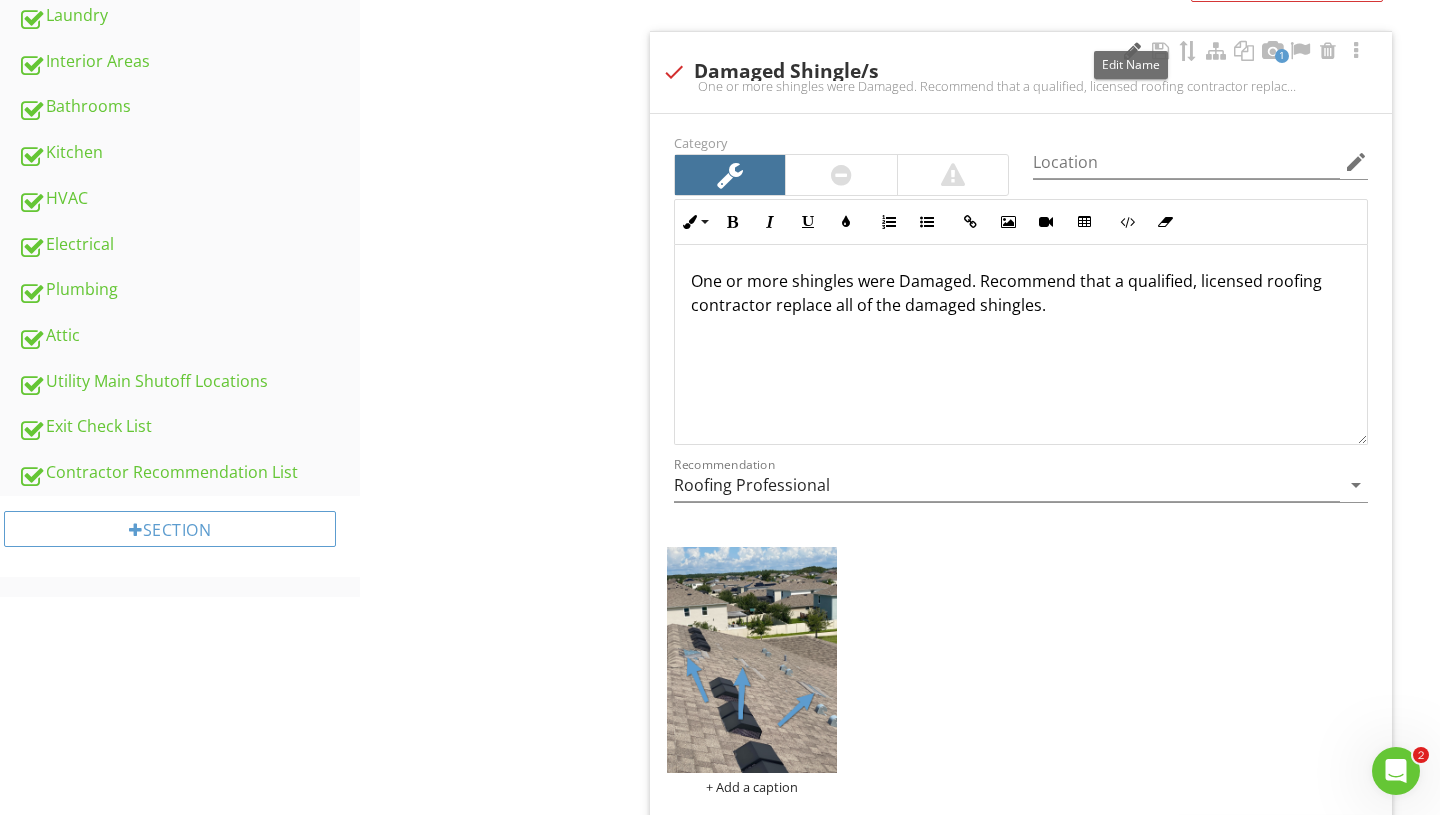 click at bounding box center [1132, 51] 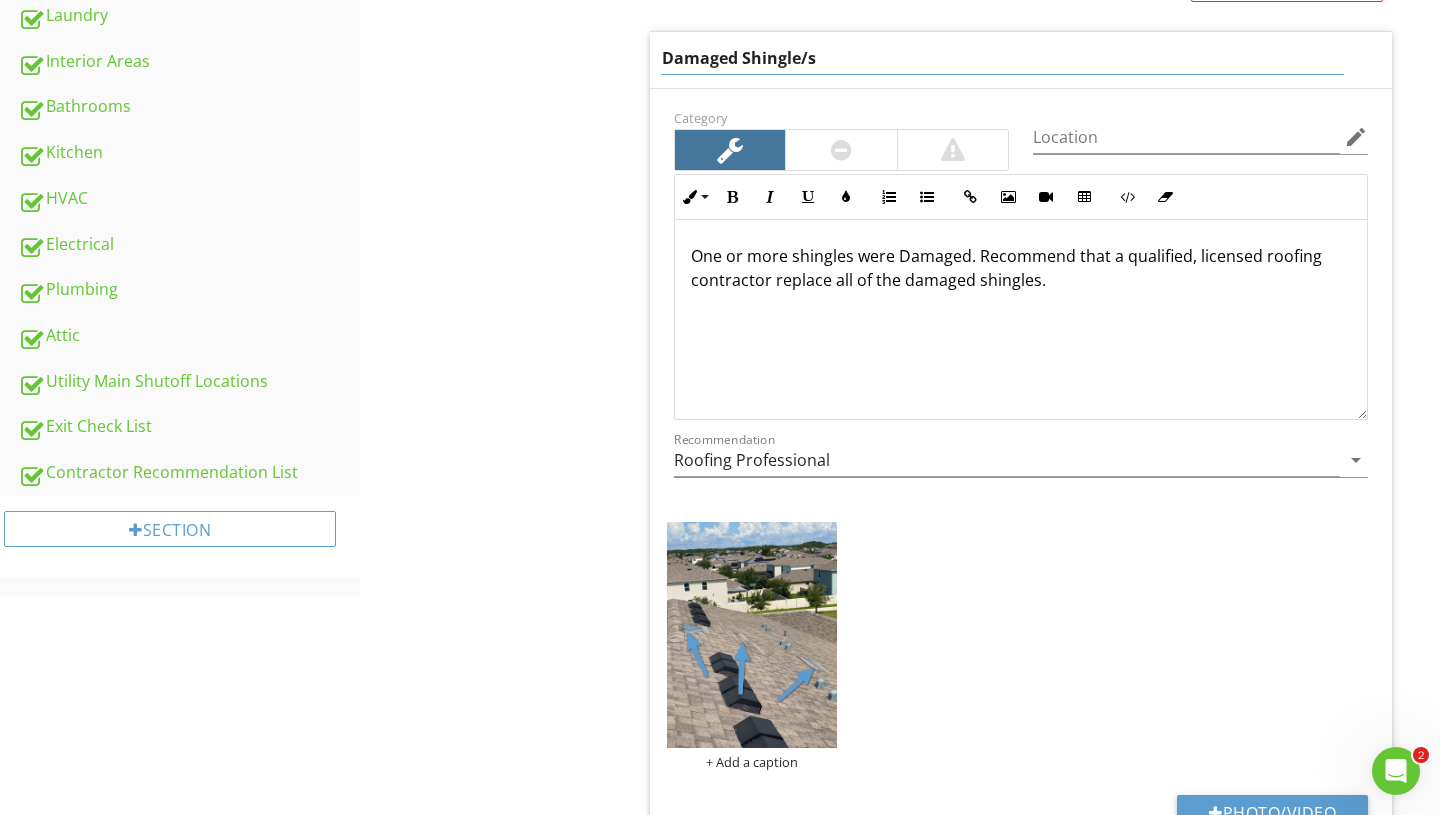 click on "Damaged Shingle/s" at bounding box center [1003, 58] 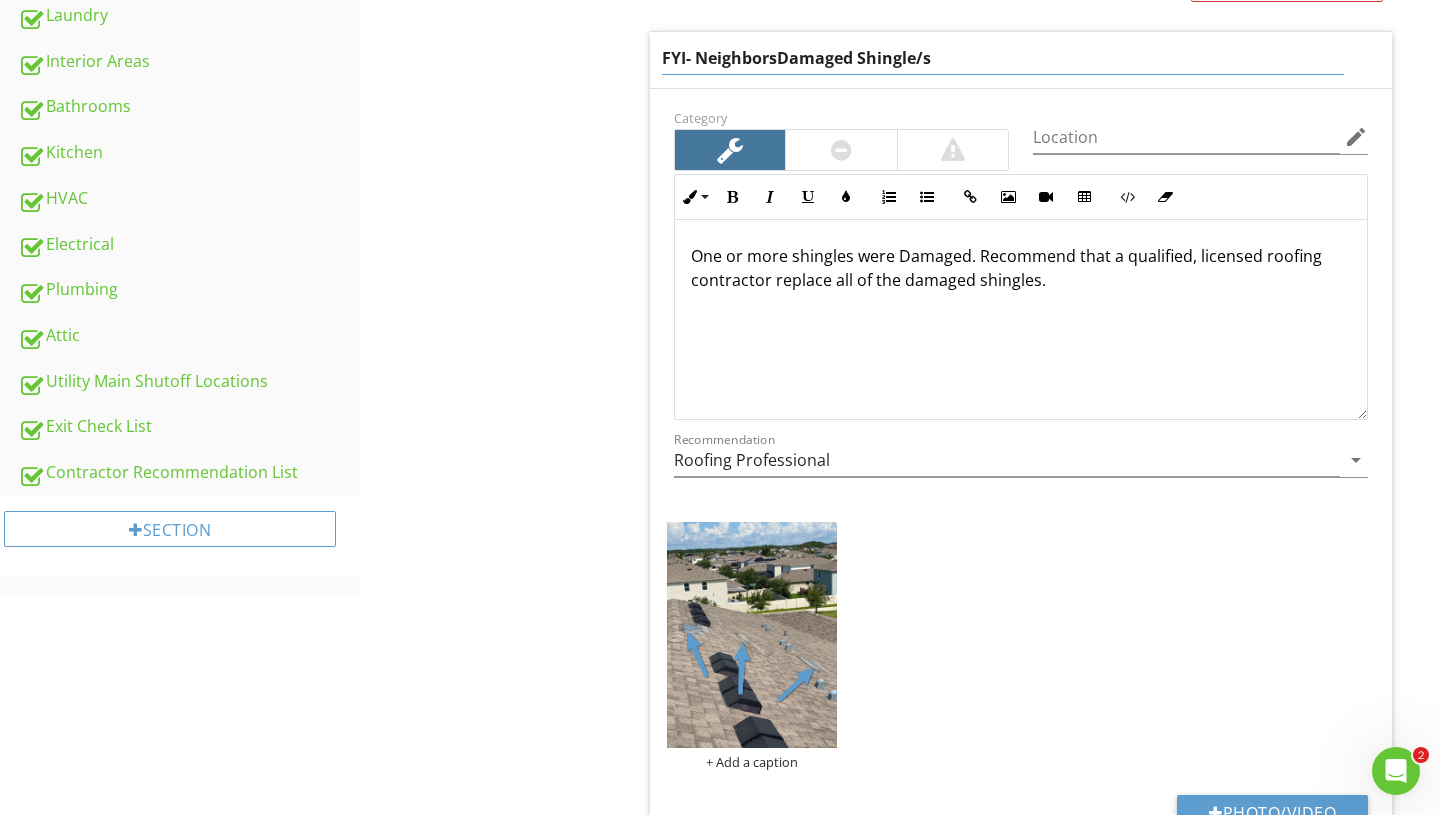 type on "FYI- Neighbors Damaged Shingle/s" 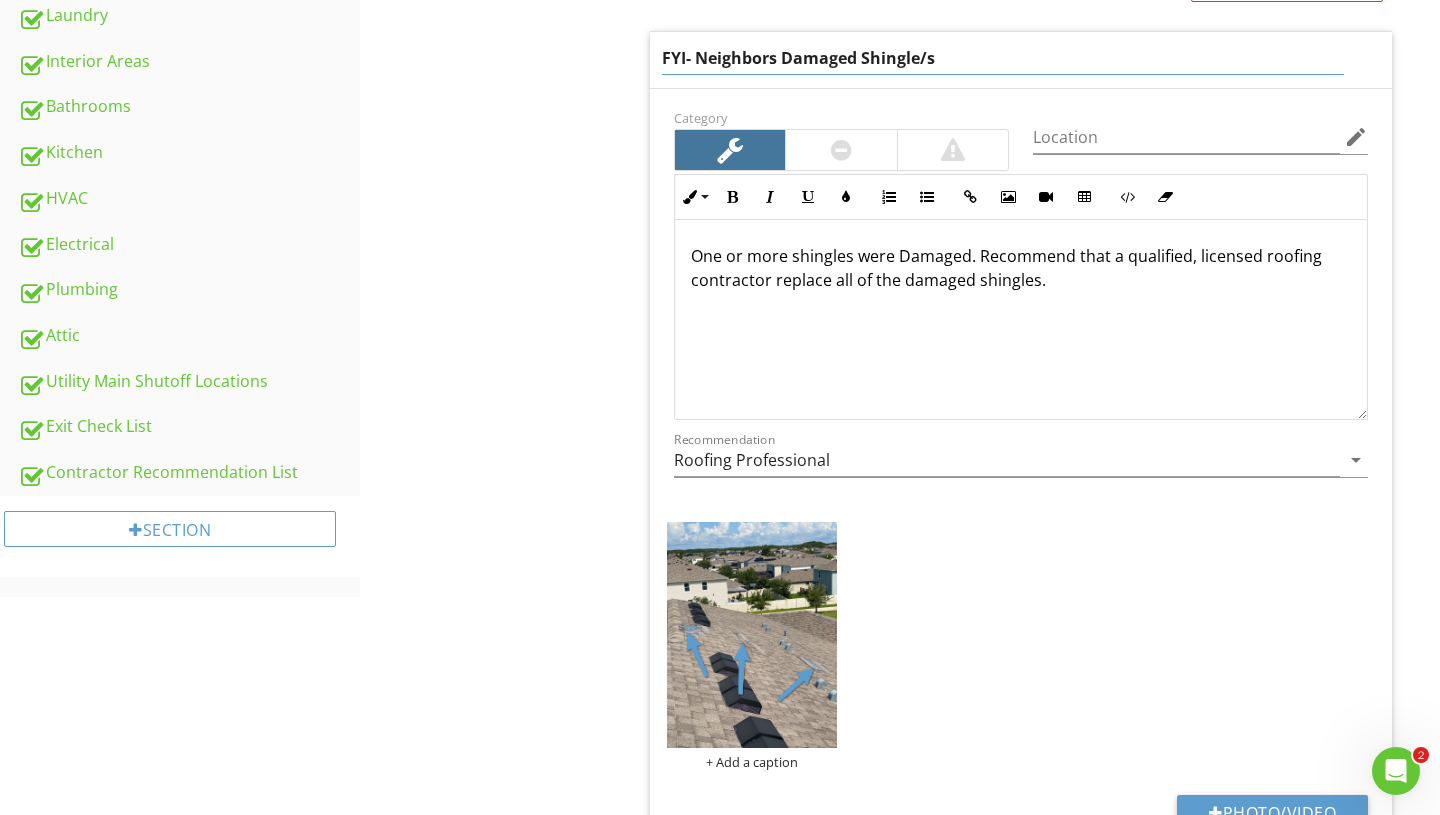 click on "One or more shingles were Damaged. Recommend that a qualified, licensed roofing contractor replace all of the damaged shingles." at bounding box center (1021, 320) 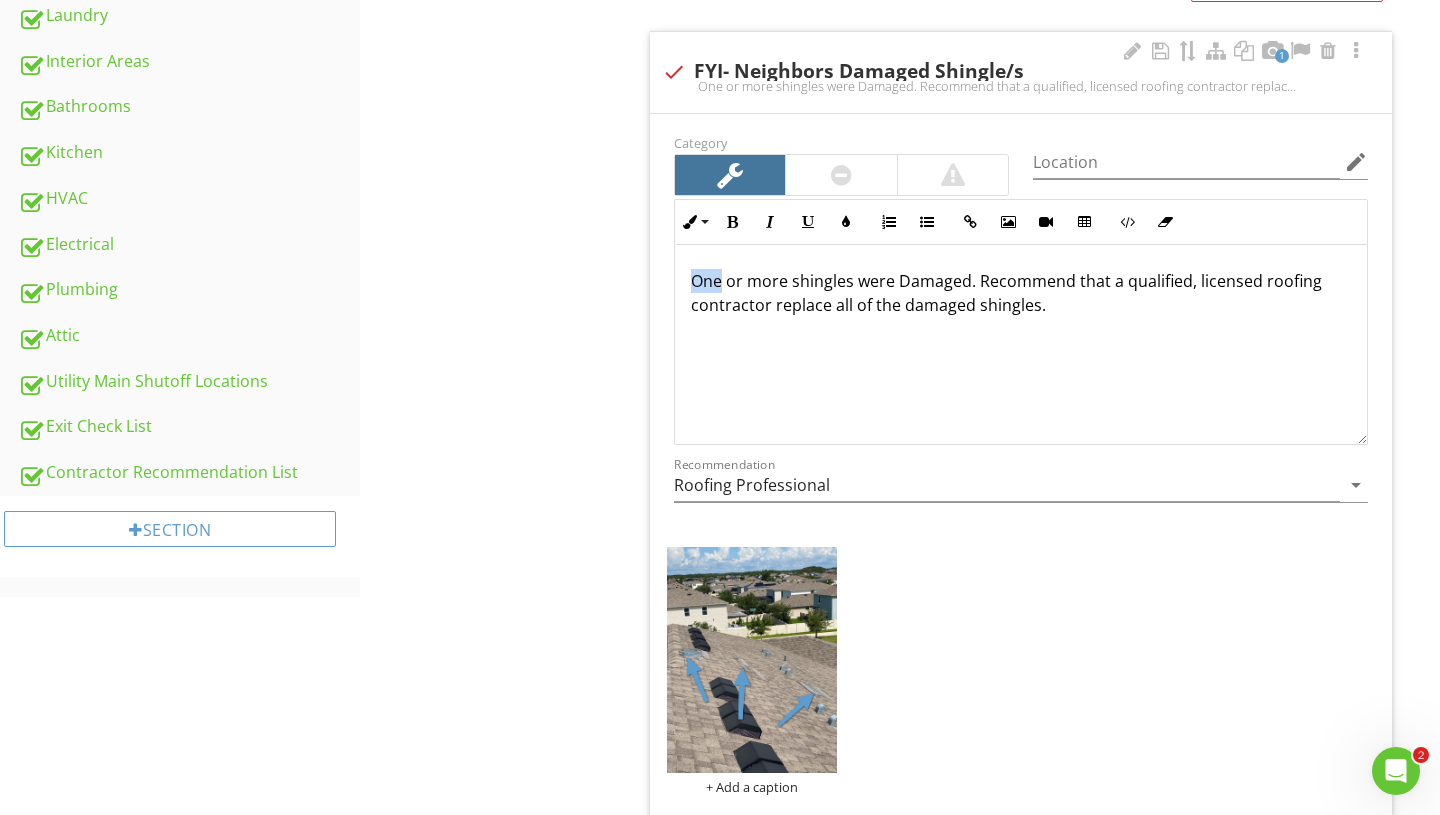 click on "One or more shingles were Damaged. Recommend that a qualified, licensed roofing contractor replace all of the damaged shingles." at bounding box center [1021, 345] 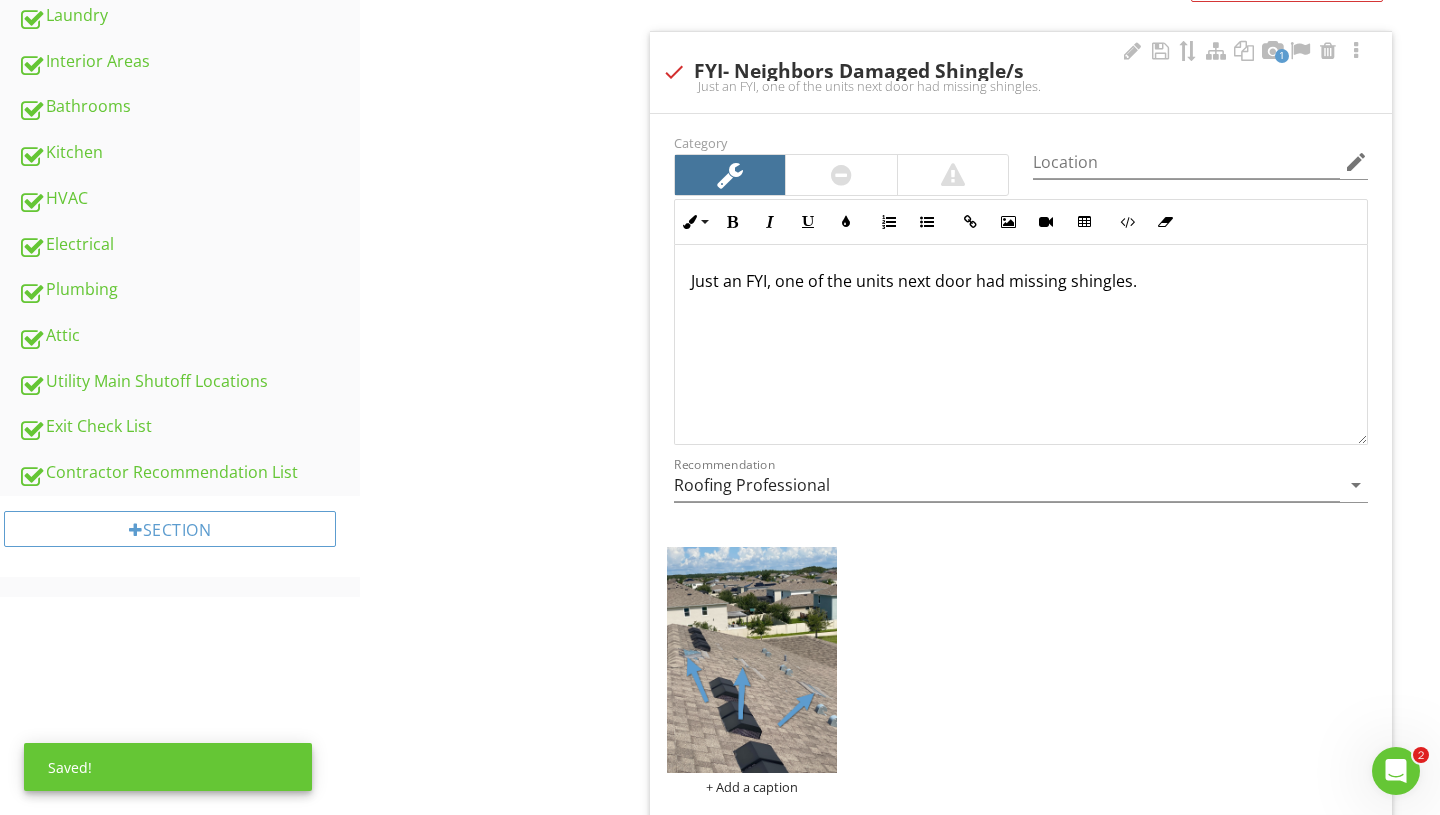 click on "Just an FYI, one of the units next door had missing shingles." at bounding box center (1021, 345) 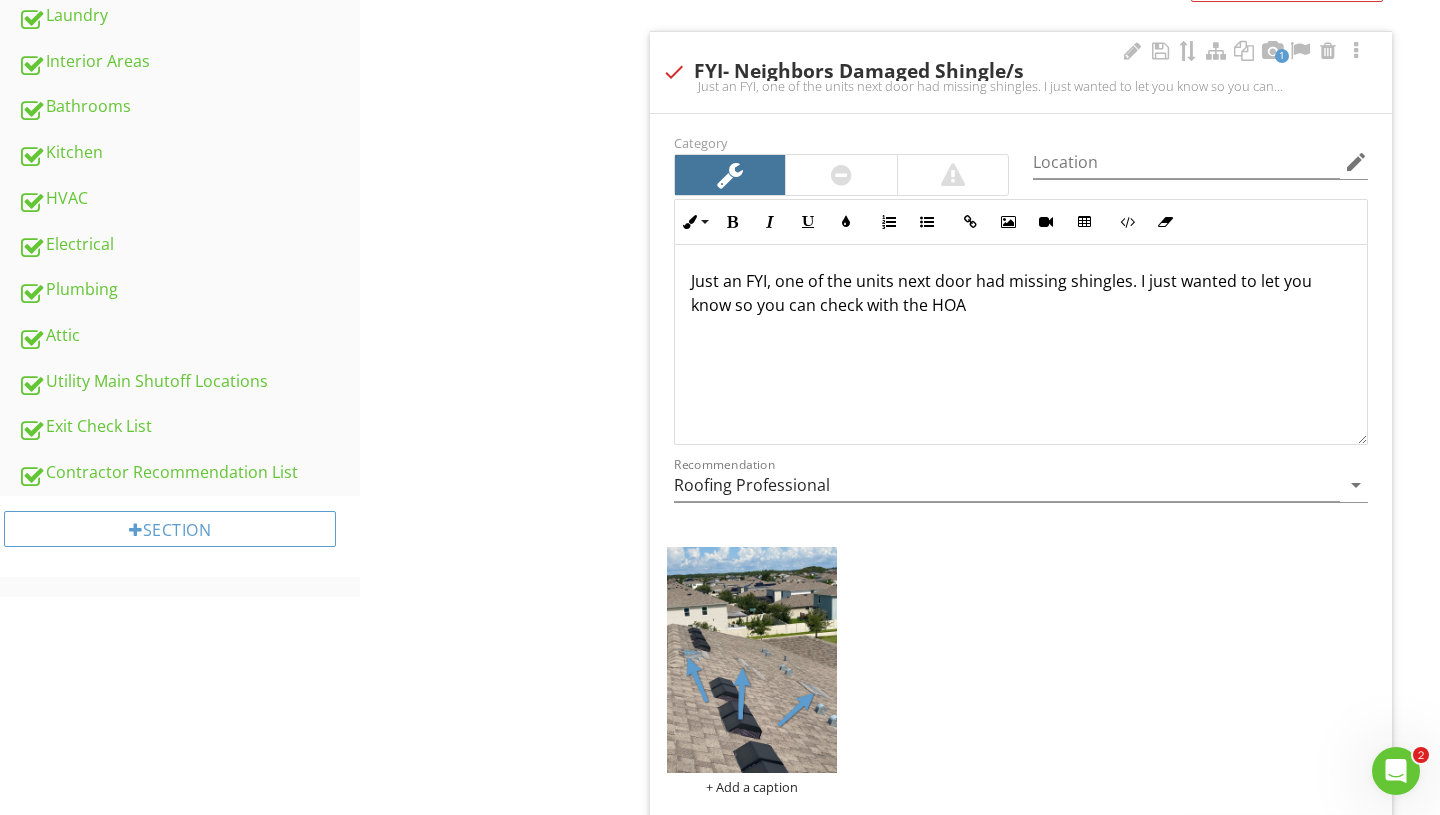 click on "Just an FYI, one of the units next door had missing shingles. I just wanted to let you know so you can check with the HOA" at bounding box center [1021, 293] 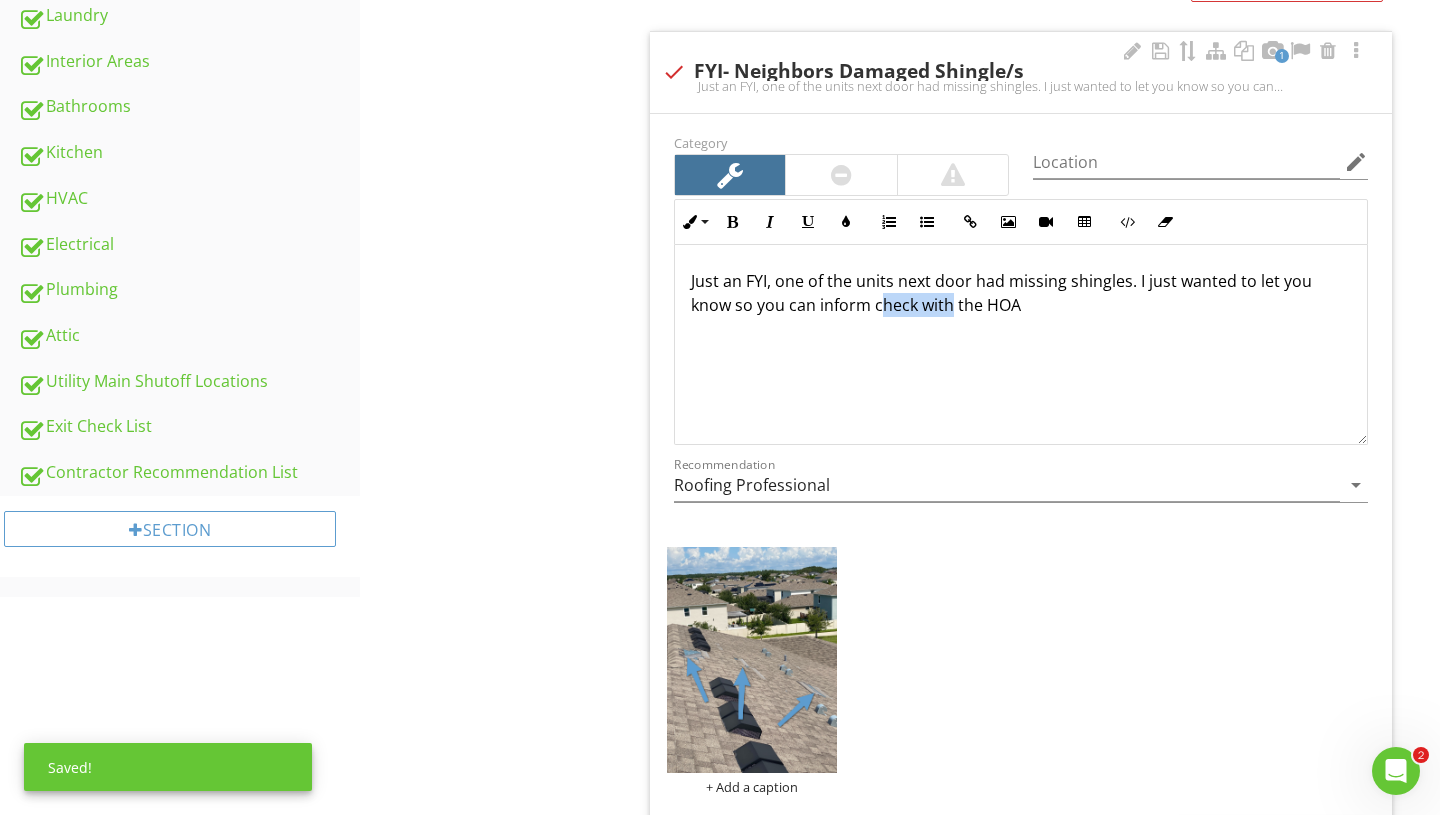 drag, startPoint x: 907, startPoint y: 288, endPoint x: 832, endPoint y: 288, distance: 75 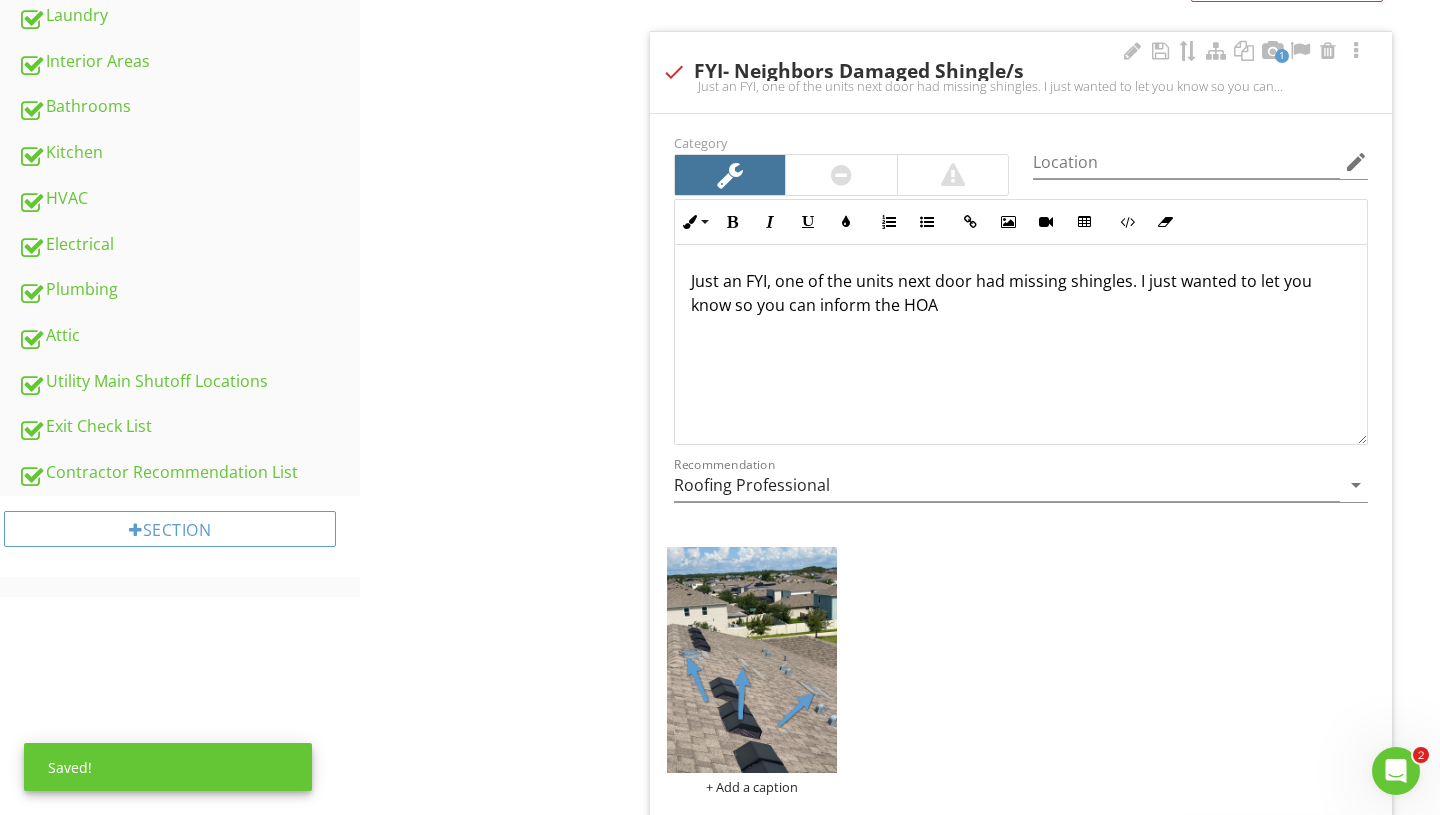 click on "Just an FYI, one of the units next door had missing shingles. I just wanted to let you know so you can inform the HOA" at bounding box center (1021, 293) 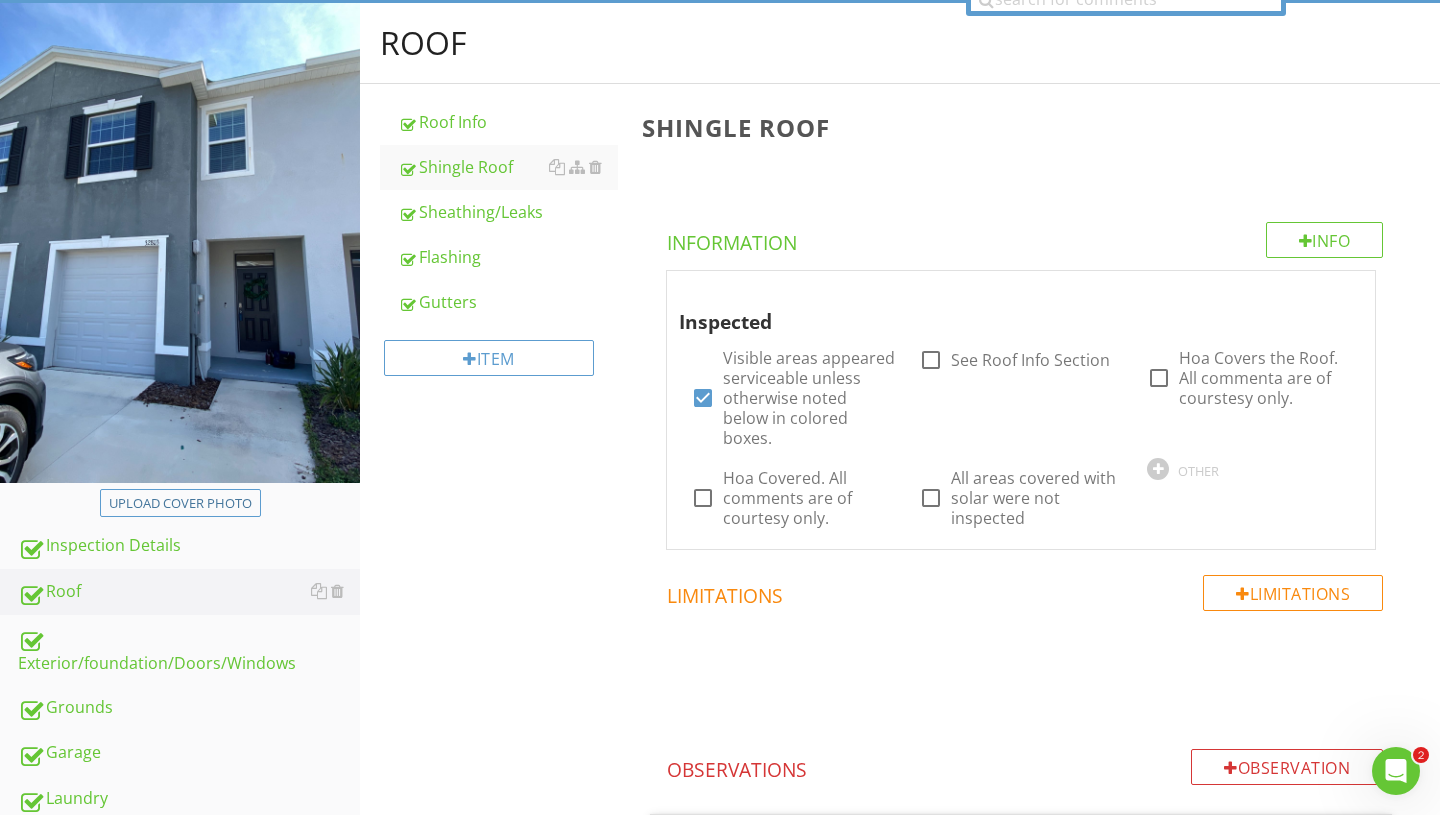 scroll, scrollTop: 0, scrollLeft: 0, axis: both 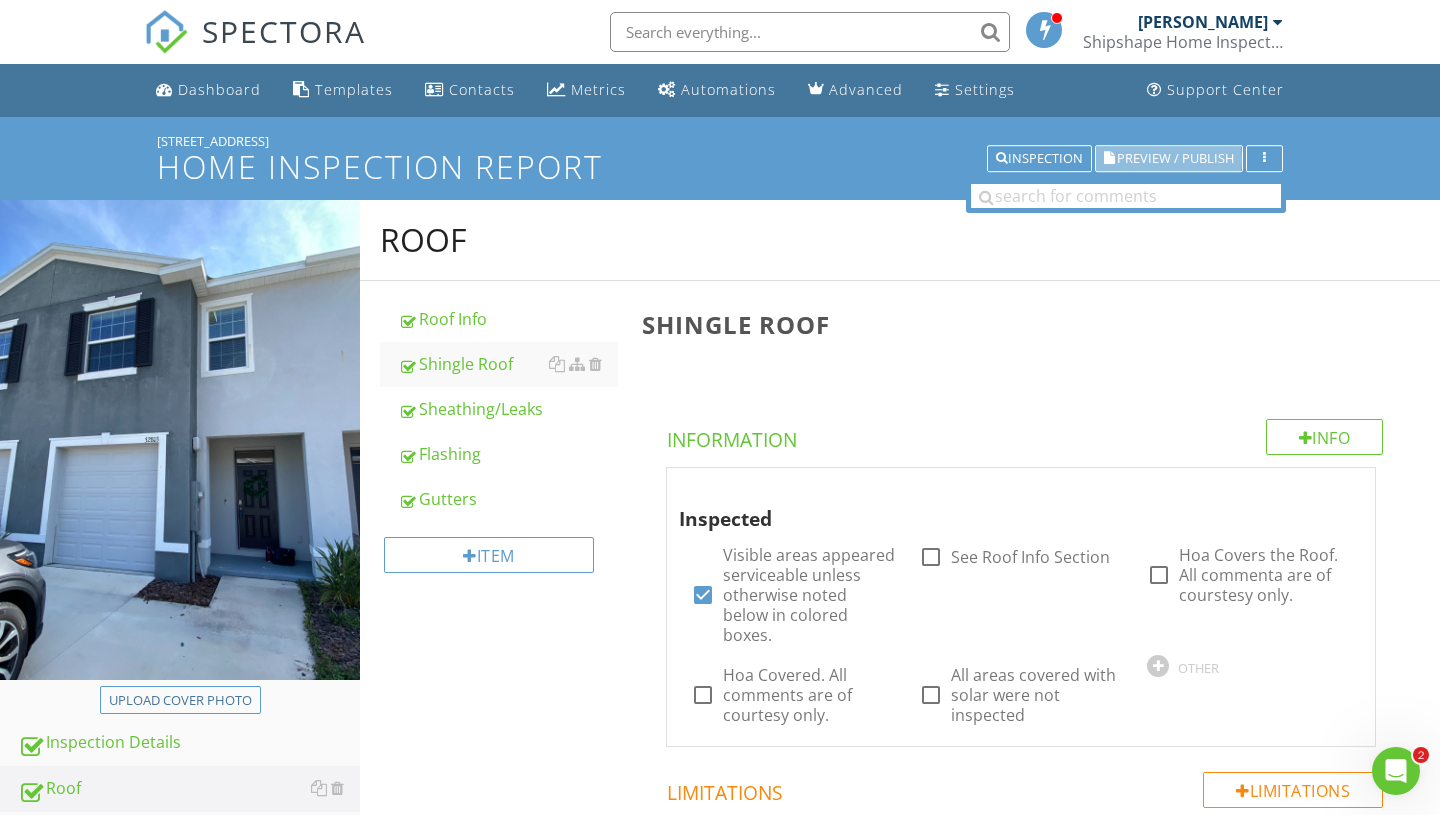 click on "Preview / Publish" at bounding box center [1175, 158] 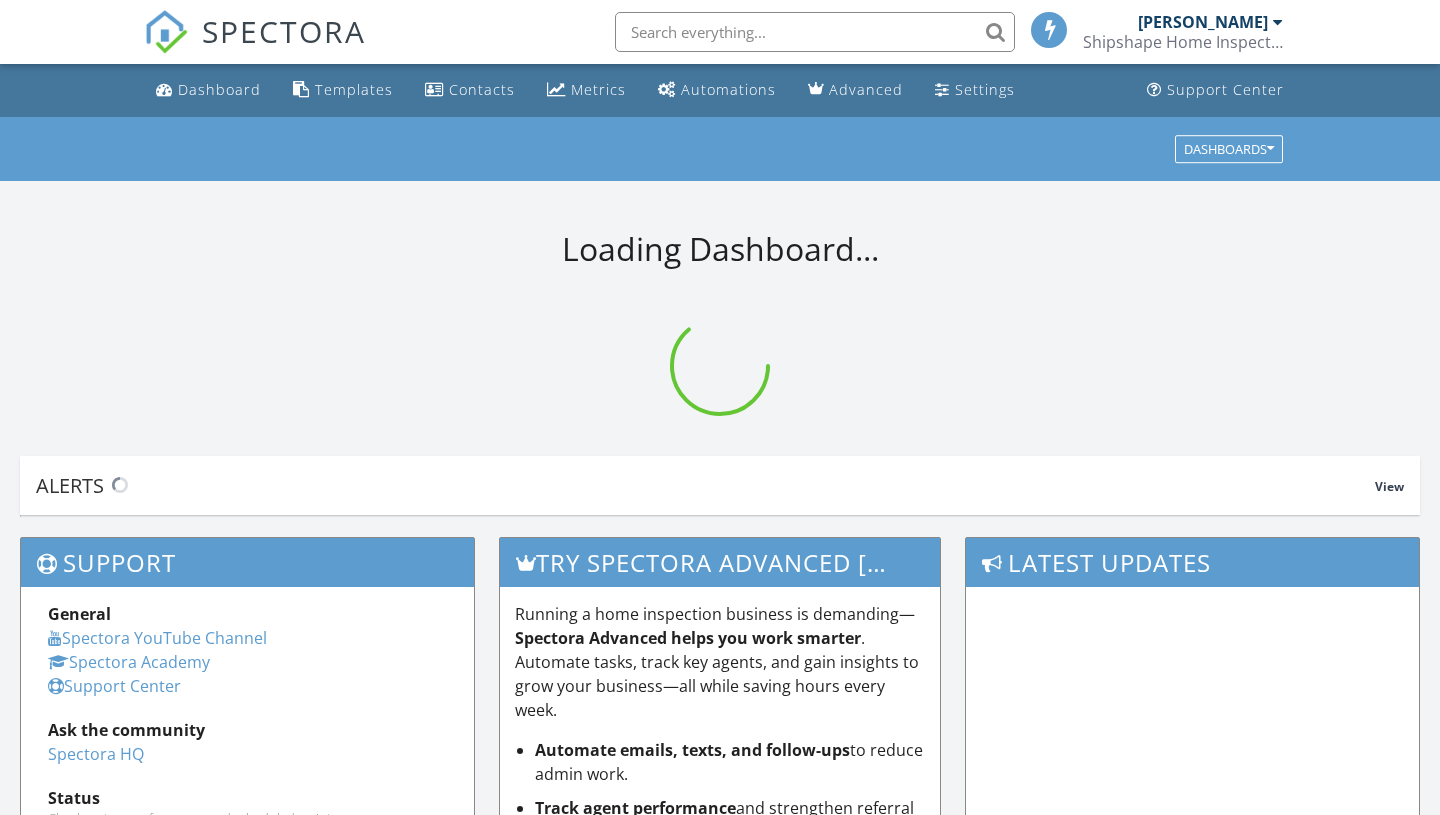 scroll, scrollTop: 0, scrollLeft: 0, axis: both 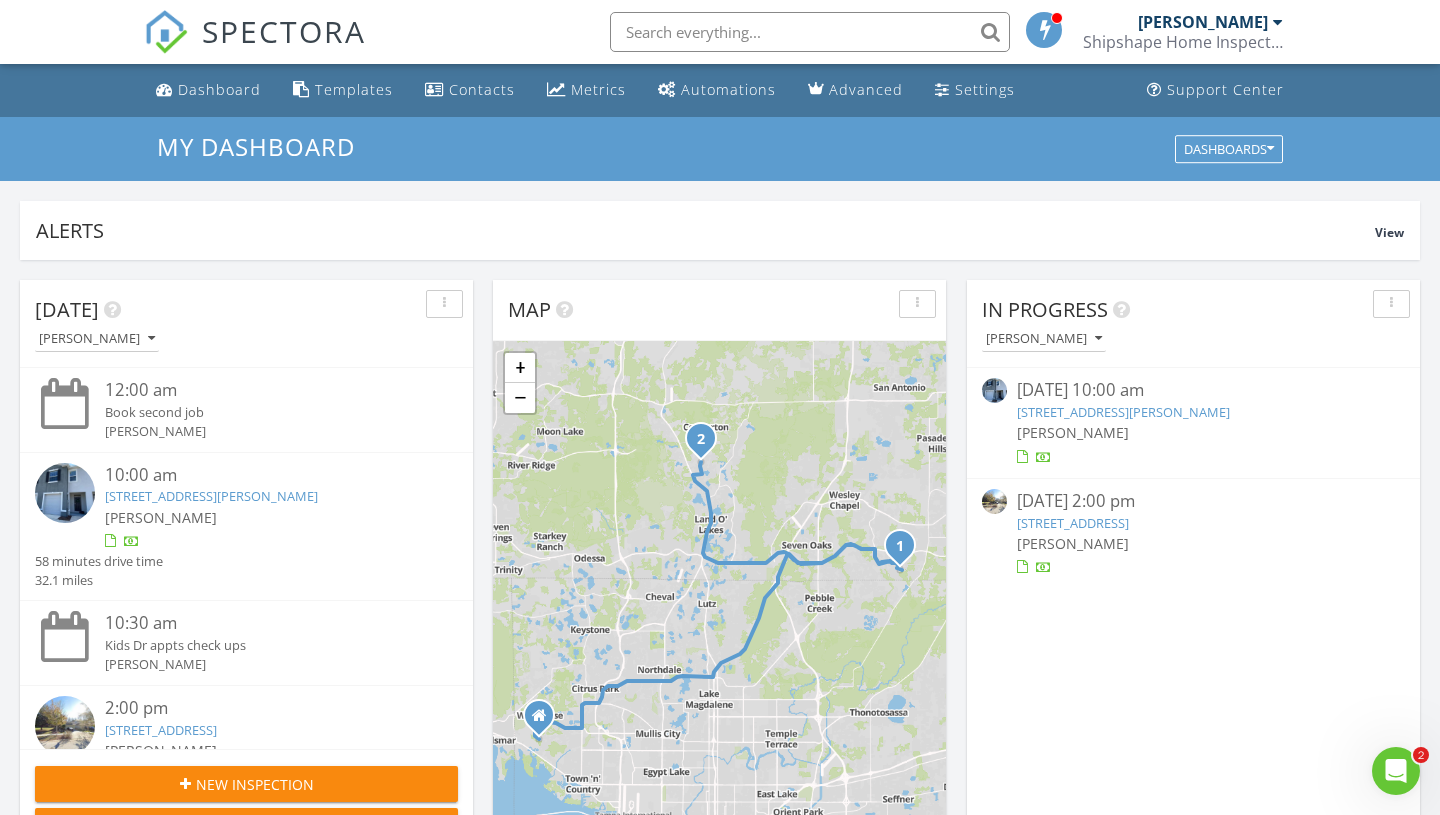 click on "32803 Pez Landing Ln, Wesley Chapel, FL 33543" at bounding box center [211, 496] 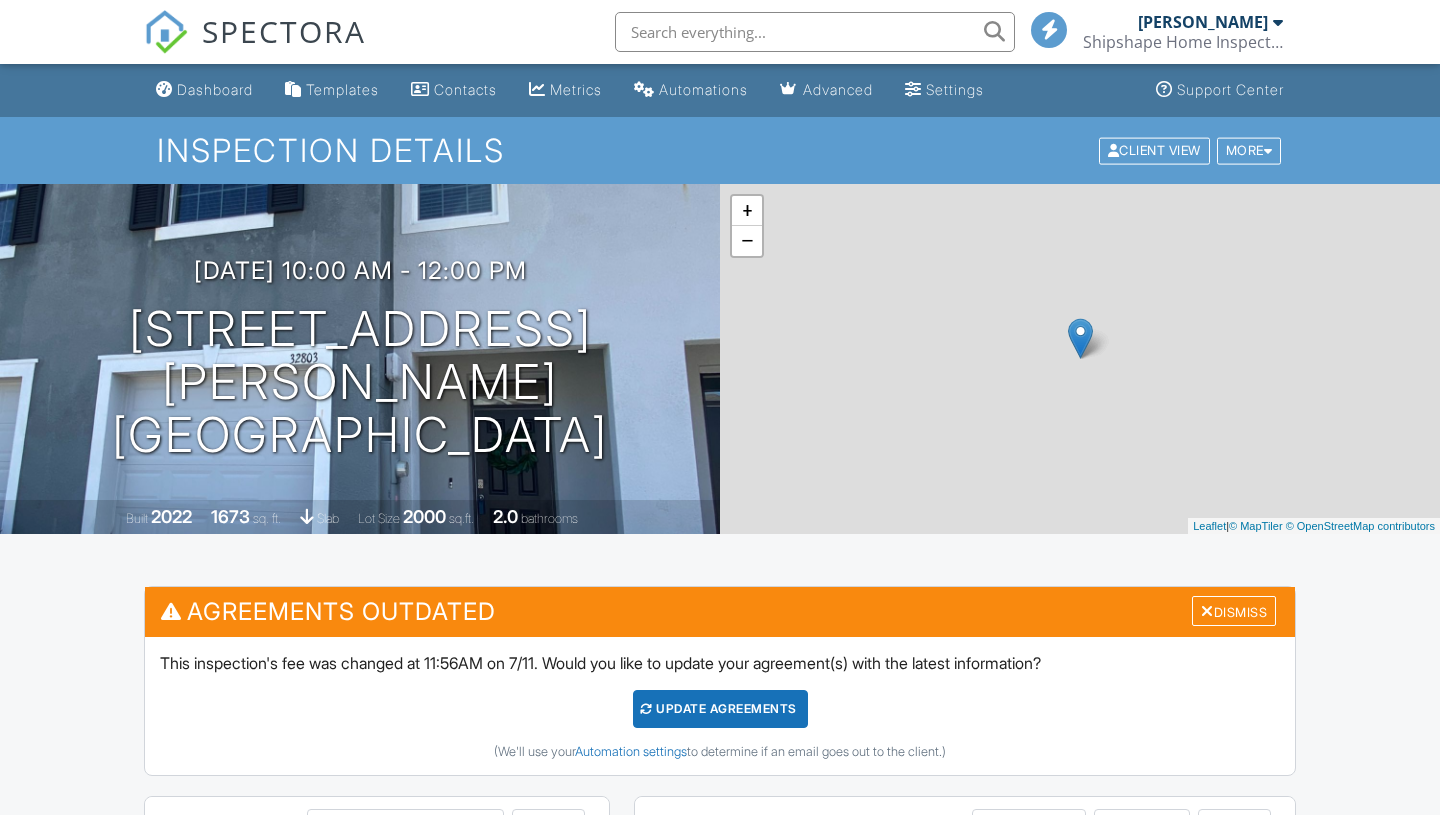 scroll, scrollTop: 0, scrollLeft: 0, axis: both 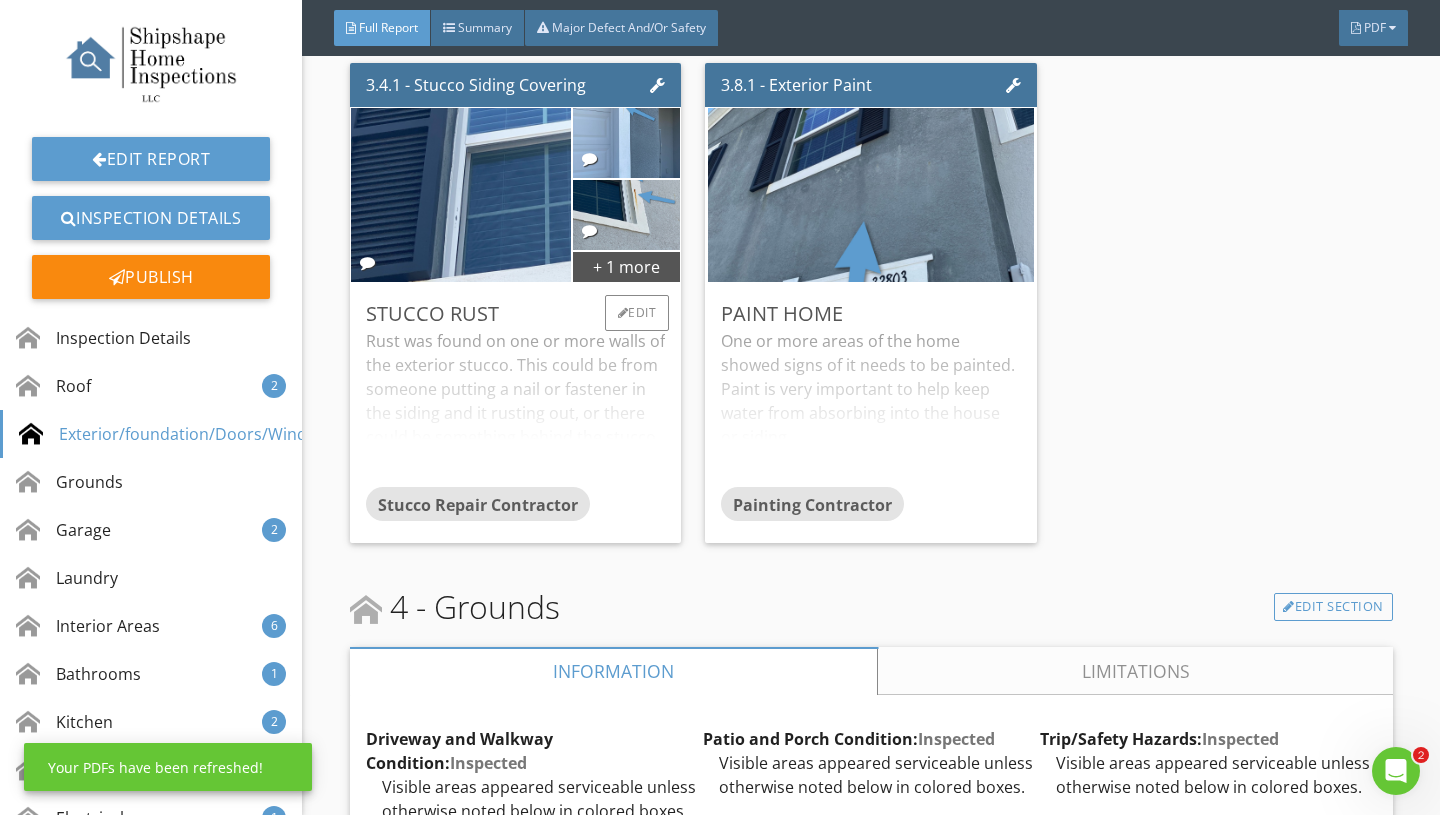 click on "Rust was found on one or more walls of the exterior stucco. This could be from someone putting a nail or fastener in the siding and it rusting out, or there could be something behind the stucco rusting. Recommend evaluation" at bounding box center [516, 408] 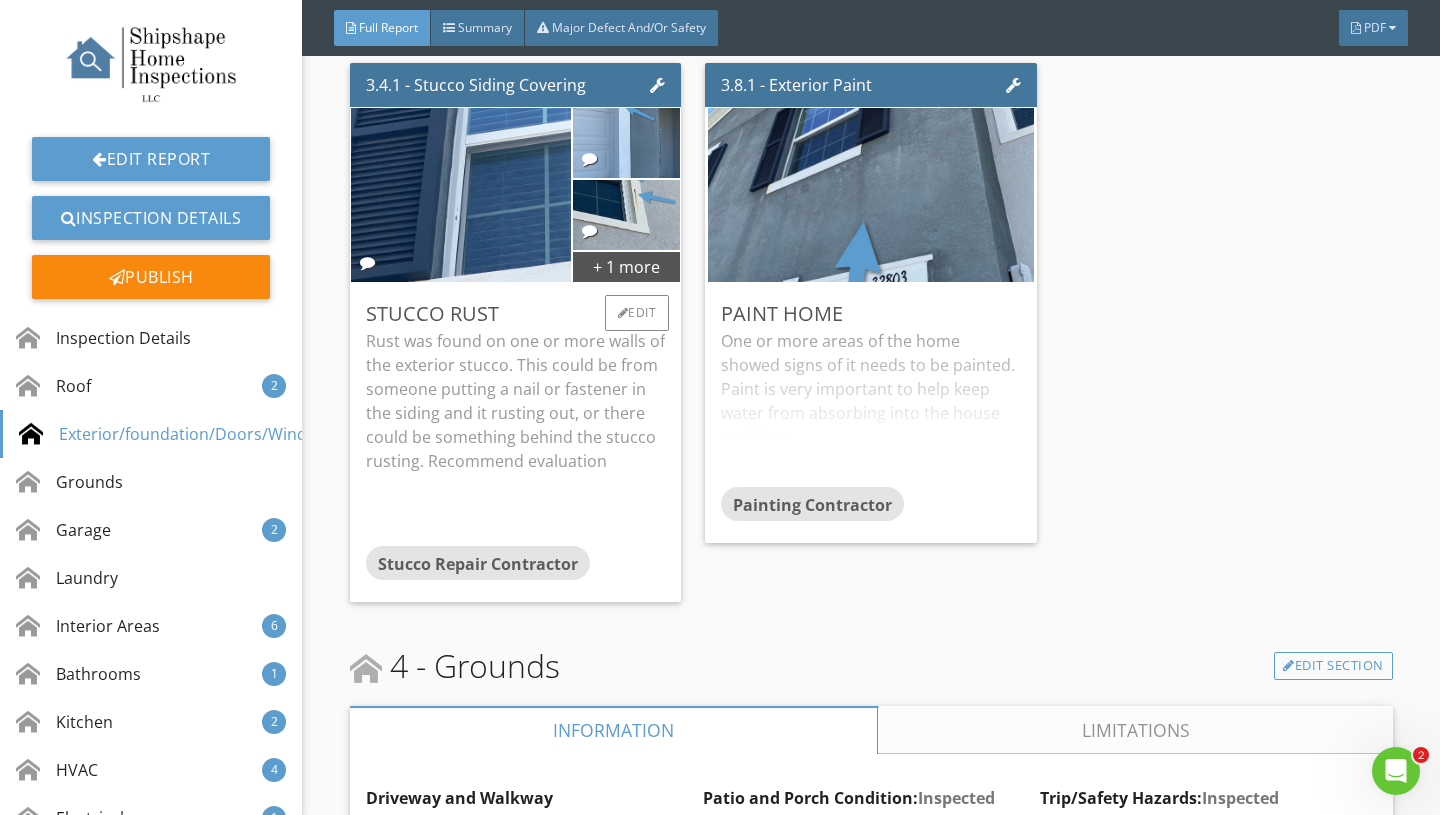 click on "Rust was found on one or more walls of the exterior stucco. This could be from someone putting a nail or fastener in the siding and it rusting out, or there could be something behind the stucco rusting. Recommend evaluation" at bounding box center (516, 401) 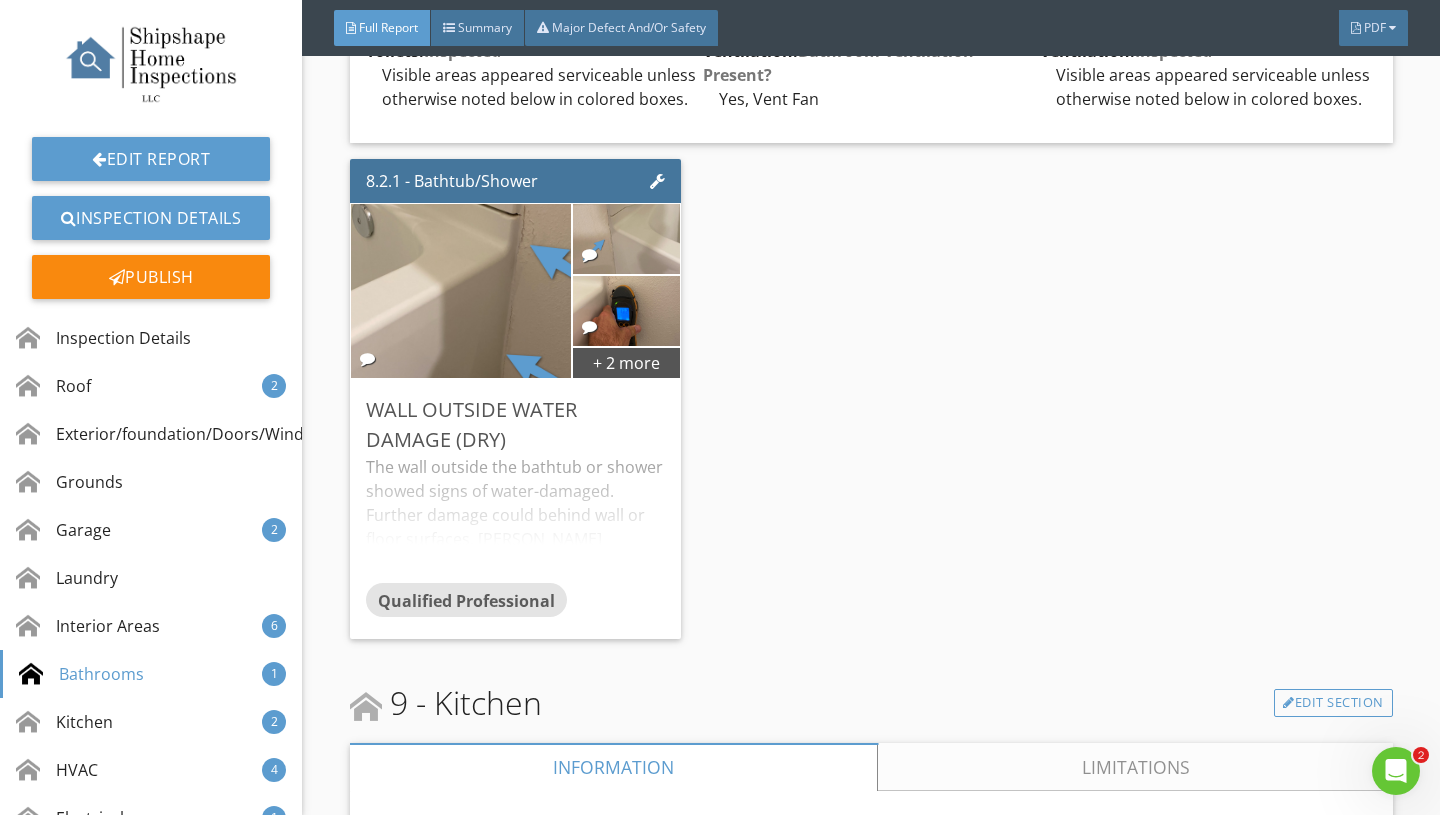 scroll, scrollTop: 9108, scrollLeft: 0, axis: vertical 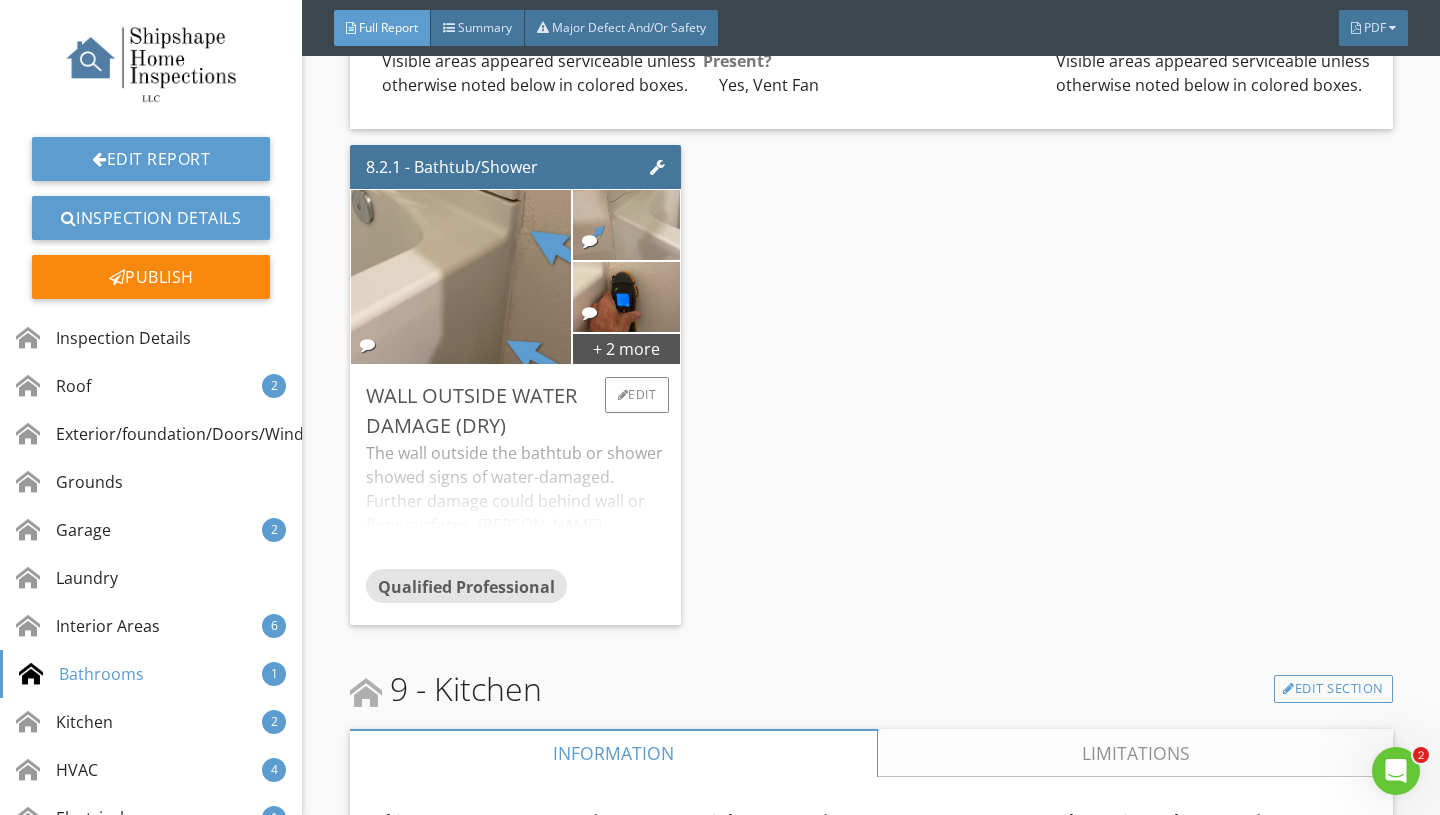 click on "The wall outside the bathtub or shower showed signs of water-damaged. Further damage could behind wall or floor surfaces. Wall appeared dry at time of inspection. Many times the inside of the shower has cracked grout or sealant that needs repair. Recommend correction." at bounding box center [516, 505] 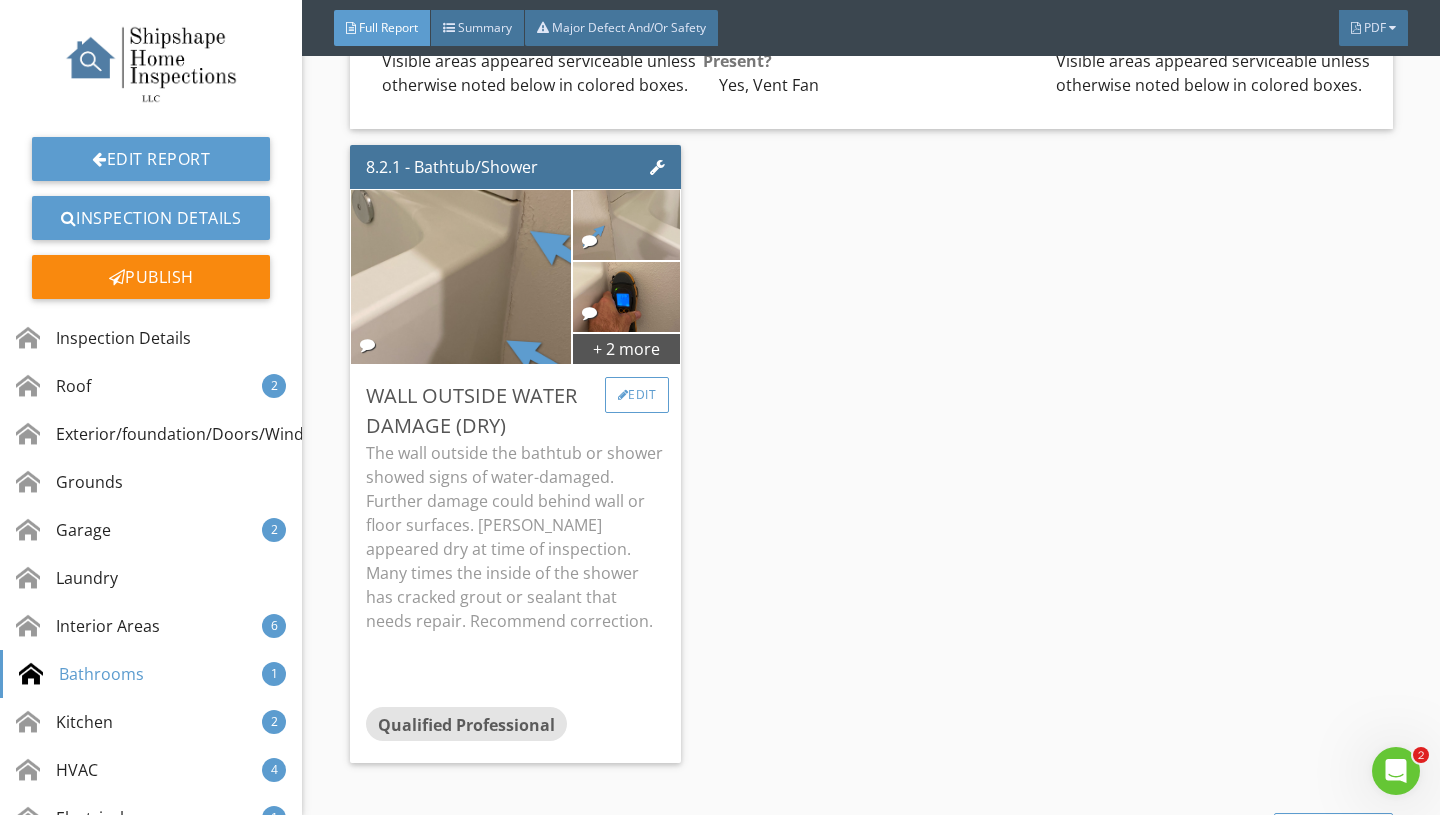 click on "Edit" at bounding box center [637, 395] 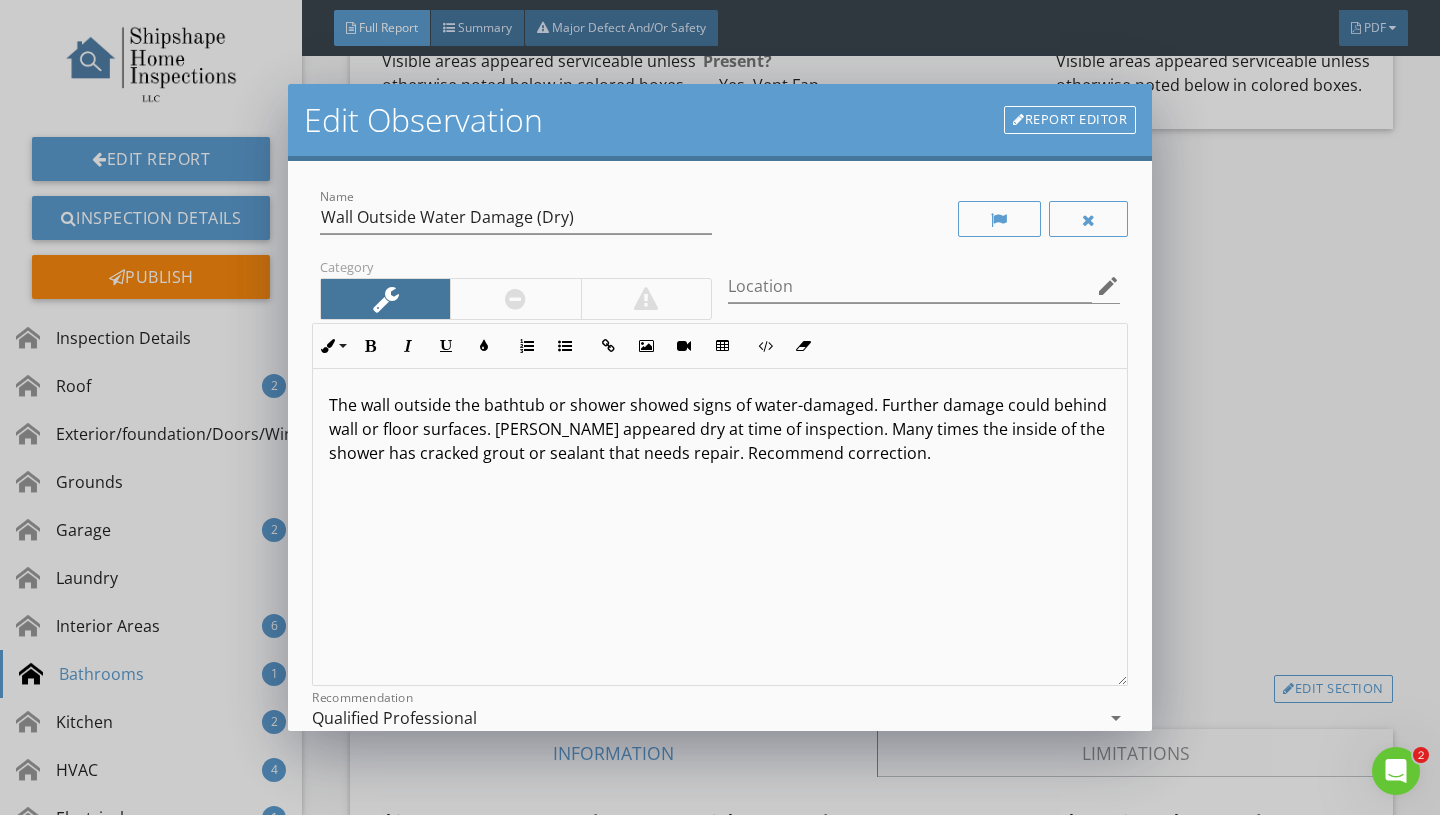 scroll, scrollTop: 1, scrollLeft: 0, axis: vertical 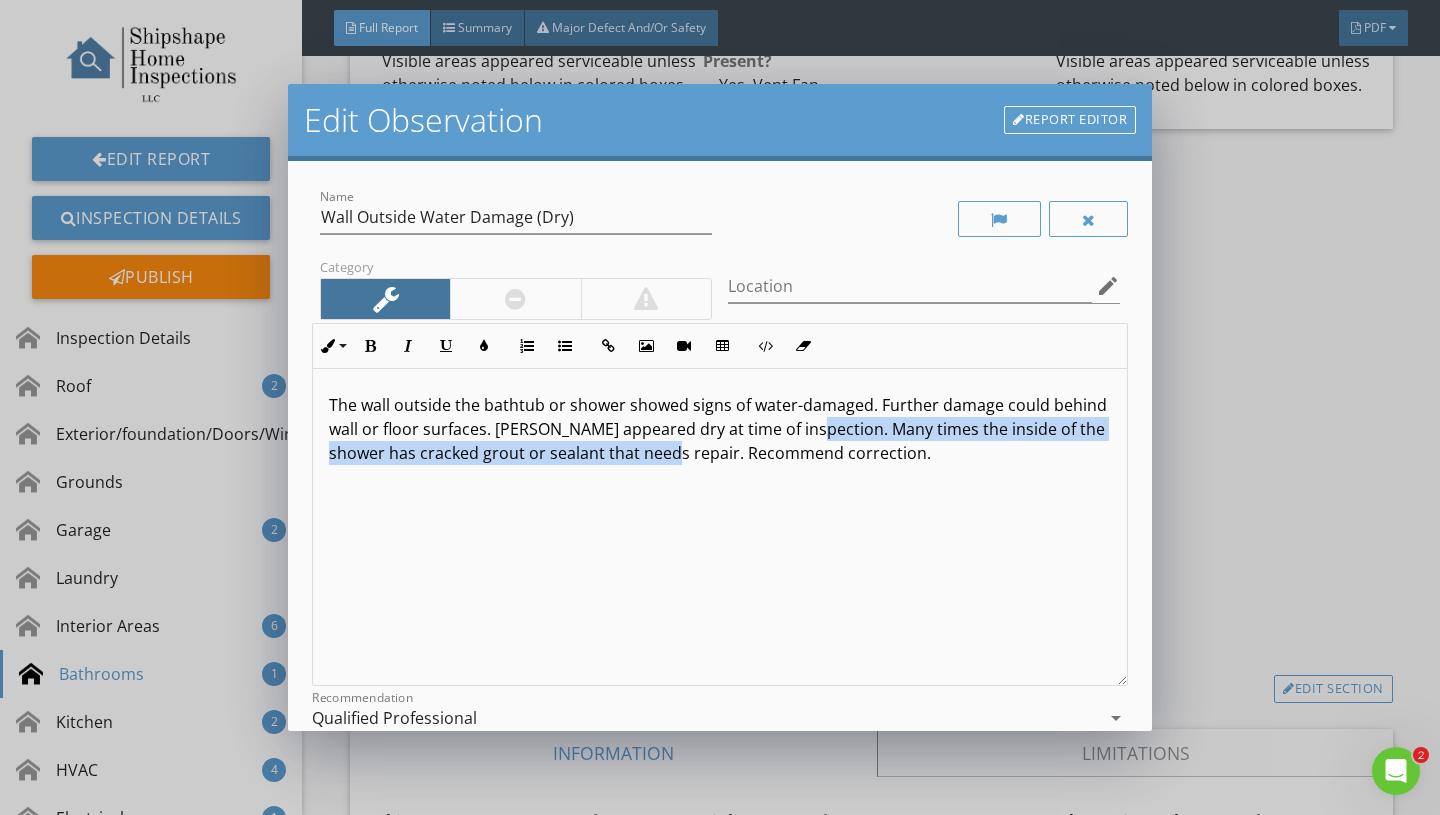 drag, startPoint x: 646, startPoint y: 460, endPoint x: 796, endPoint y: 438, distance: 151.60475 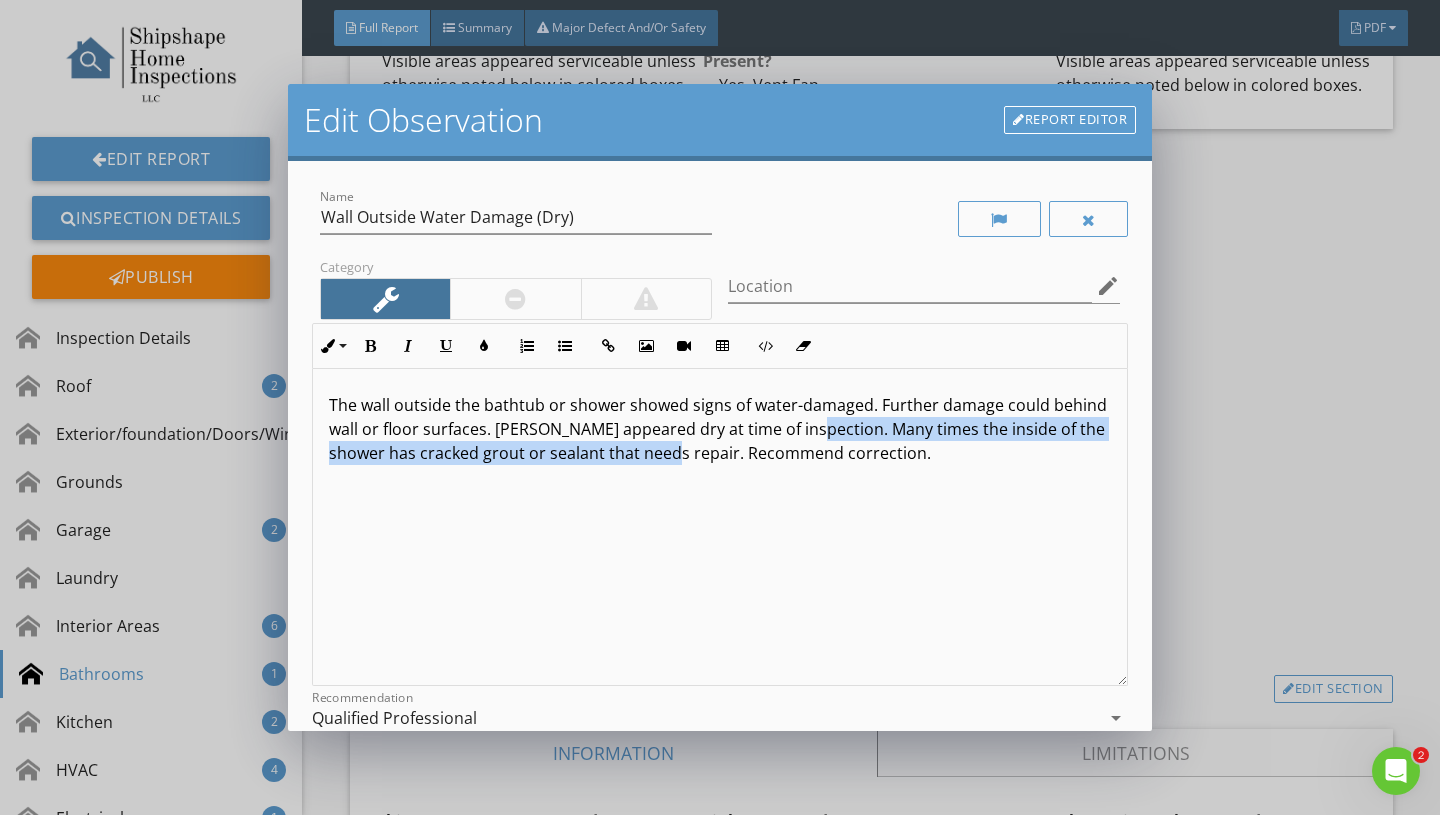type 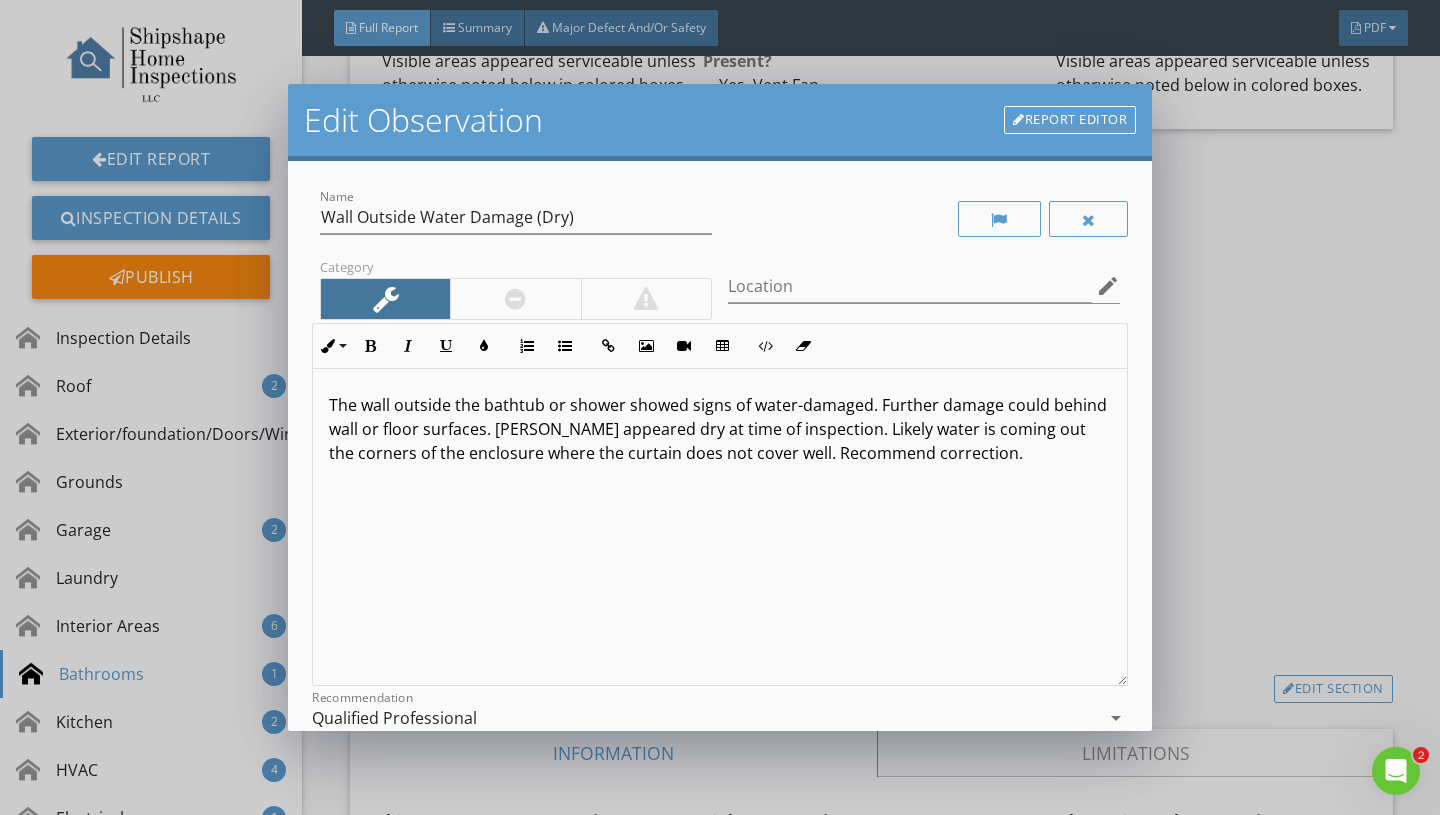 click on "The wall outside the bathtub or shower showed signs of water-damaged. Further damage could behind wall or floor surfaces. Wall appeared dry at time of inspection. Likely water is coming out the corners of the enclosure where the curtain does not cover well. Recommend correction." at bounding box center (720, 429) 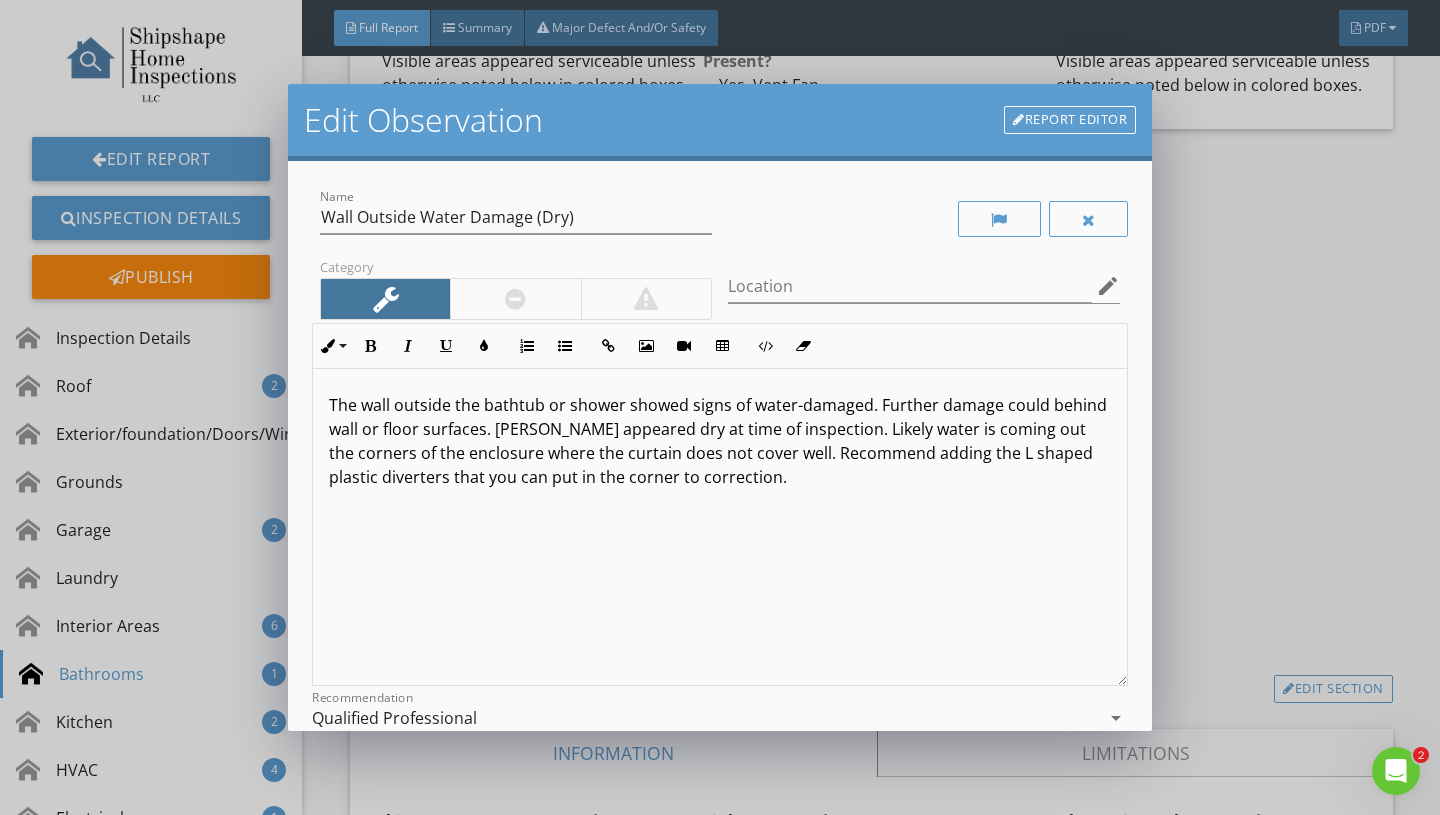 click on "The wall outside the bathtub or shower showed signs of water-damaged. Further damage could behind wall or floor surfaces. Wall appeared dry at time of inspection. Likely water is coming out the corners of the enclosure where the curtain does not cover well. Recommend adding the L shaped plastic diverters that you can put in the corner to correction." at bounding box center (720, 441) 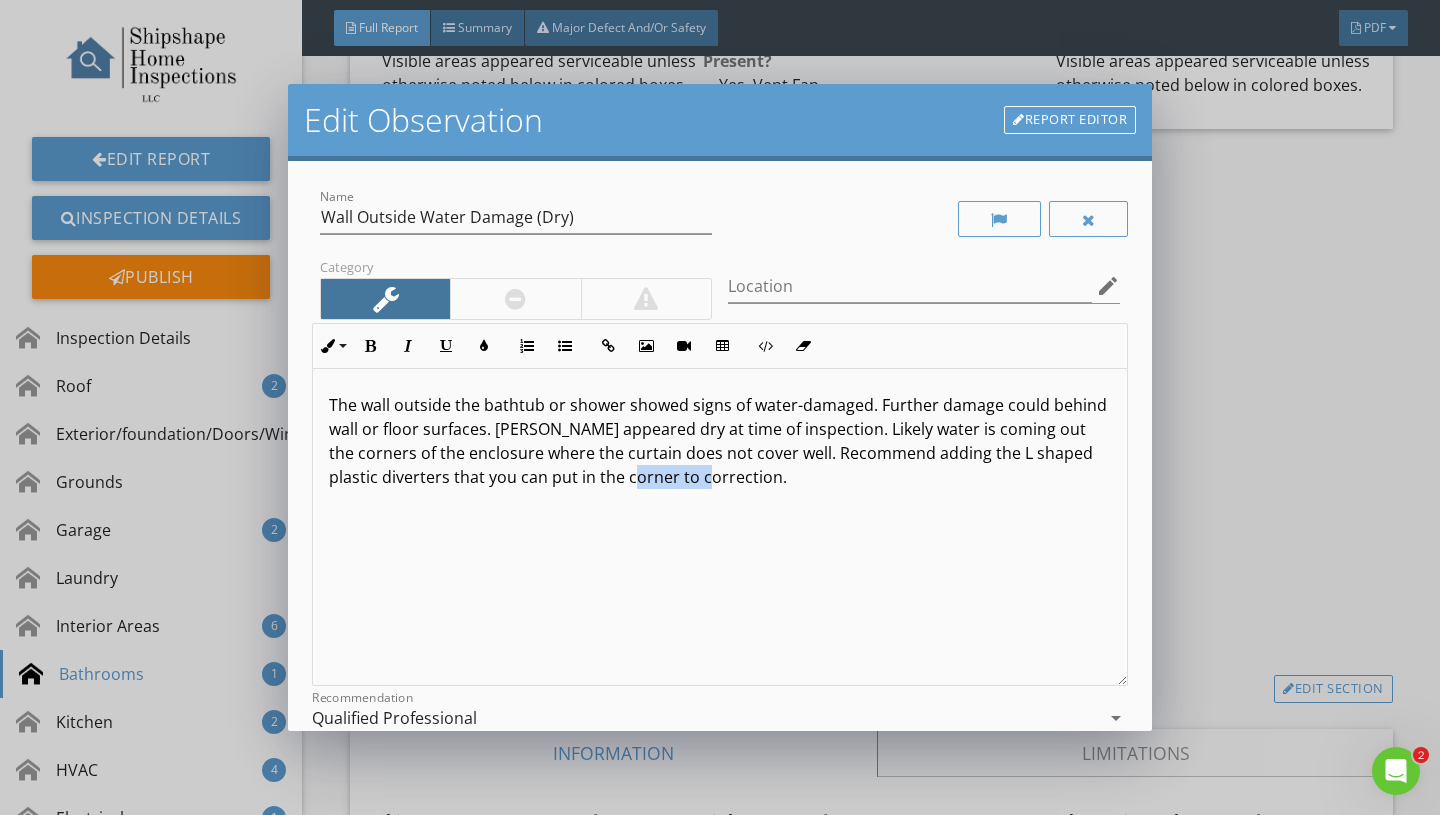 click on "The wall outside the bathtub or shower showed signs of water-damaged. Further damage could behind wall or floor surfaces. Wall appeared dry at time of inspection. Likely water is coming out the corners of the enclosure where the curtain does not cover well. Recommend adding the L shaped plastic diverters that you can put in the corner to correction." at bounding box center [720, 441] 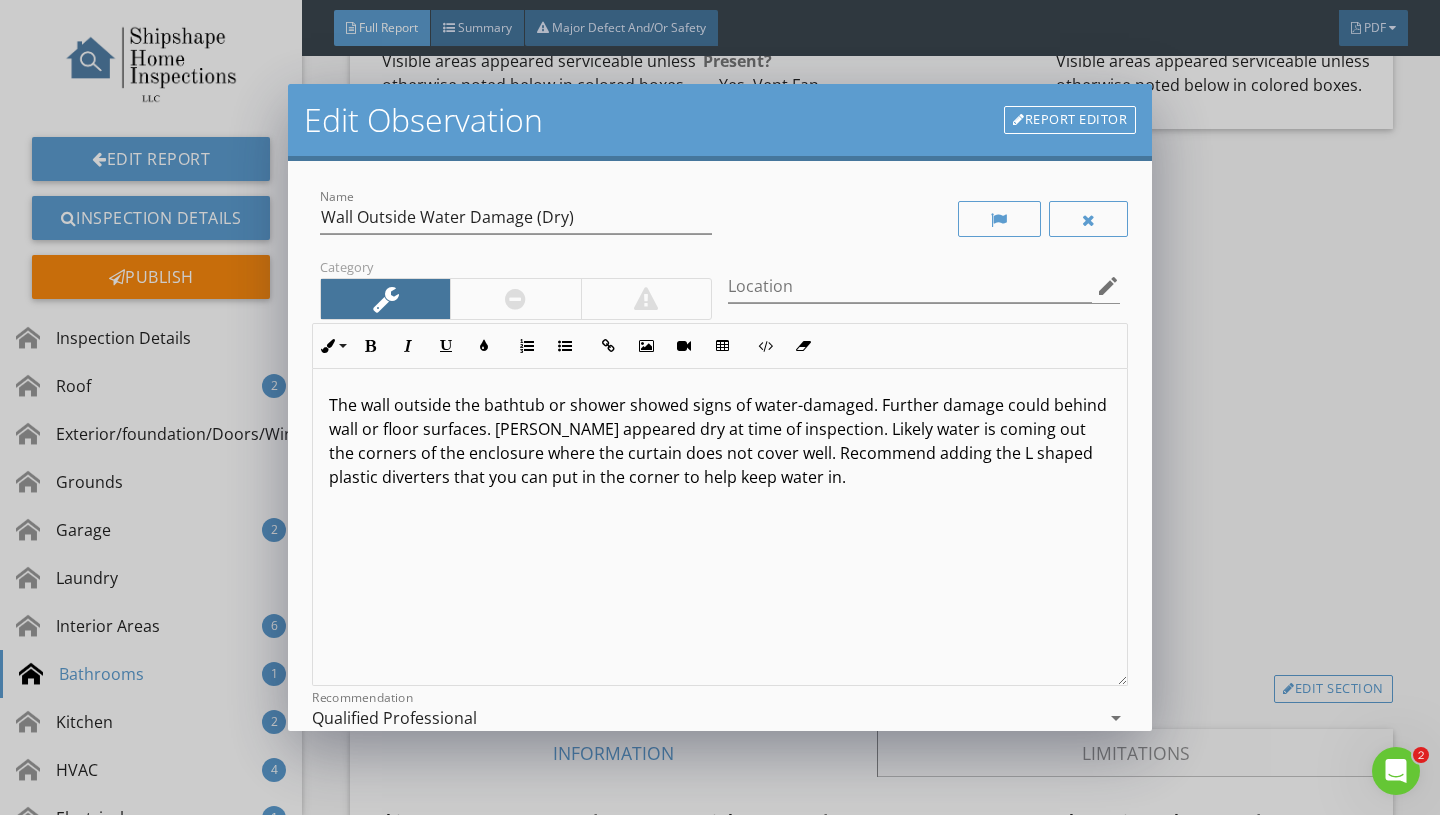click on "The wall outside the bathtub or shower showed signs of water-damaged. Further damage could behind wall or floor surfaces. Wall appeared dry at time of inspection. Likely water is coming out the corners of the enclosure where the curtain does not cover well. Recommend adding the L shaped plastic diverters that you can put in the corner to help keep water in." at bounding box center [720, 441] 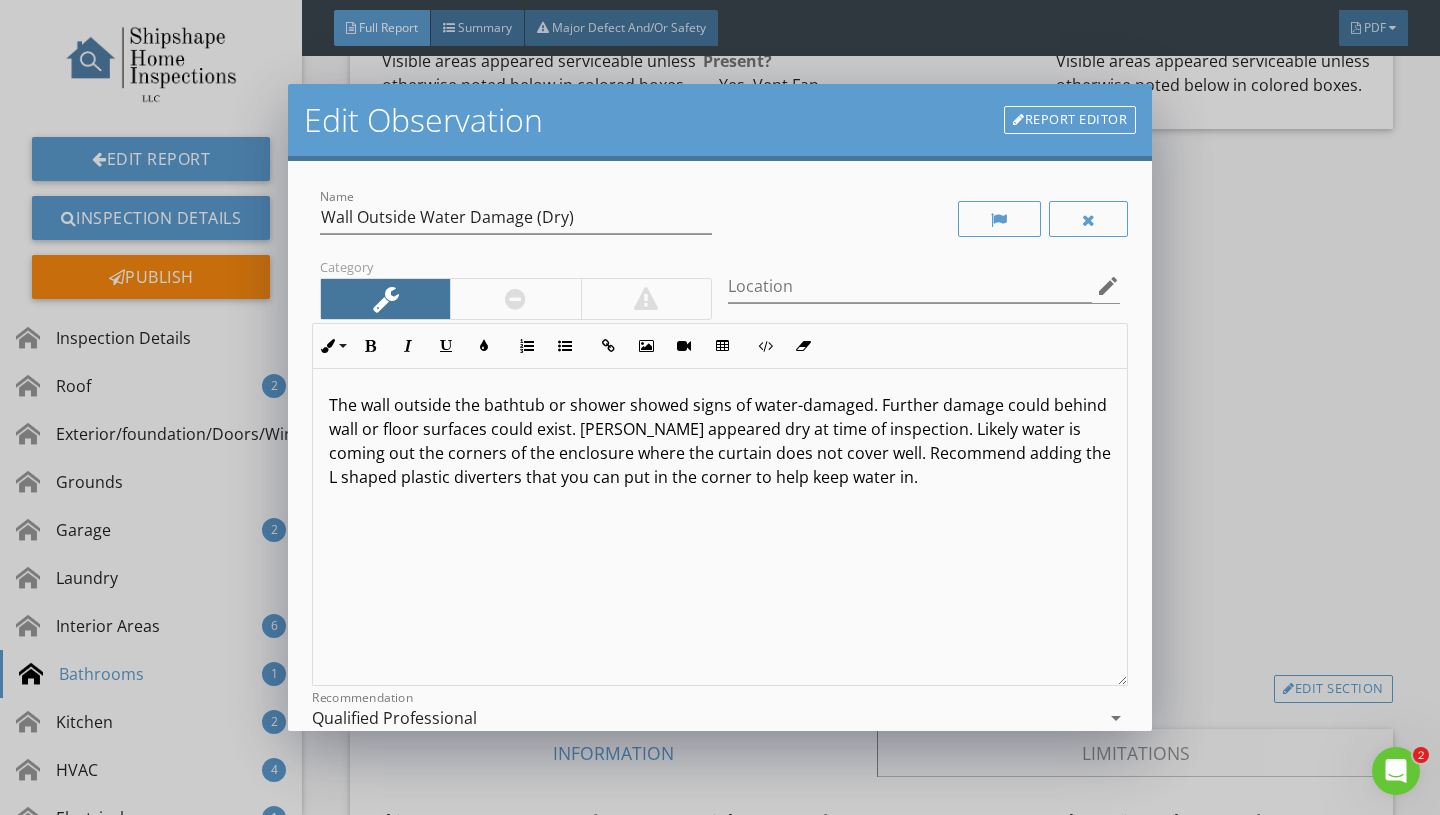 click on "The wall outside the bathtub or shower showed signs of water-damaged. Further damage could behind wall or floor surfaces could exist. Wall appeared dry at time of inspection. Likely water is coming out the corners of the enclosure where the curtain does not cover well. Recommend adding the L shaped plastic diverters that you can put in the corner to help keep water in." at bounding box center [720, 527] 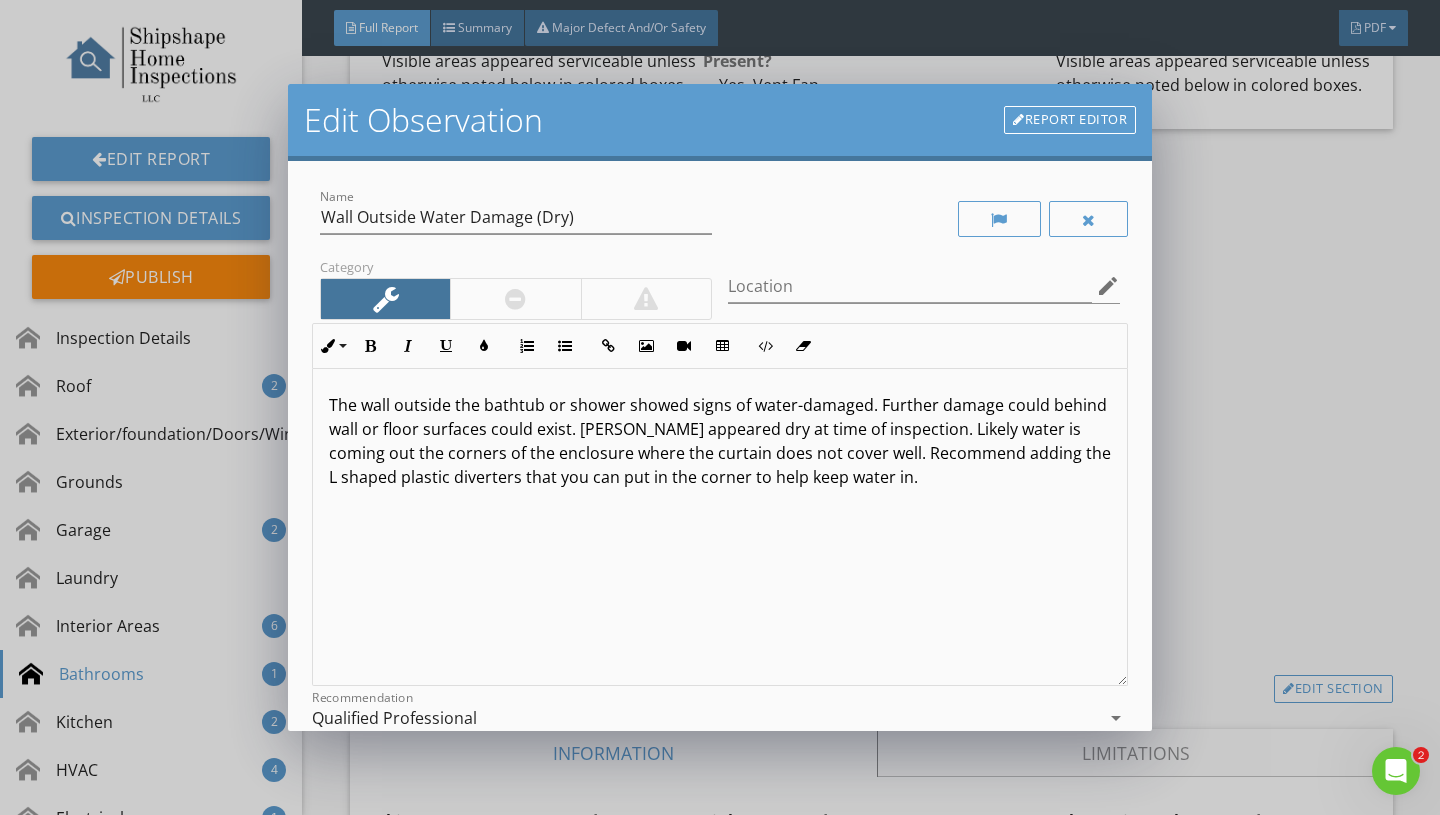 click on "The wall outside the bathtub or shower showed signs of water-damaged. Further damage could behind wall or floor surfaces could exist. Wall appeared dry at time of inspection. Likely water is coming out the corners of the enclosure where the curtain does not cover well. Recommend adding the L shaped plastic diverters that you can put in the corner to help keep water in." at bounding box center [720, 441] 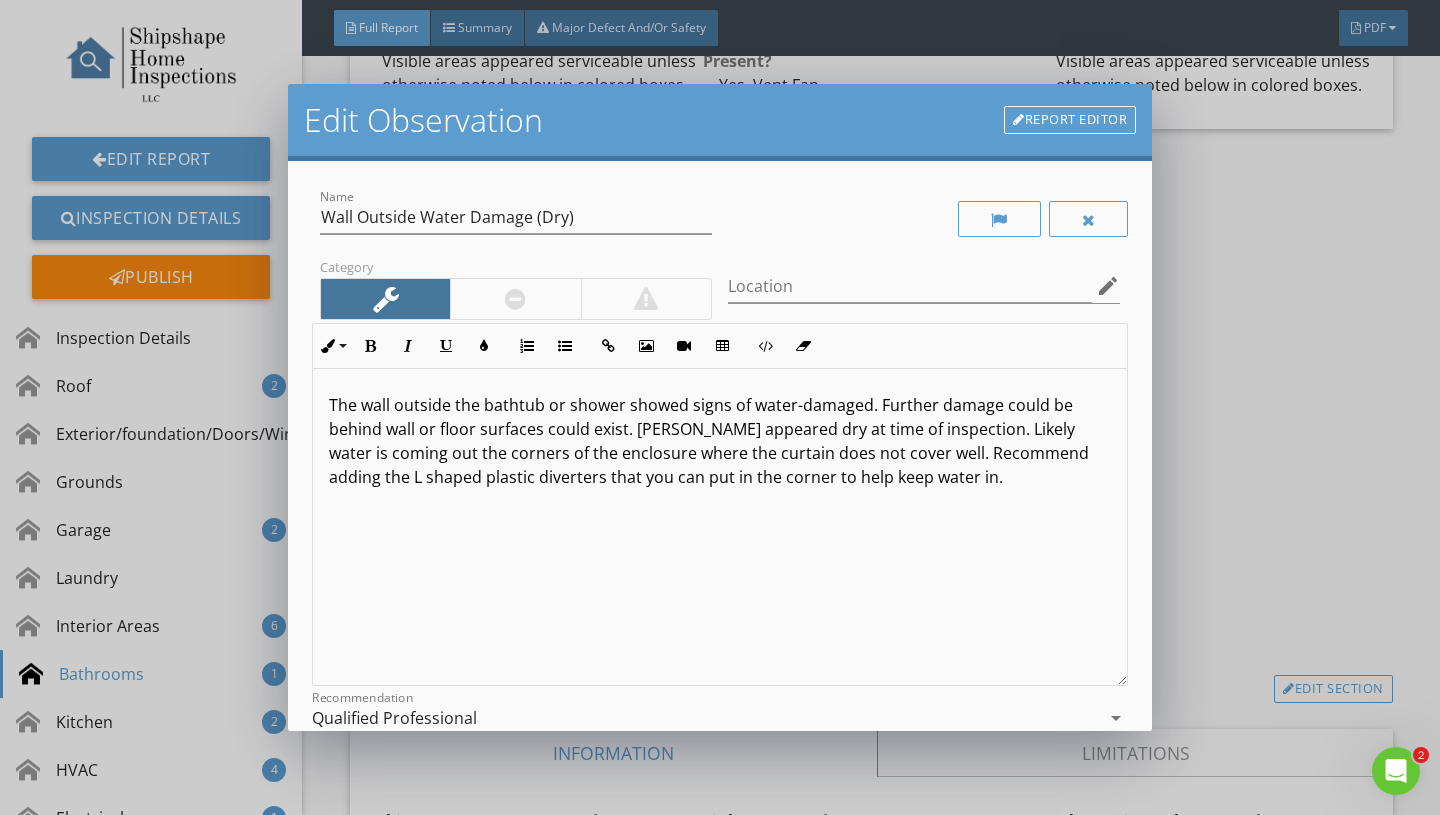 click on "The wall outside the bathtub or shower showed signs of water-damaged. Further damage could be behind wall or floor surfaces could exist. Wall appeared dry at time of inspection. Likely water is coming out the corners of the enclosure where the curtain does not cover well. Recommend adding the L shaped plastic diverters that you can put in the corner to help keep water in." at bounding box center (720, 441) 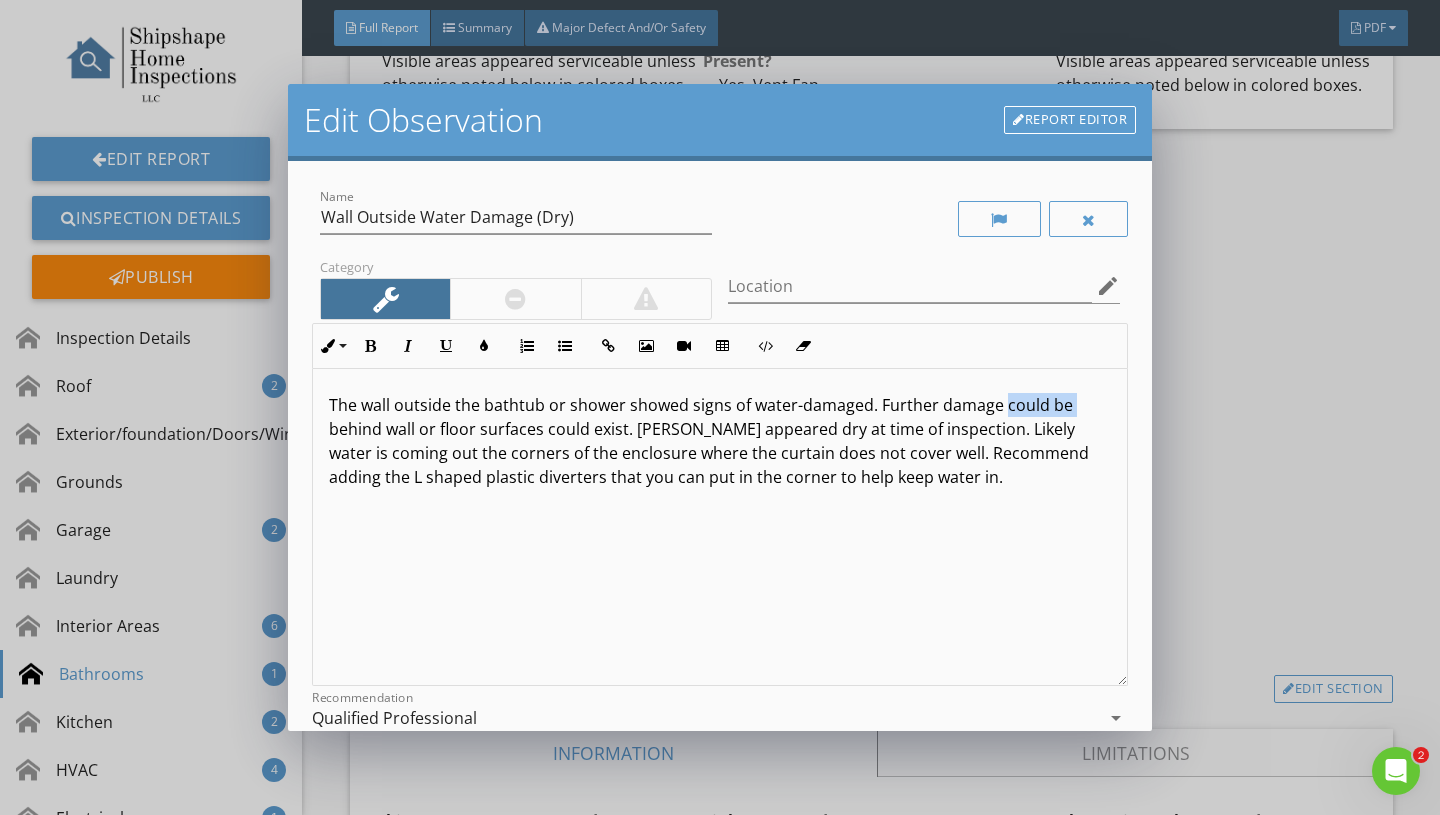 drag, startPoint x: 329, startPoint y: 429, endPoint x: 1000, endPoint y: 406, distance: 671.39404 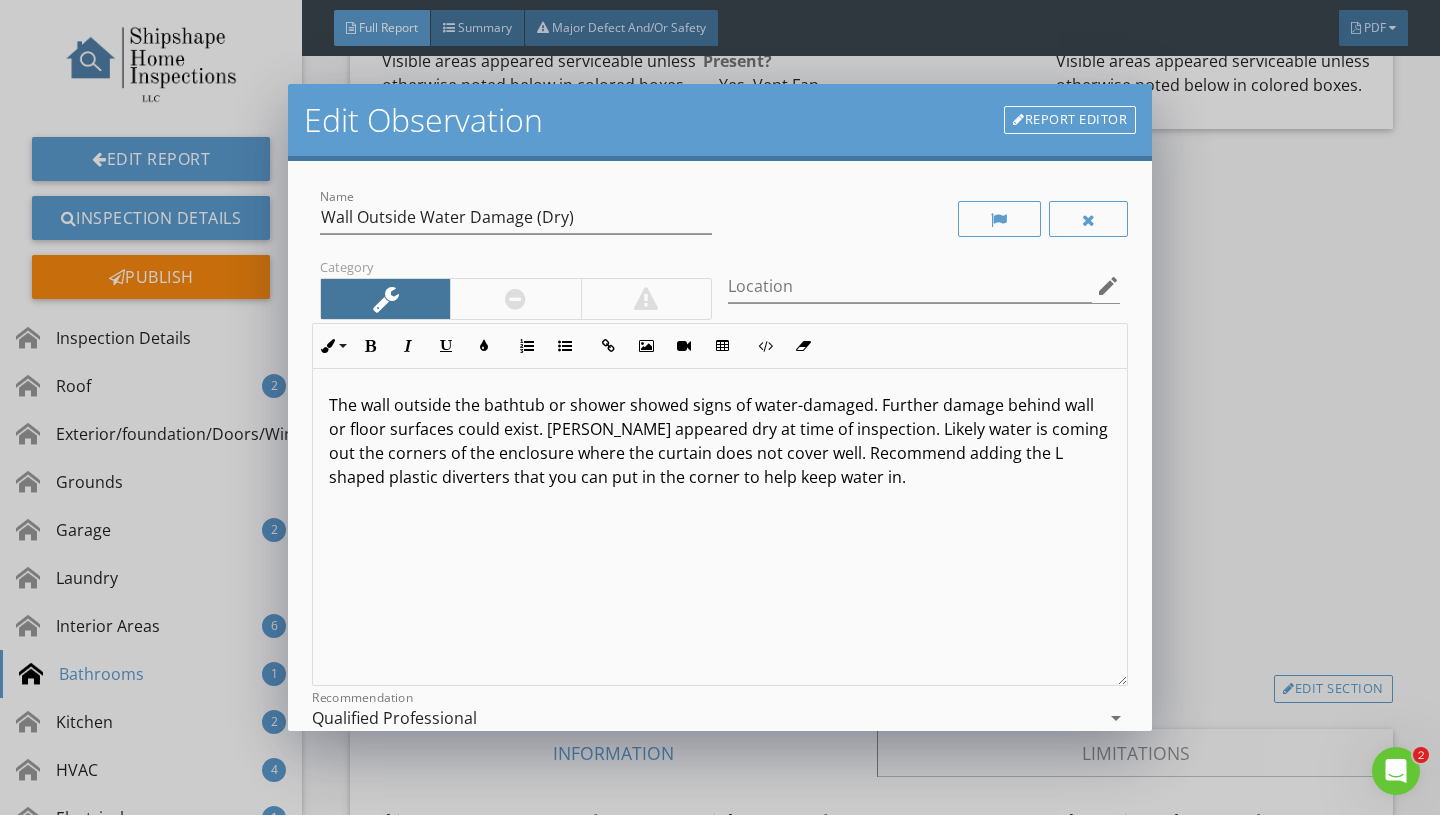 click on "The wall outside the bathtub or shower showed signs of water-damaged. Further damage behind wall or floor surfaces could exist. Wall appeared dry at time of inspection. Likely water is coming out the corners of the enclosure where the curtain does not cover well. Recommend adding the L shaped plastic diverters that you can put in the corner to help keep water in." at bounding box center [720, 441] 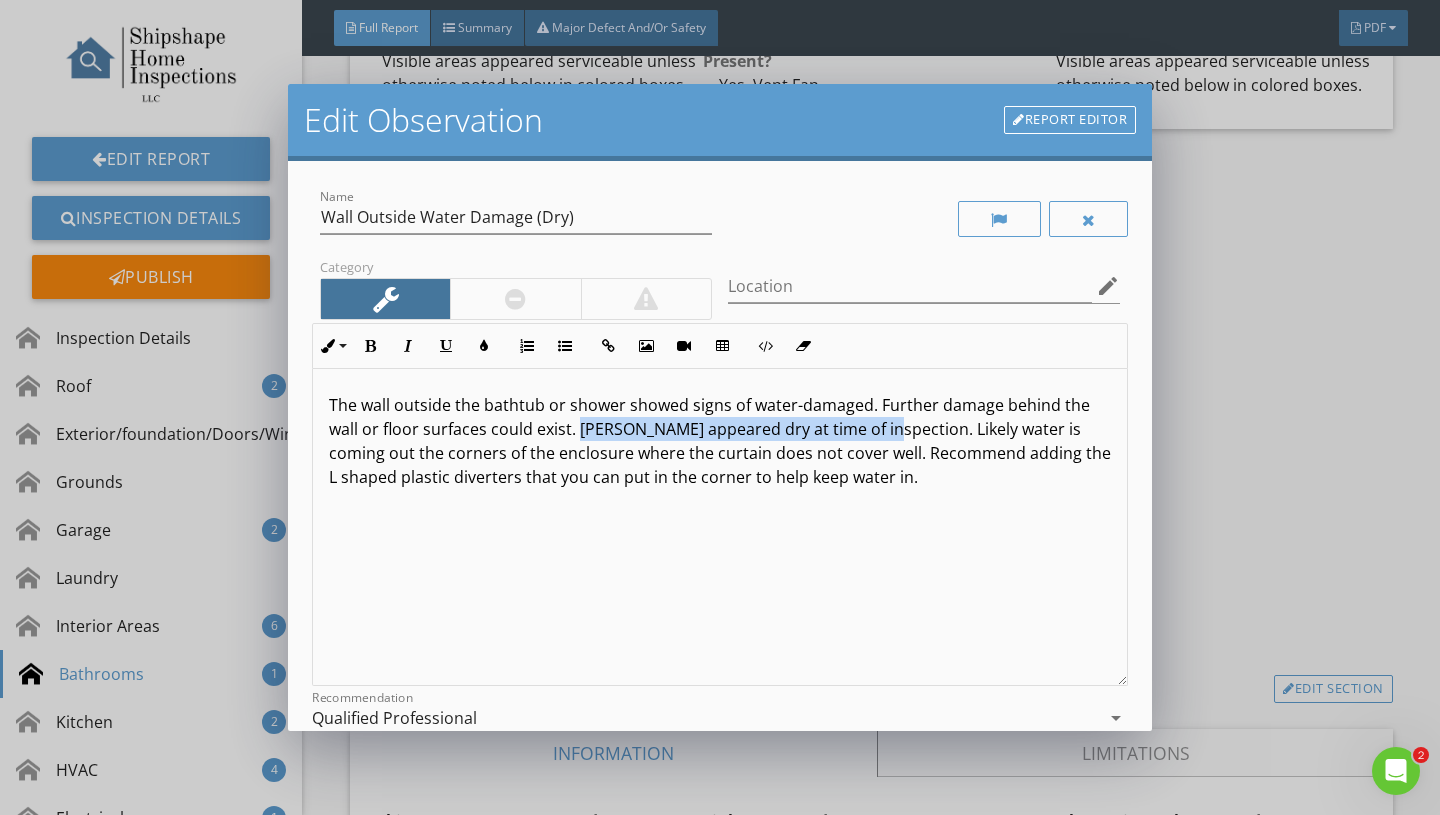 drag, startPoint x: 578, startPoint y: 427, endPoint x: 876, endPoint y: 432, distance: 298.04193 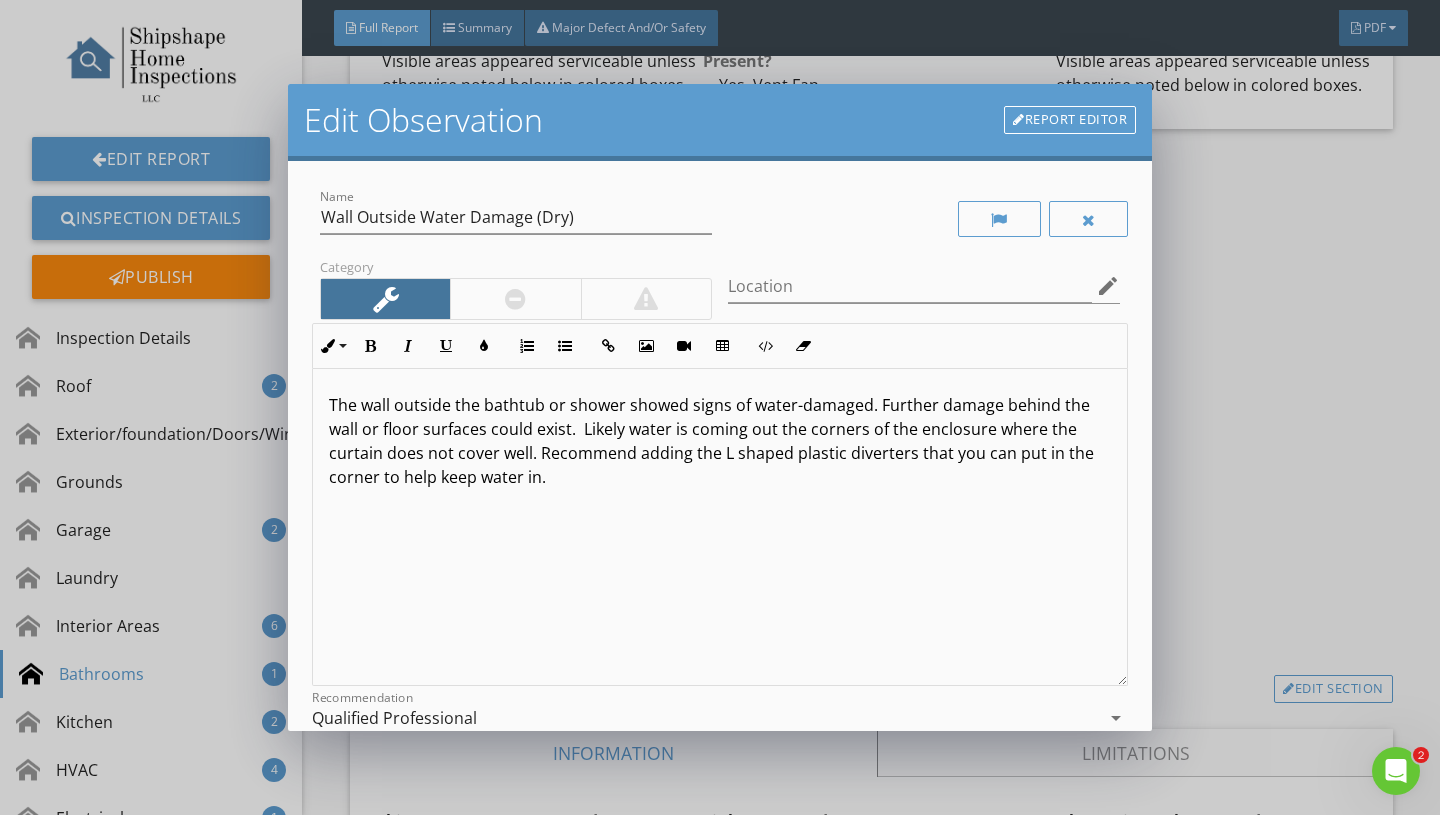 click on "The wall outside the bathtub or shower showed signs of water-damaged. Further damage behind the wall or floor surfaces could exist.  Likely water is coming out the corners of the enclosure where the curtain does not cover well. Recommend adding the L shaped plastic diverters that you can put in the corner to help keep water in." at bounding box center [720, 441] 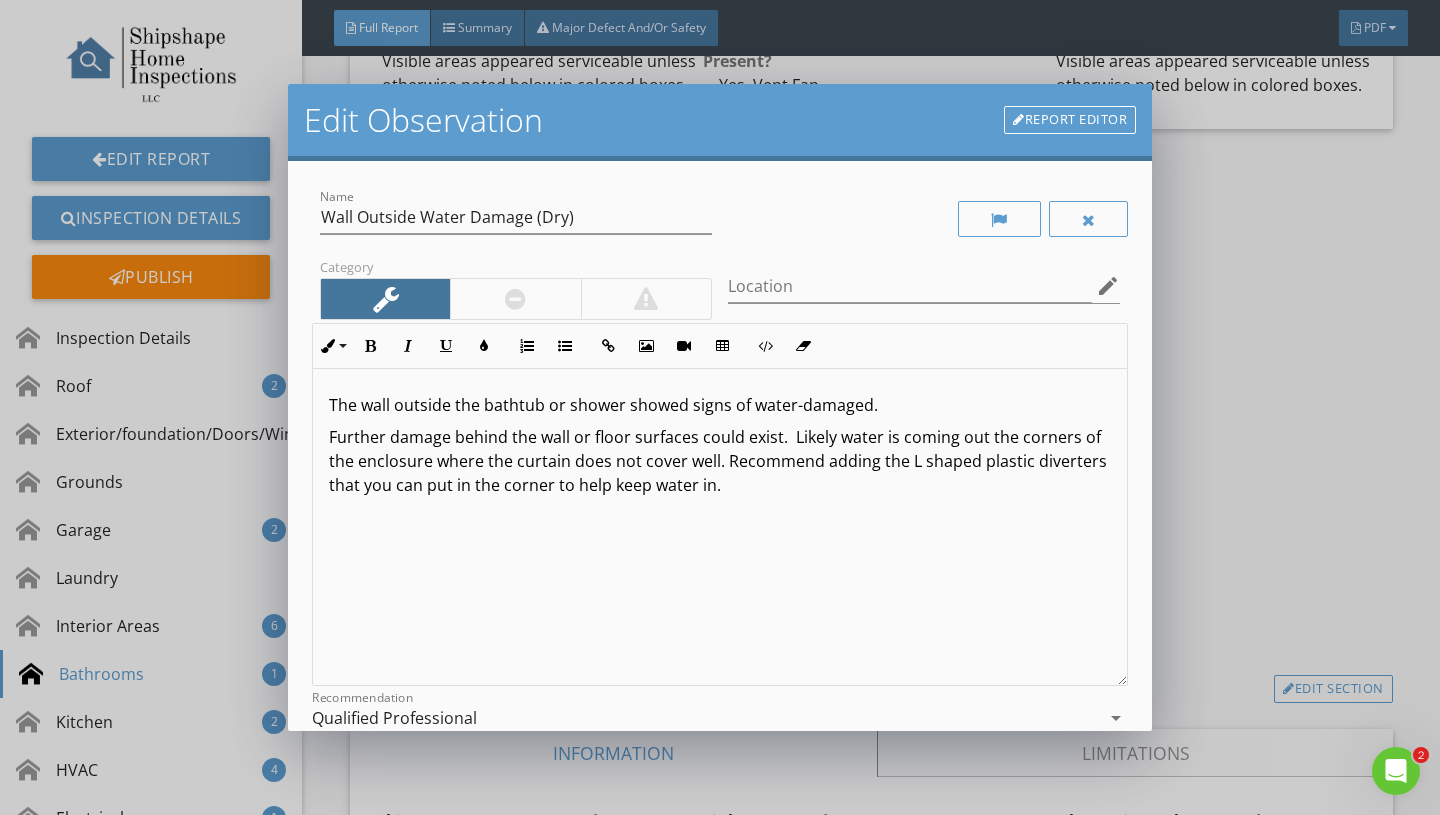 click on "The wall outside the bathtub or shower showed signs of water-damaged." at bounding box center [720, 405] 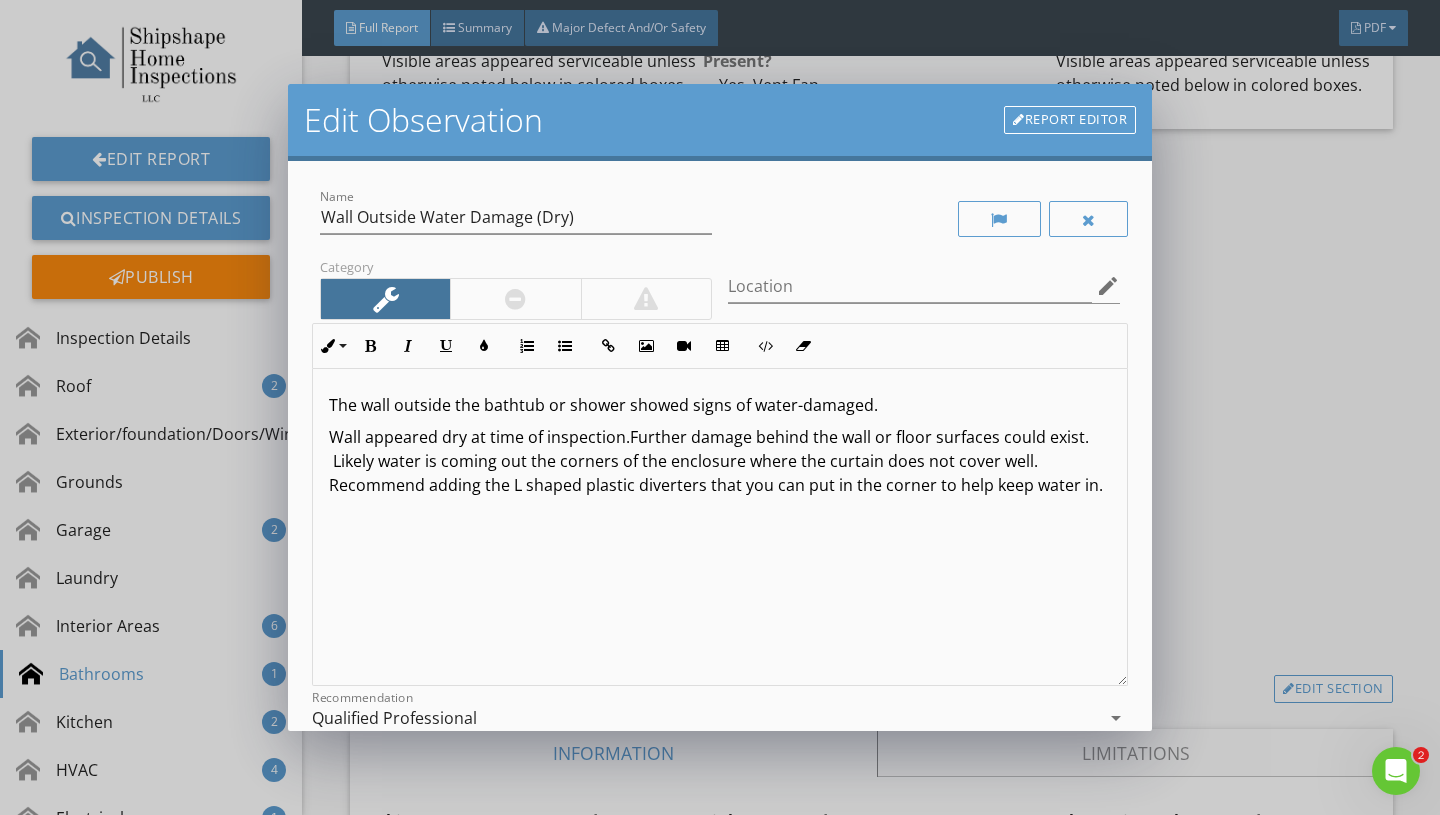 click on "The wall outside the bathtub or shower showed signs of water-damaged.  Wall appeared dry at time of inspection.Further damage behind the wall or floor surfaces could exist.  Likely water is coming out the corners of the enclosure where the curtain does not cover well. Recommend adding the L shaped plastic diverters that you can put in the corner to help keep water in." at bounding box center [720, 527] 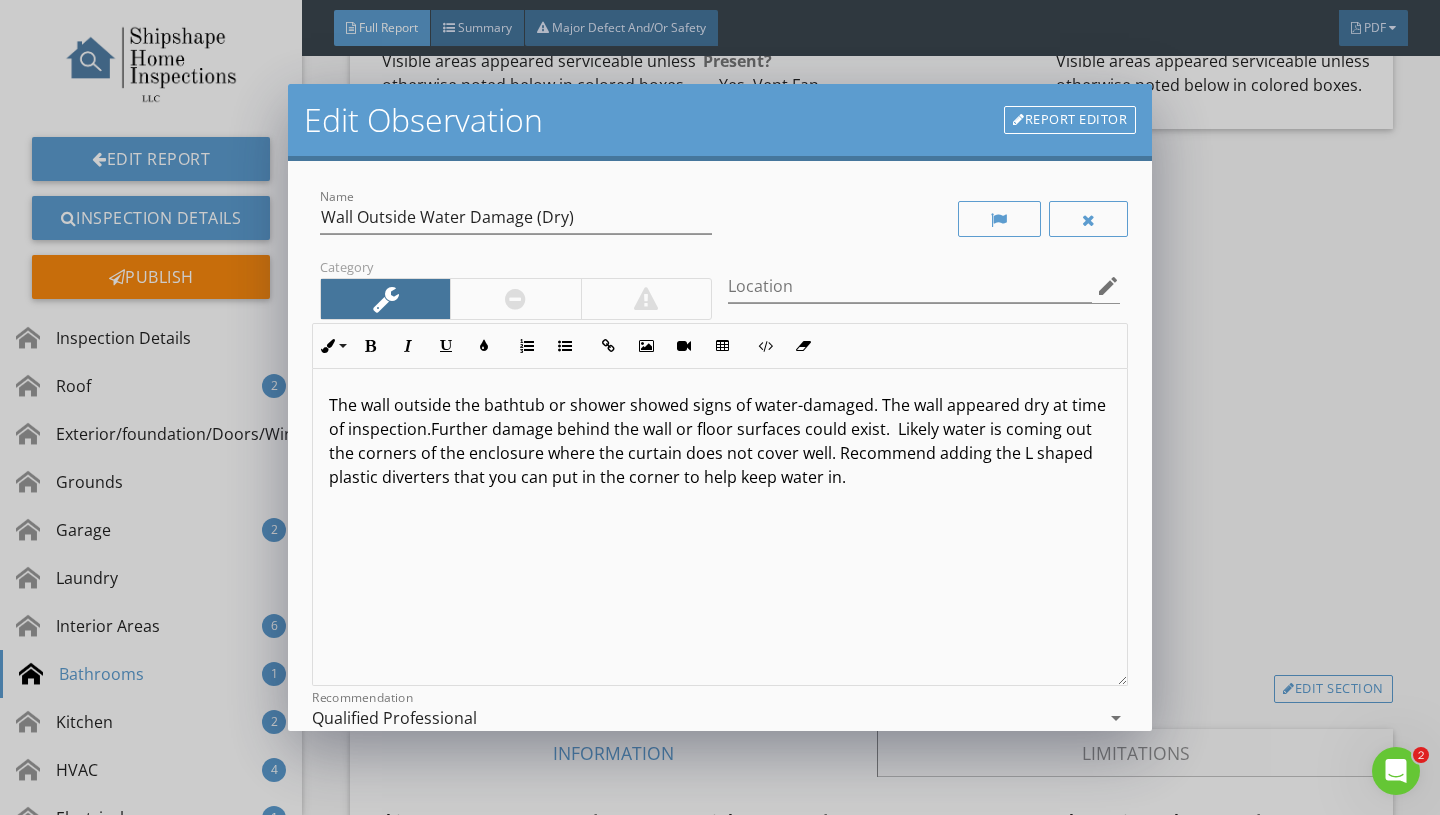click on "The wall outside the bathtub or shower showed signs of water-damaged. The wall appeared dry at time of inspection.Further damage behind the wall or floor surfaces could exist.  Likely water is coming out the corners of the enclosure where the curtain does not cover well. Recommend adding the L shaped plastic diverters that you can put in the corner to help keep water in." at bounding box center (720, 441) 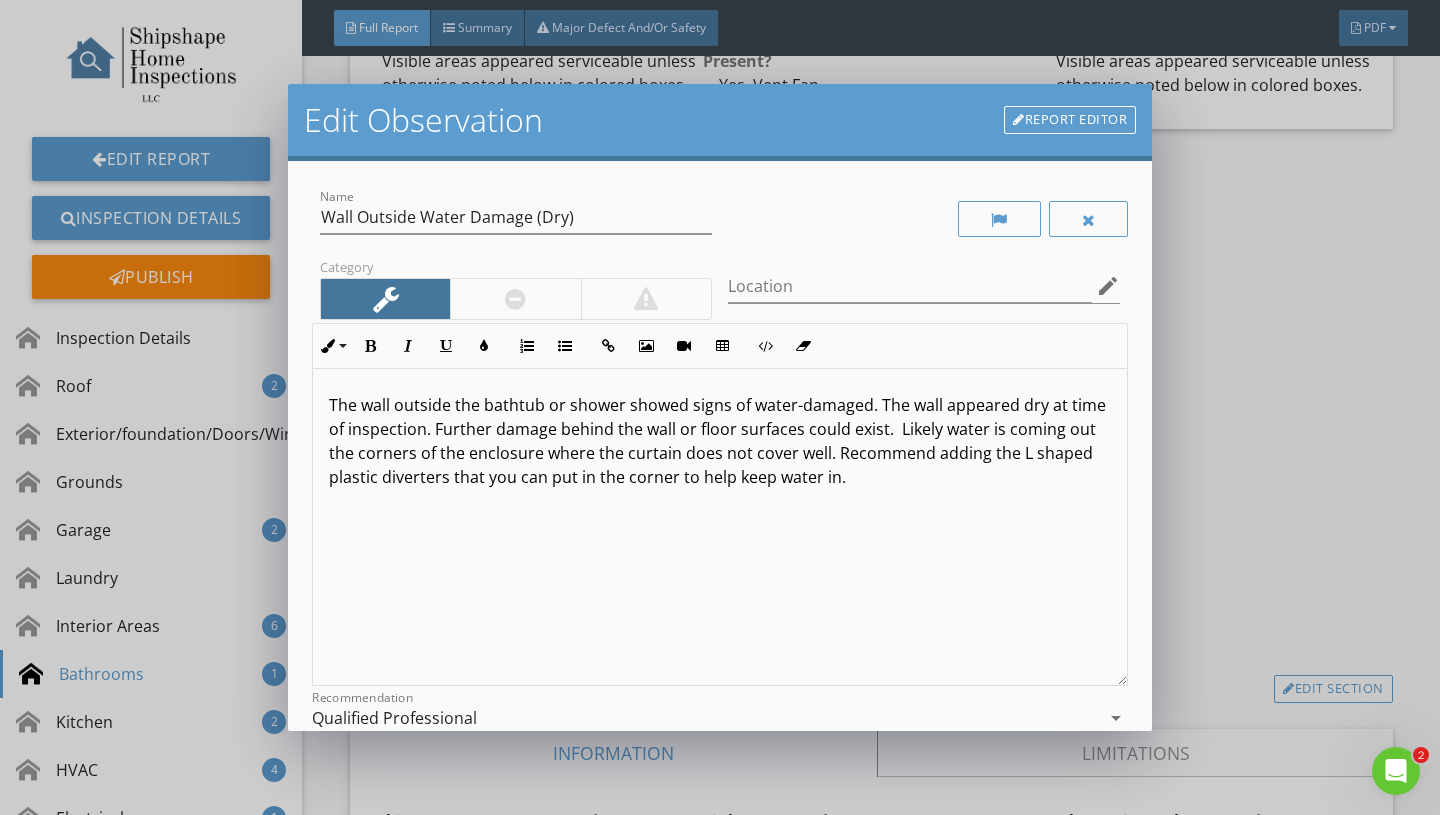 click on "The wall outside the bathtub or shower showed signs of water-damaged. The wall appeared dry at time of inspection. Further damage behind the wall or floor surfaces could exist.  Likely water is coming out the corners of the enclosure where the curtain does not cover well. Recommend adding the L shaped plastic diverters that you can put in the corner to help keep water in." at bounding box center (720, 441) 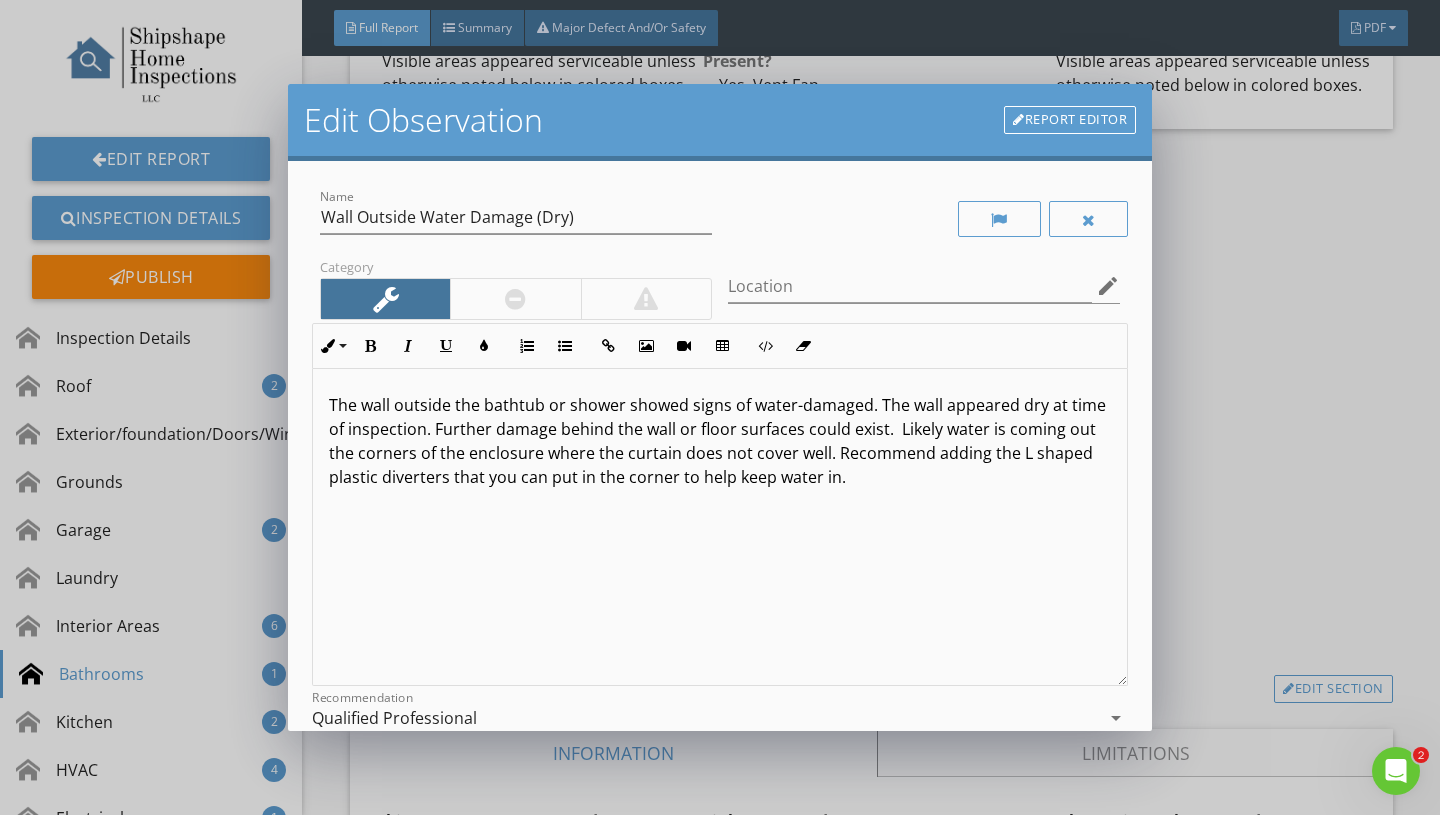 click on "The wall outside the bathtub or shower showed signs of water-damaged. The wall appeared dry at time of inspection. Further damage behind the wall or floor surfaces could exist.  Likely water is coming out the corners of the enclosure where the curtain does not cover well. Recommend adding the L shaped plastic diverters that you can put in the corner to help keep water in." at bounding box center [720, 441] 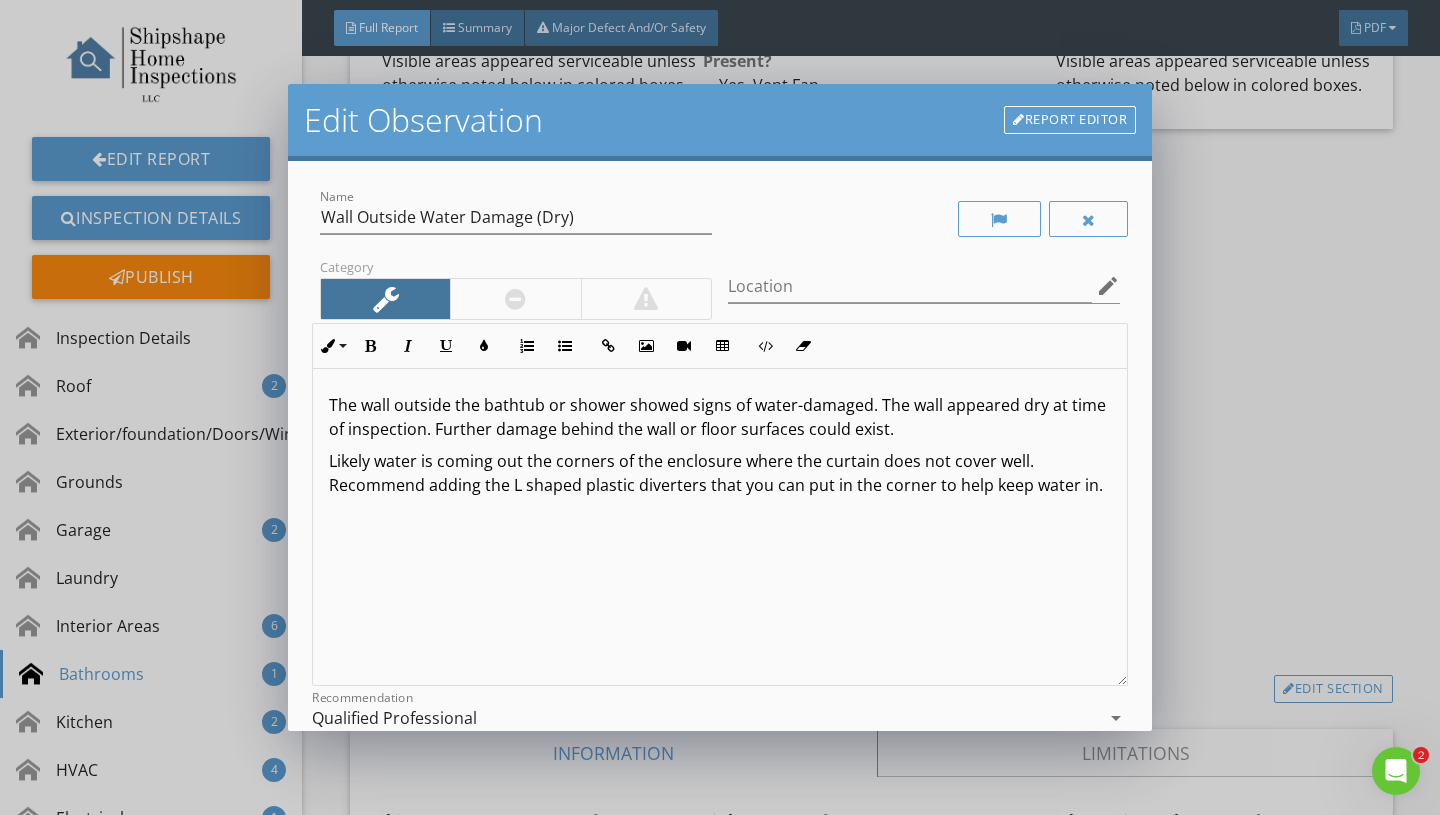 scroll, scrollTop: 1, scrollLeft: 0, axis: vertical 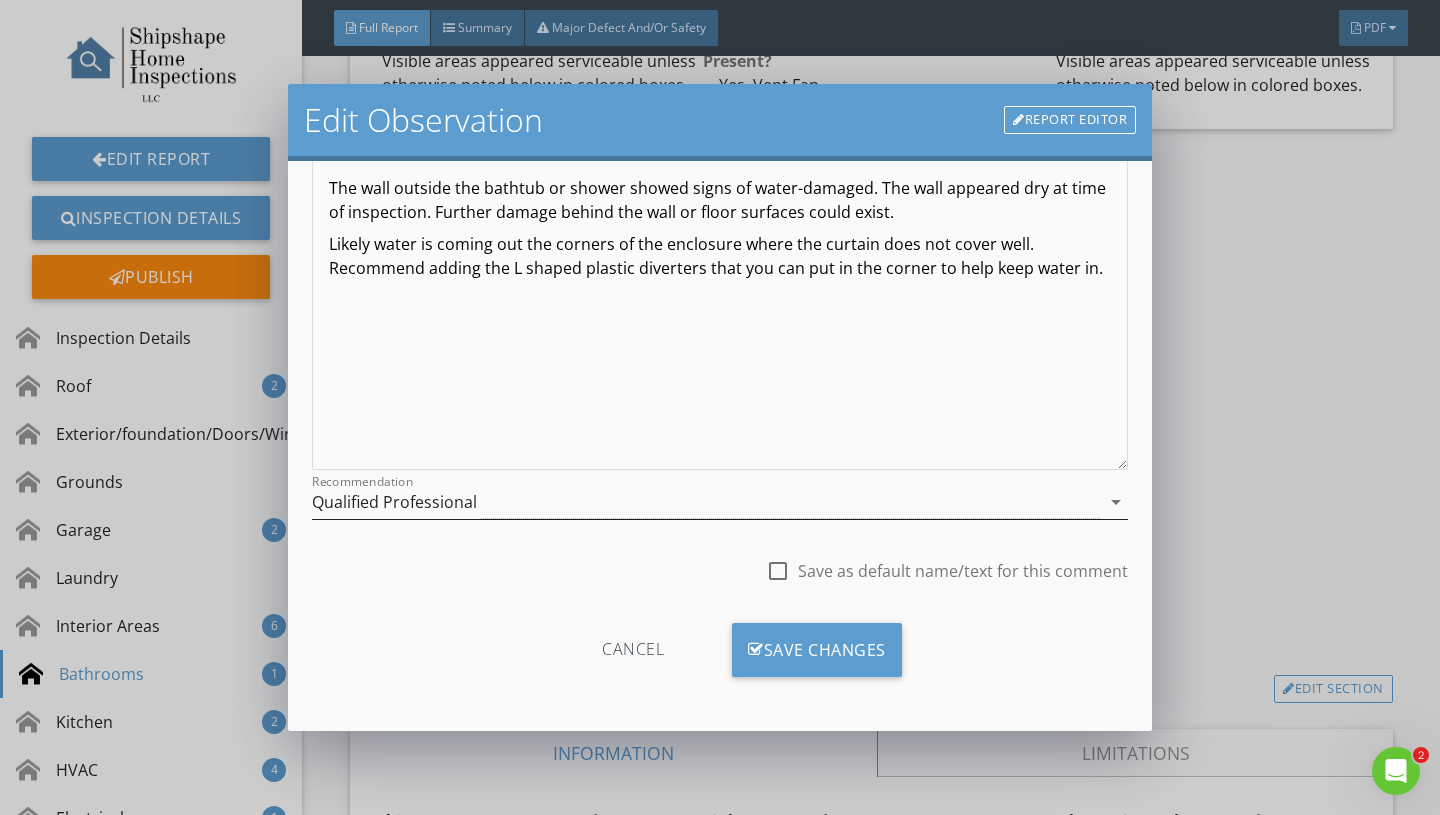click on "Qualified Professional" at bounding box center (706, 502) 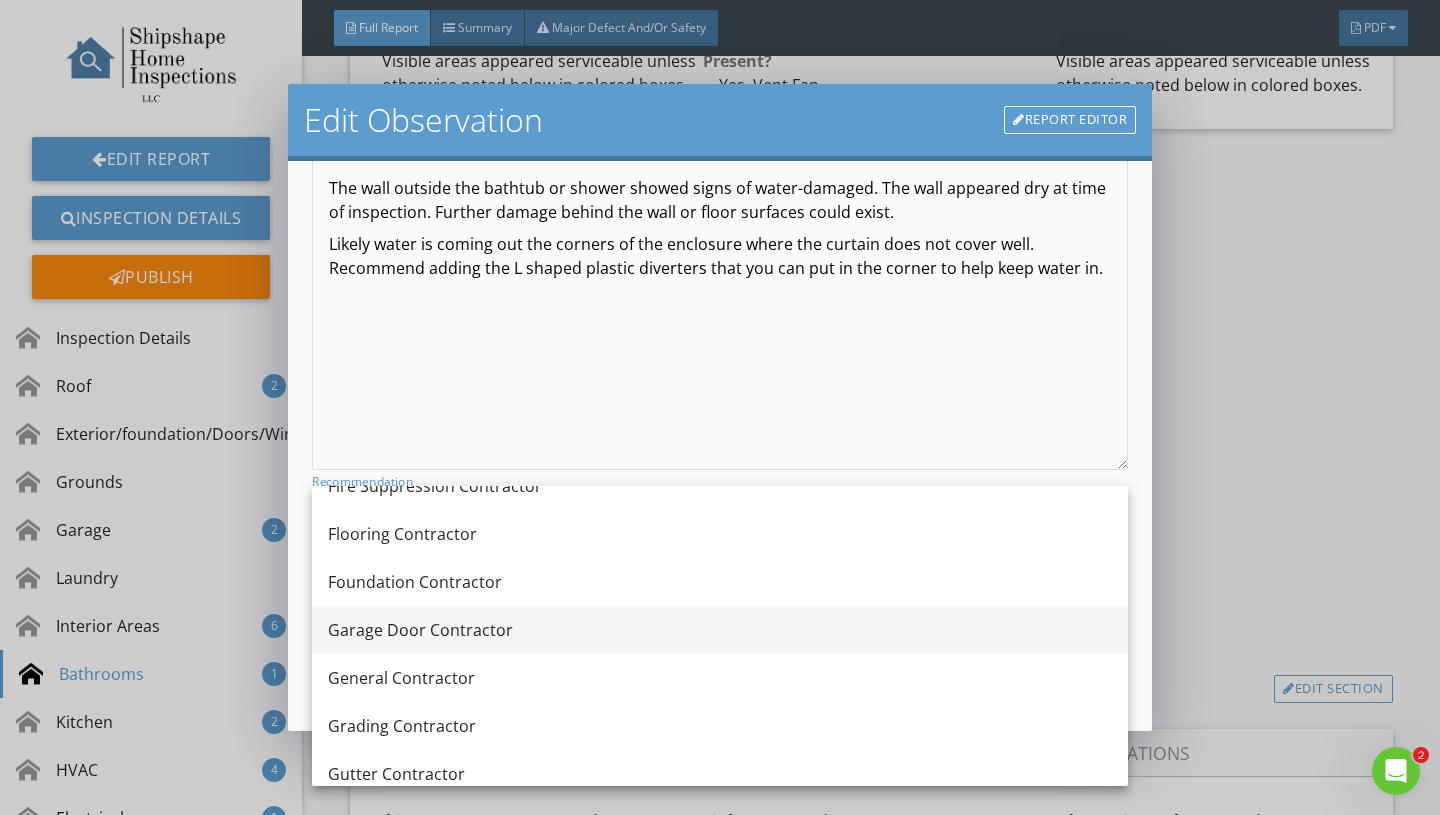 scroll, scrollTop: 1222, scrollLeft: 0, axis: vertical 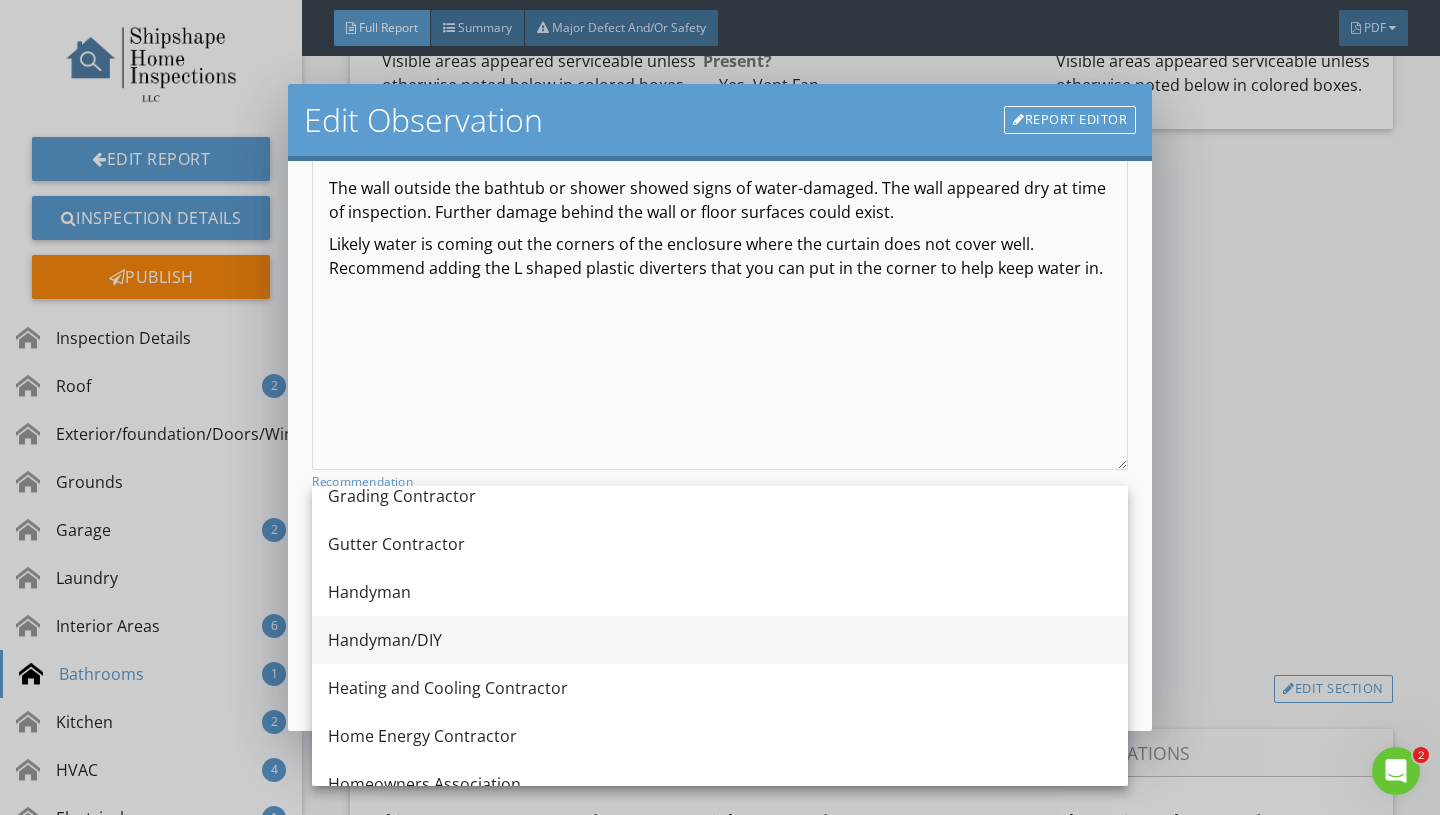 click on "Handyman/DIY" at bounding box center [720, 640] 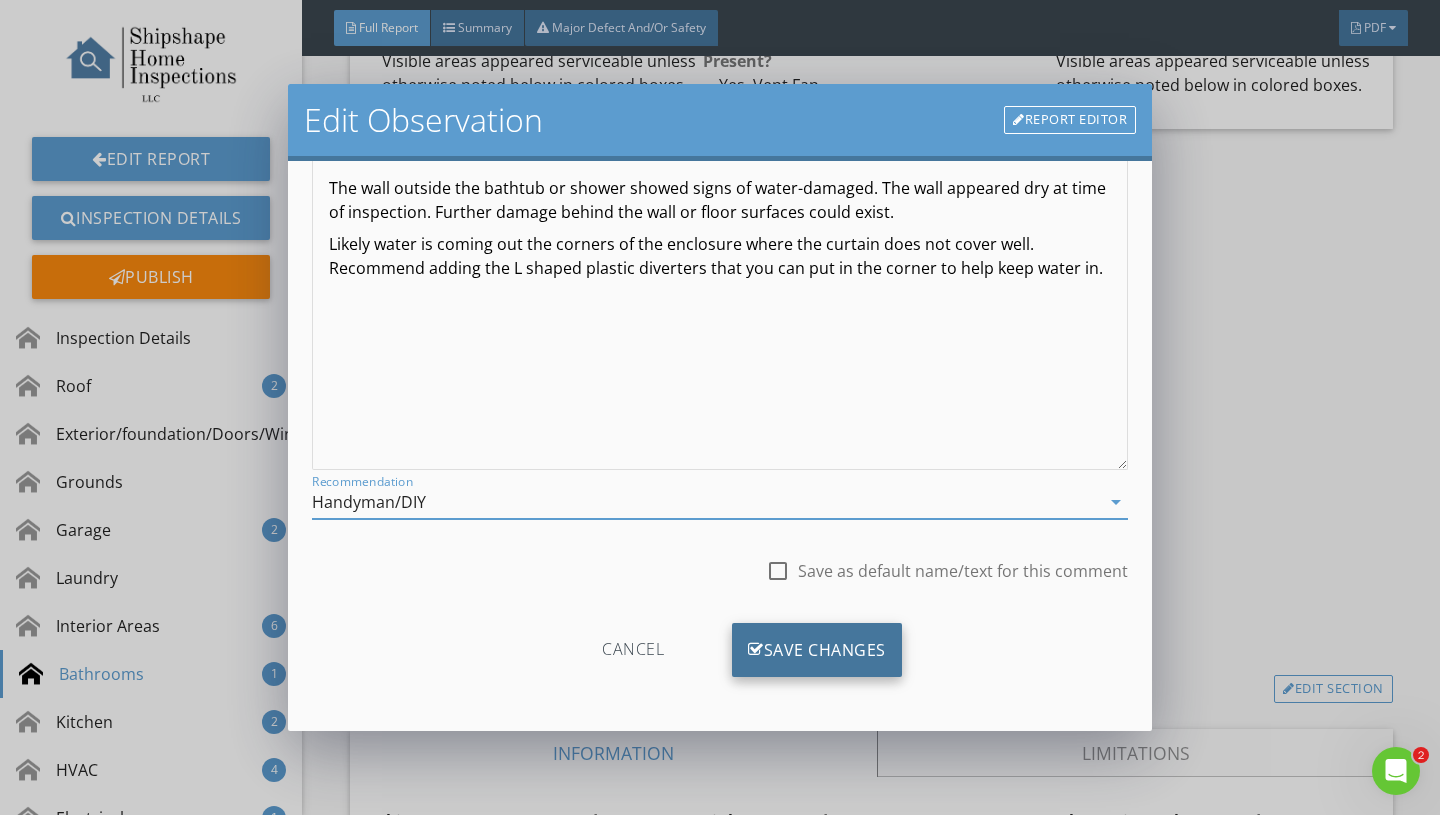 click on "Save Changes" at bounding box center [817, 650] 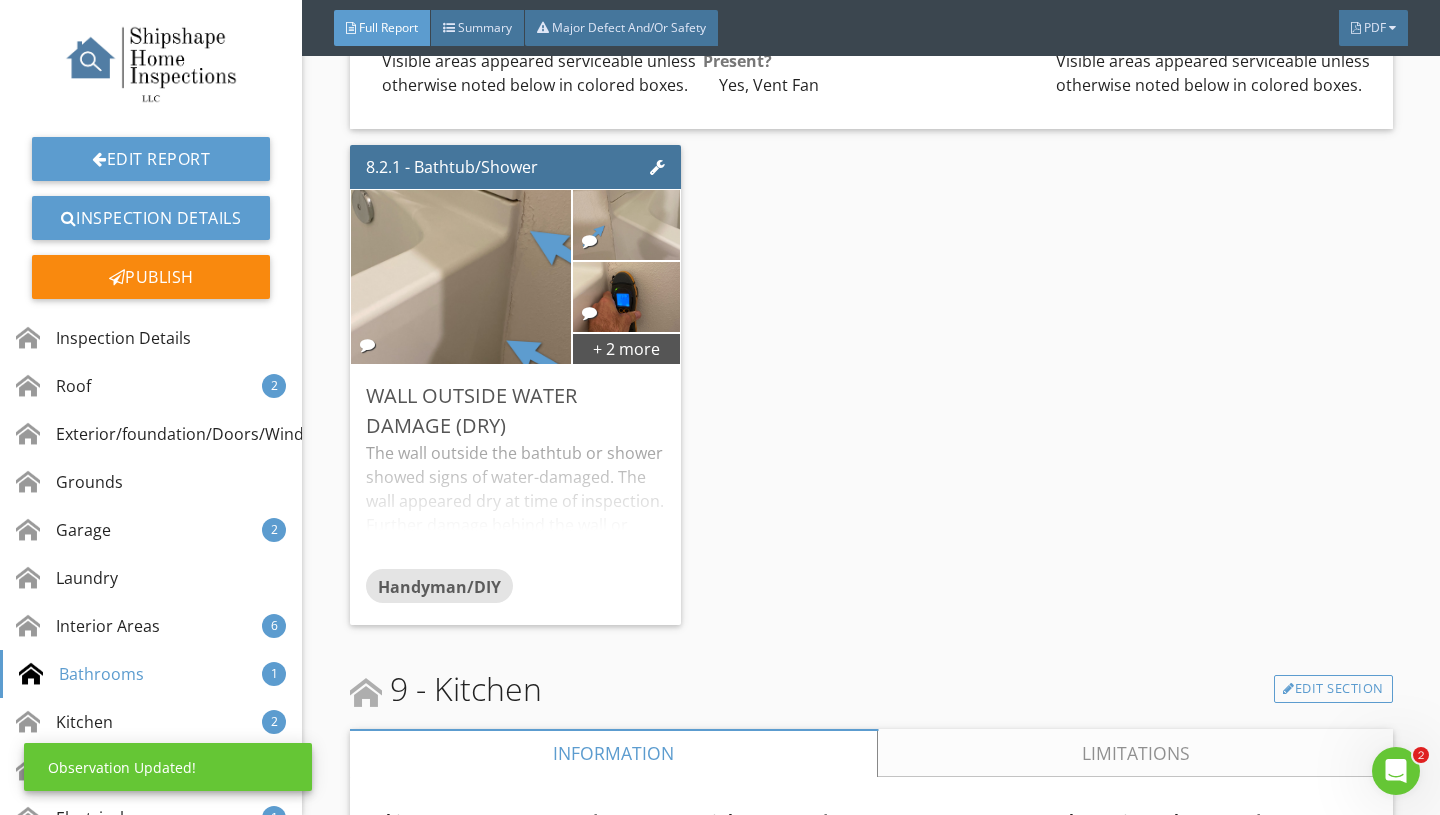 scroll, scrollTop: 0, scrollLeft: 0, axis: both 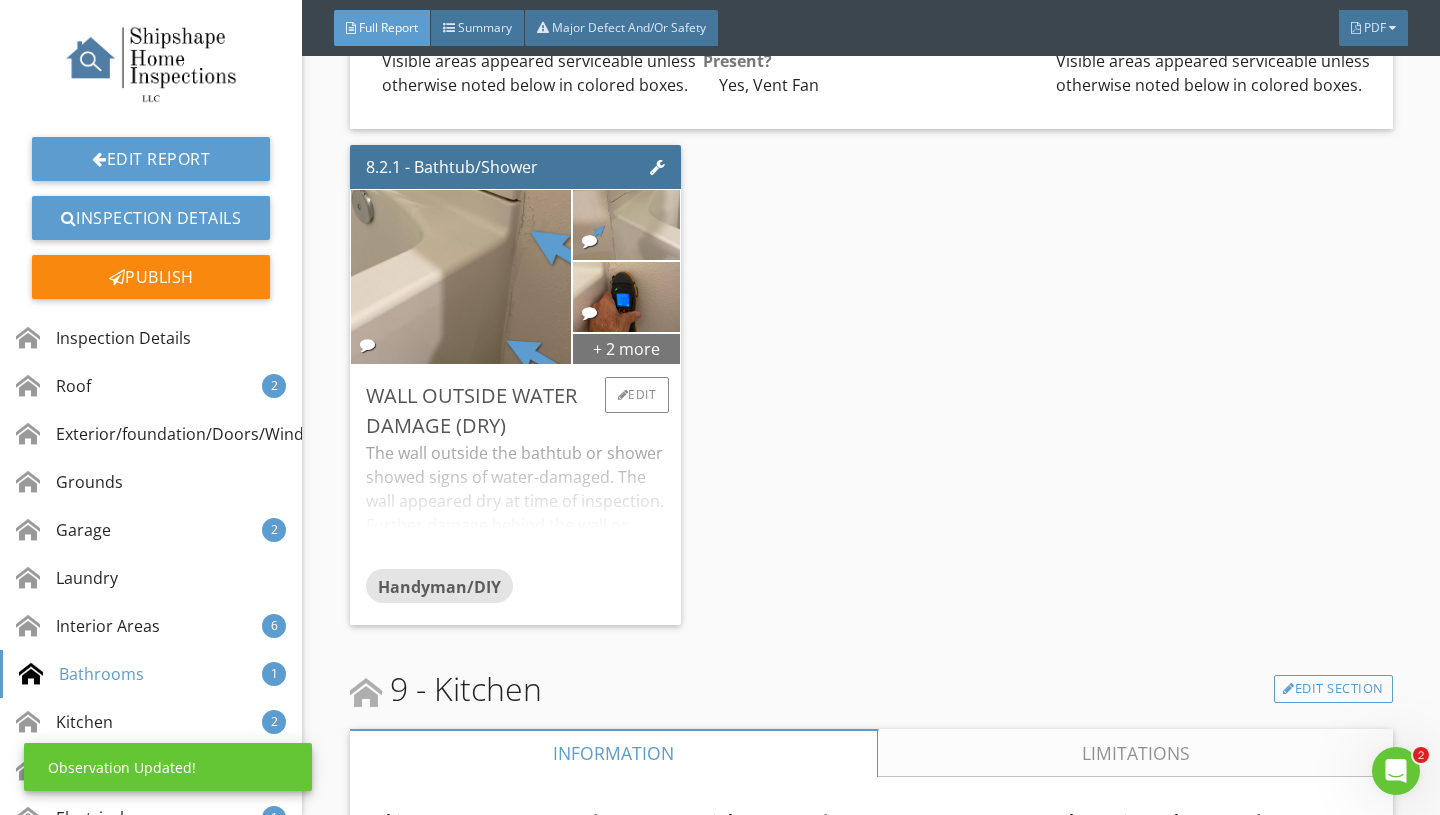 click on "+ 2 more" at bounding box center [627, 348] 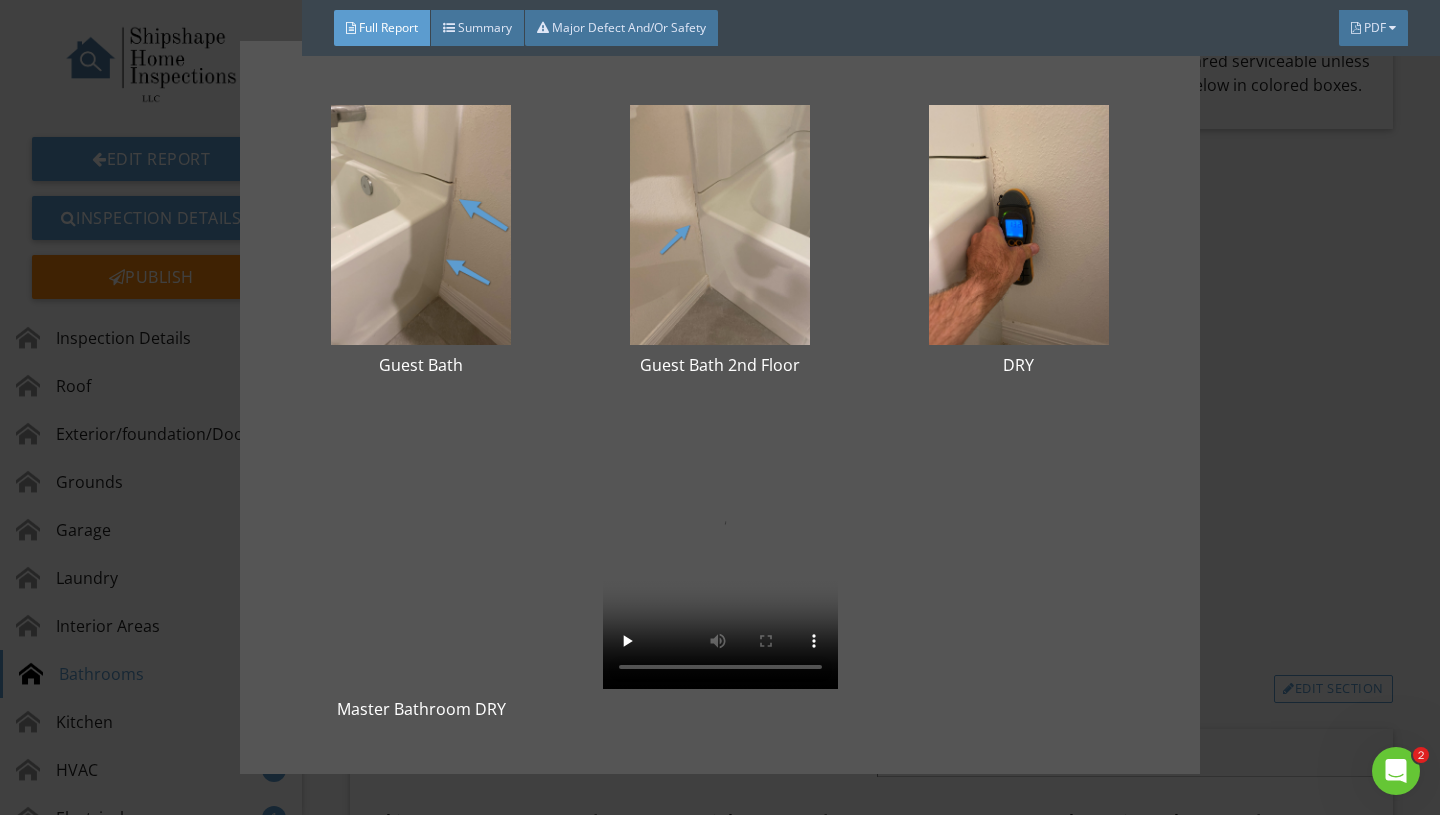 click on "Guest Bath
Guest Bath 2nd Floor
DRY
Master Bathroom DRY" at bounding box center (720, 407) 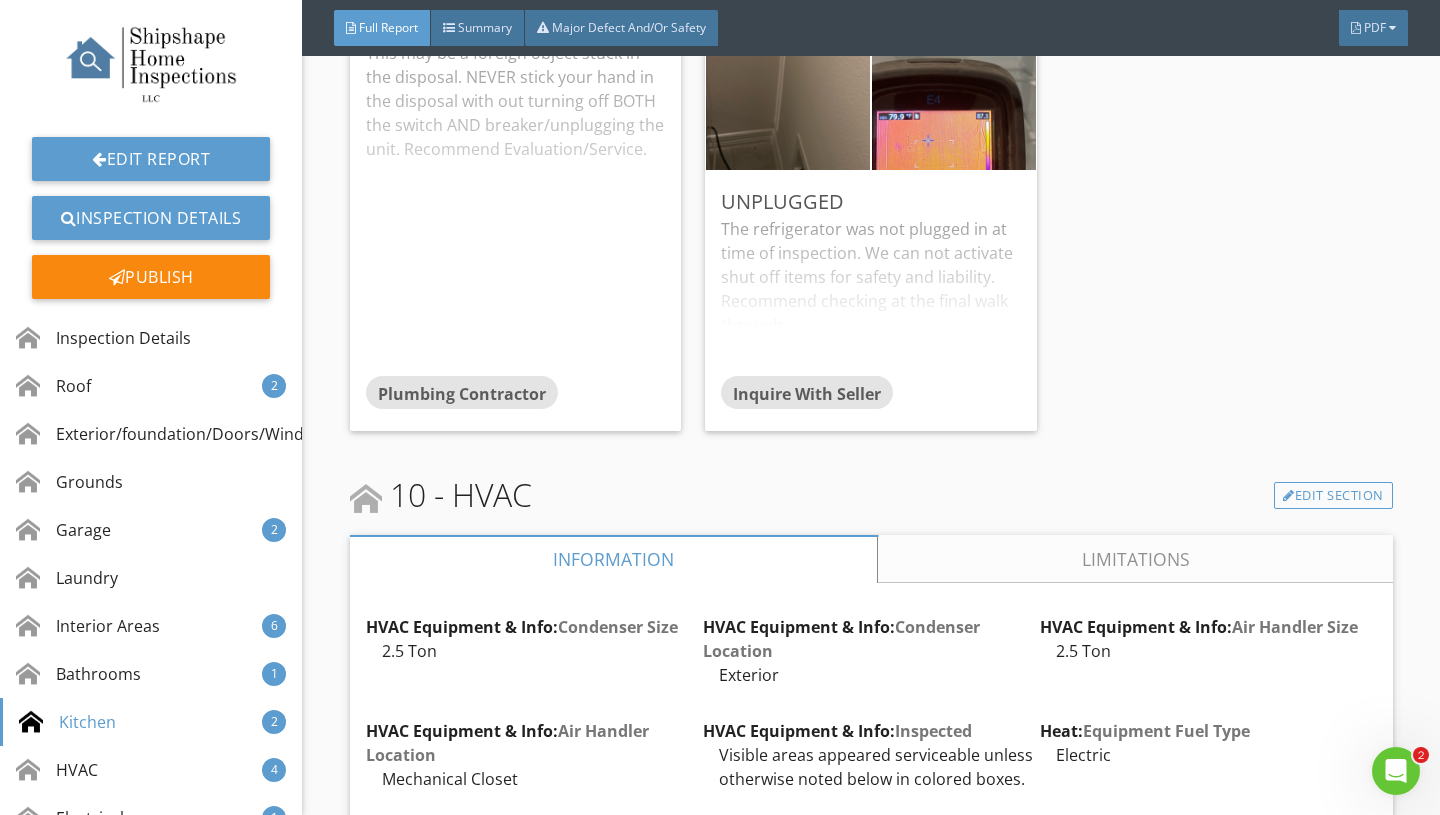 scroll, scrollTop: 10370, scrollLeft: 0, axis: vertical 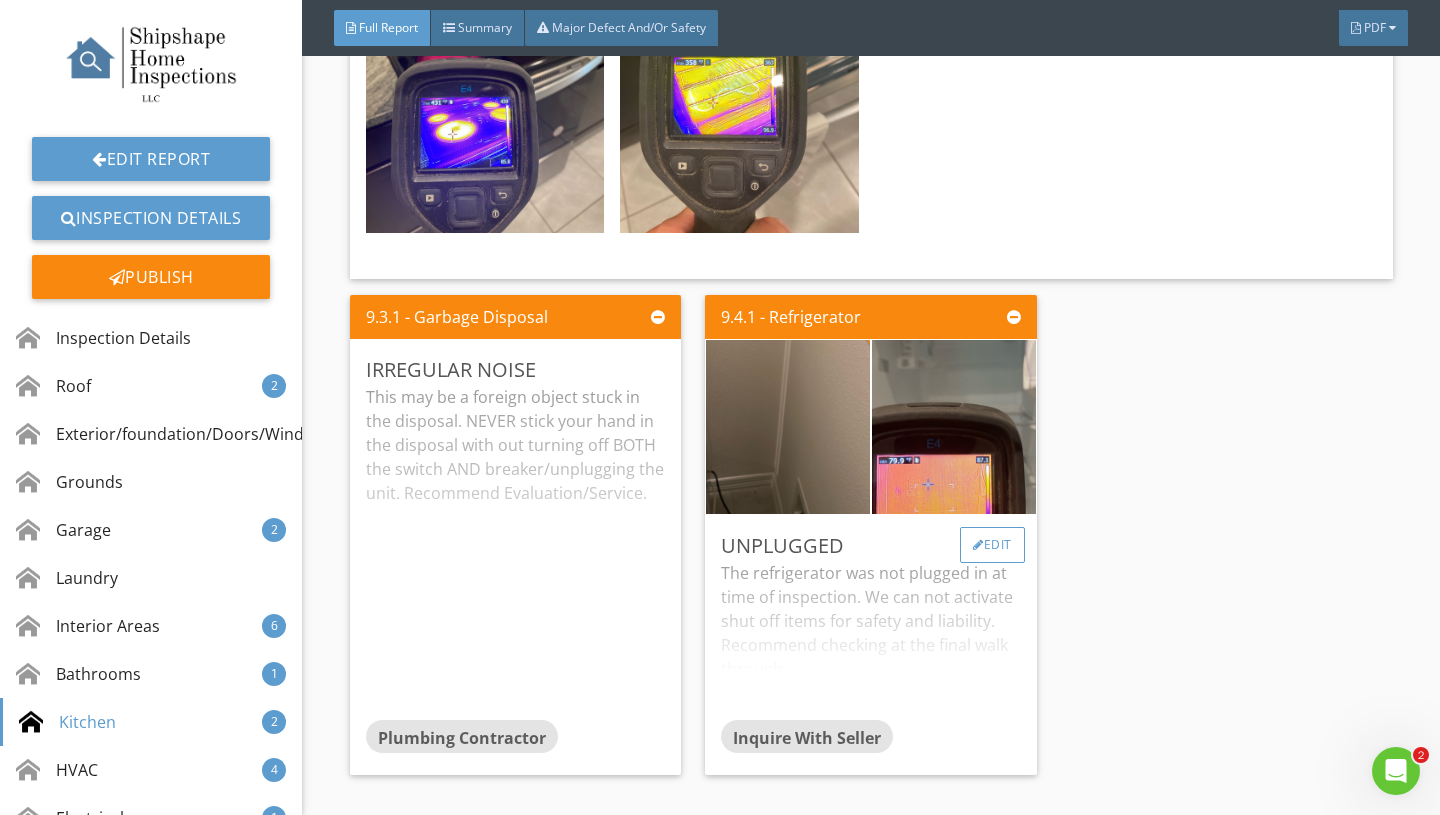 click on "Edit" at bounding box center [992, 545] 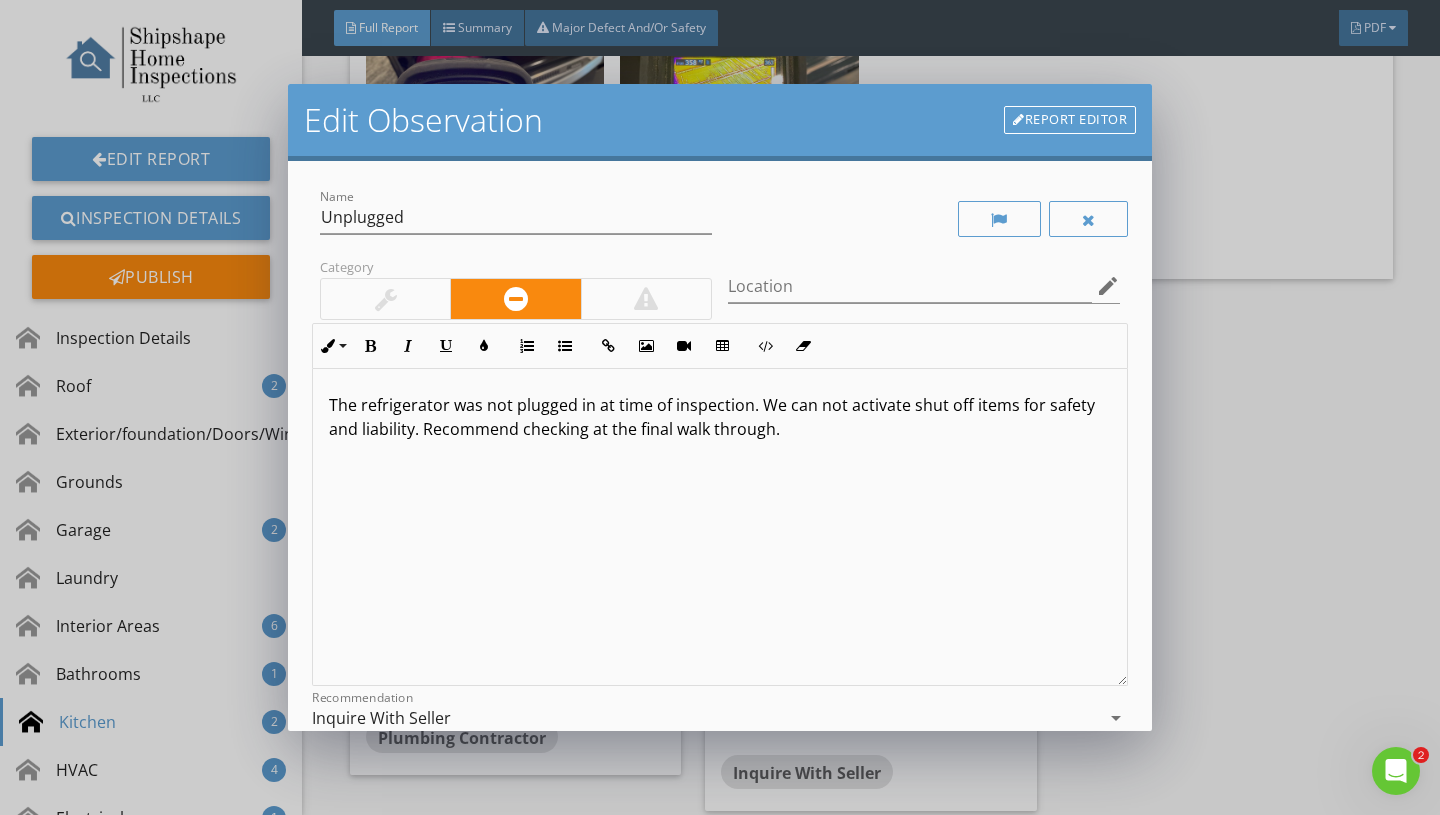 click at bounding box center (385, 299) 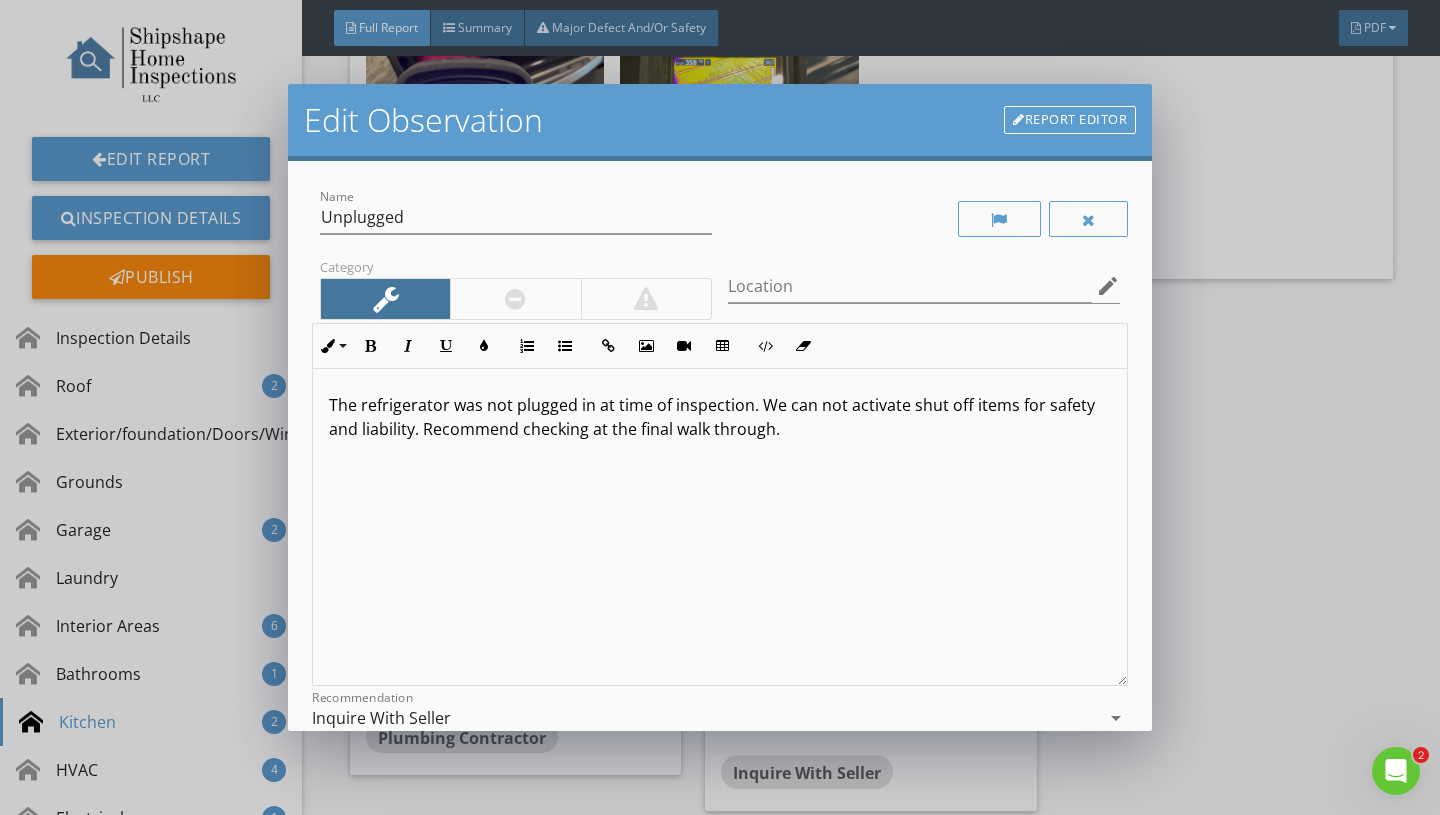 scroll, scrollTop: 1, scrollLeft: 0, axis: vertical 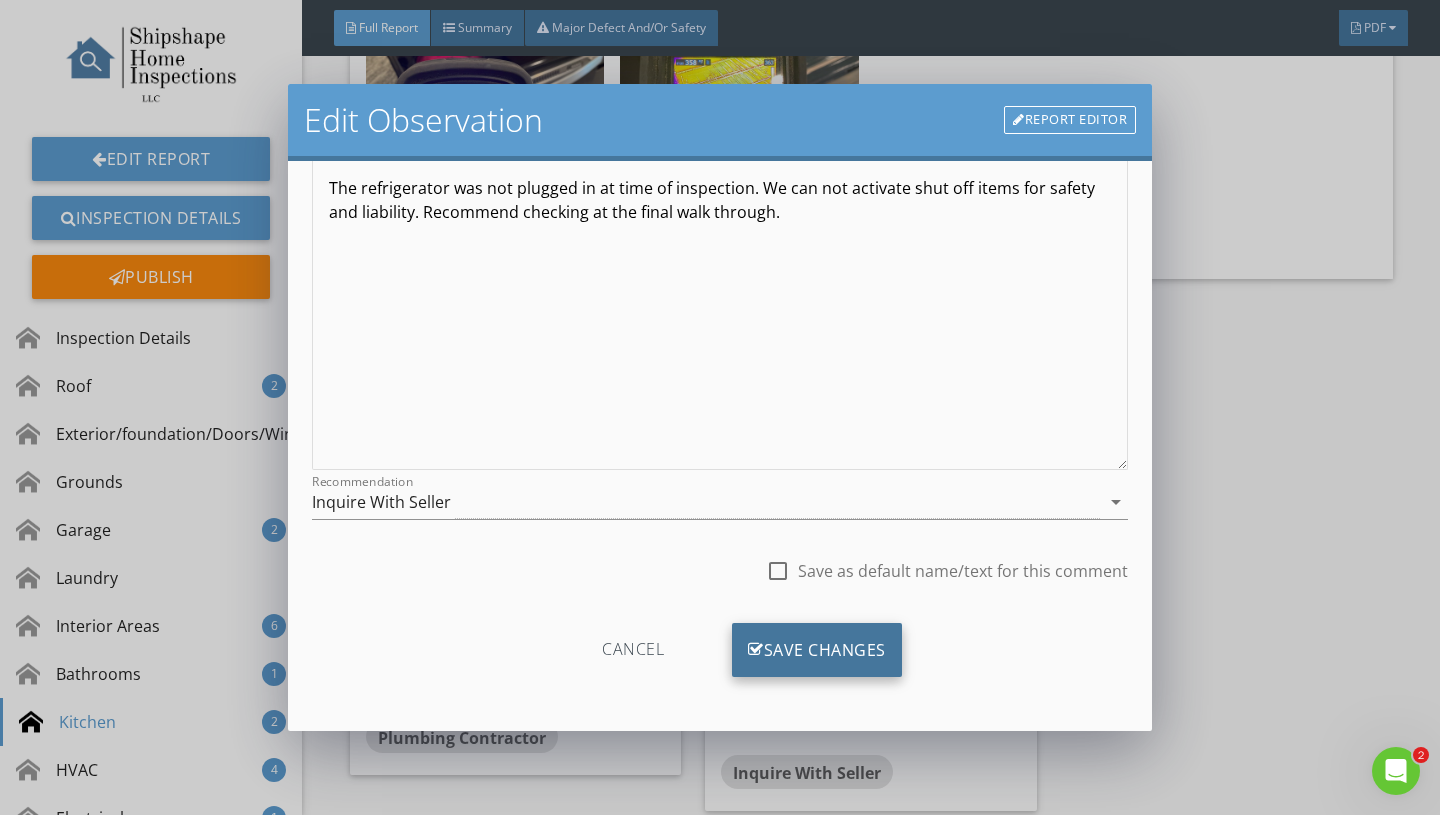 click on "Save Changes" at bounding box center (817, 650) 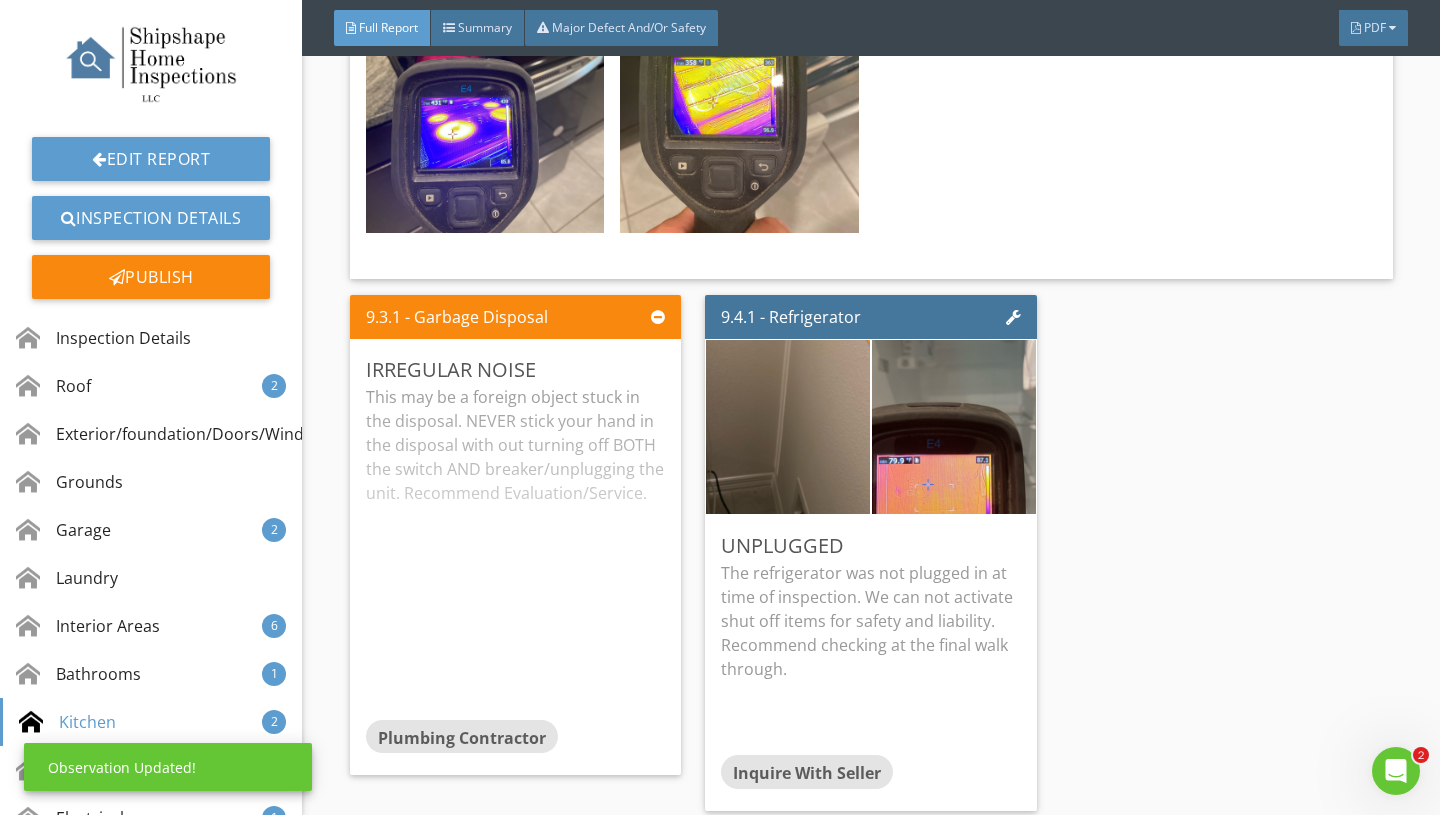 scroll, scrollTop: 0, scrollLeft: 0, axis: both 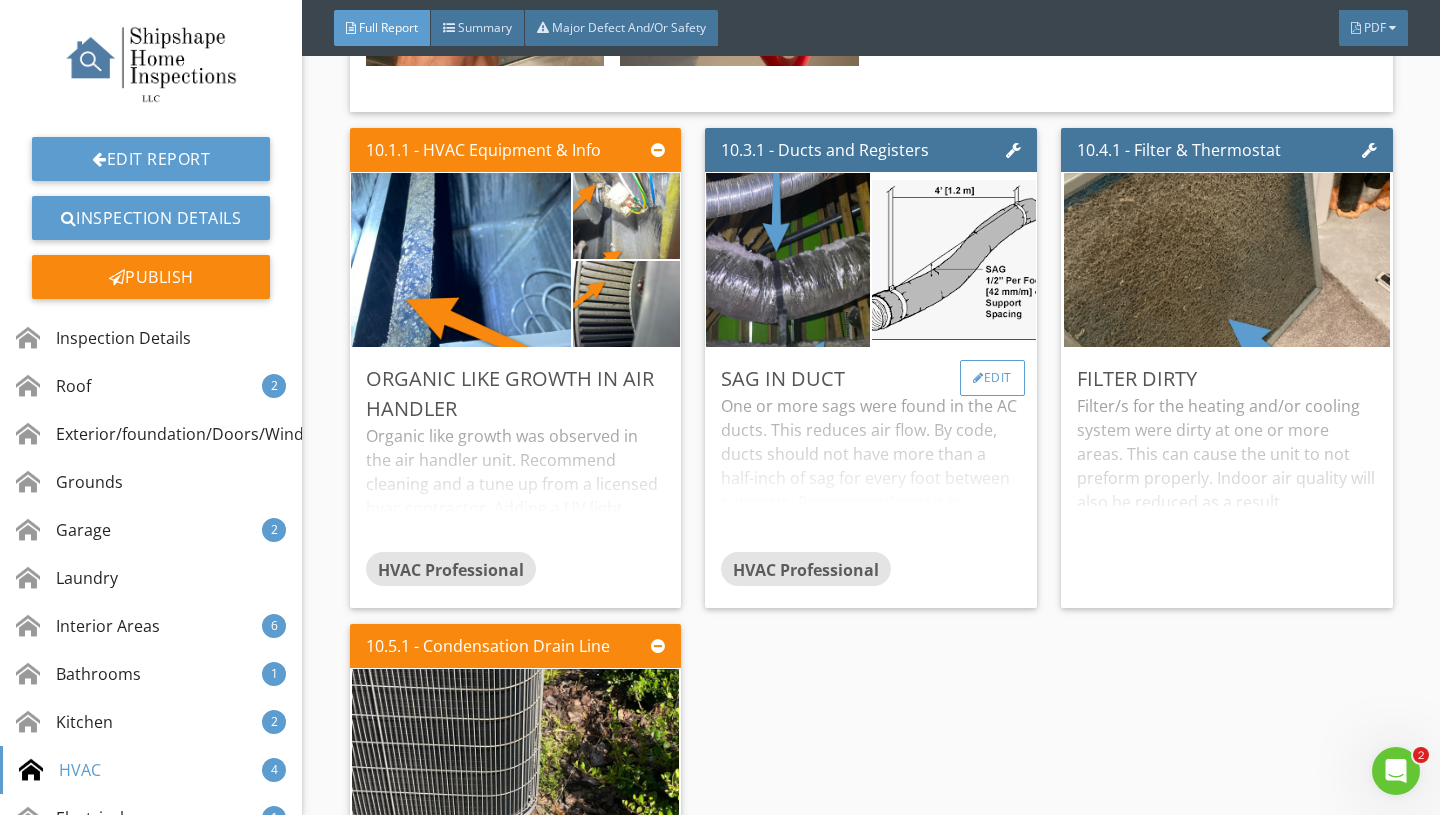 click on "Edit" at bounding box center (992, 378) 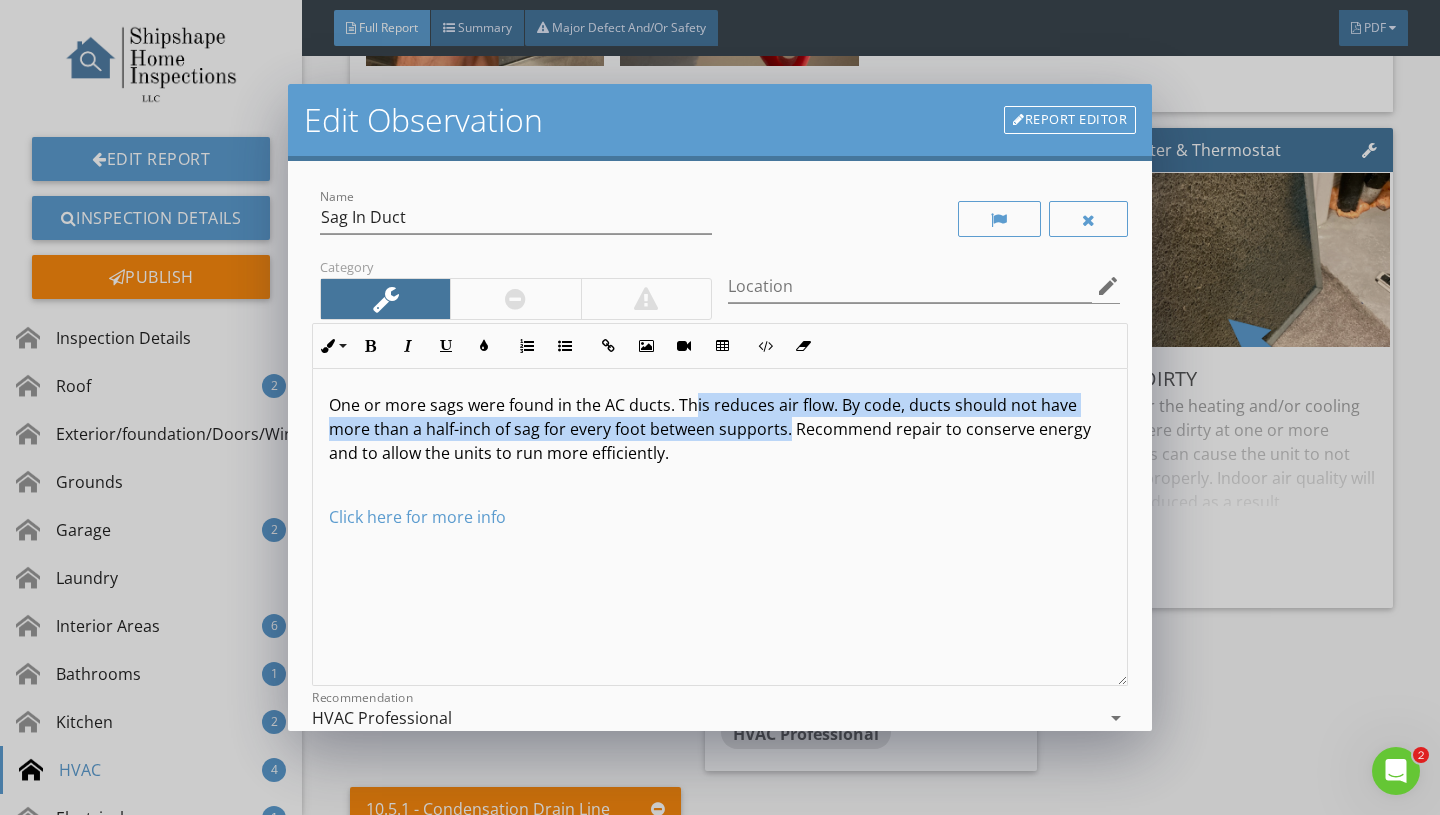 drag, startPoint x: 788, startPoint y: 431, endPoint x: 694, endPoint y: 411, distance: 96.10411 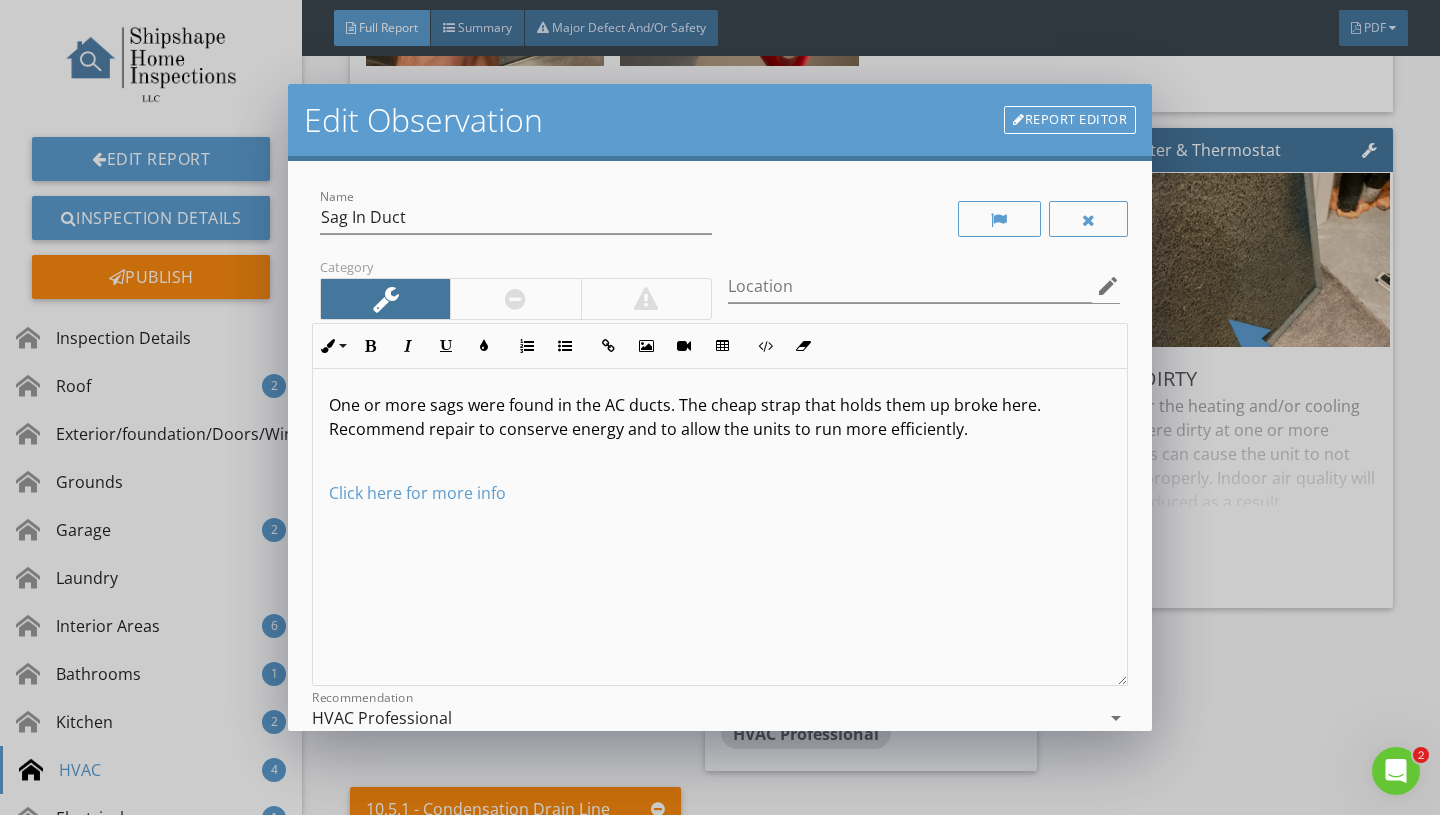 scroll, scrollTop: 1, scrollLeft: 0, axis: vertical 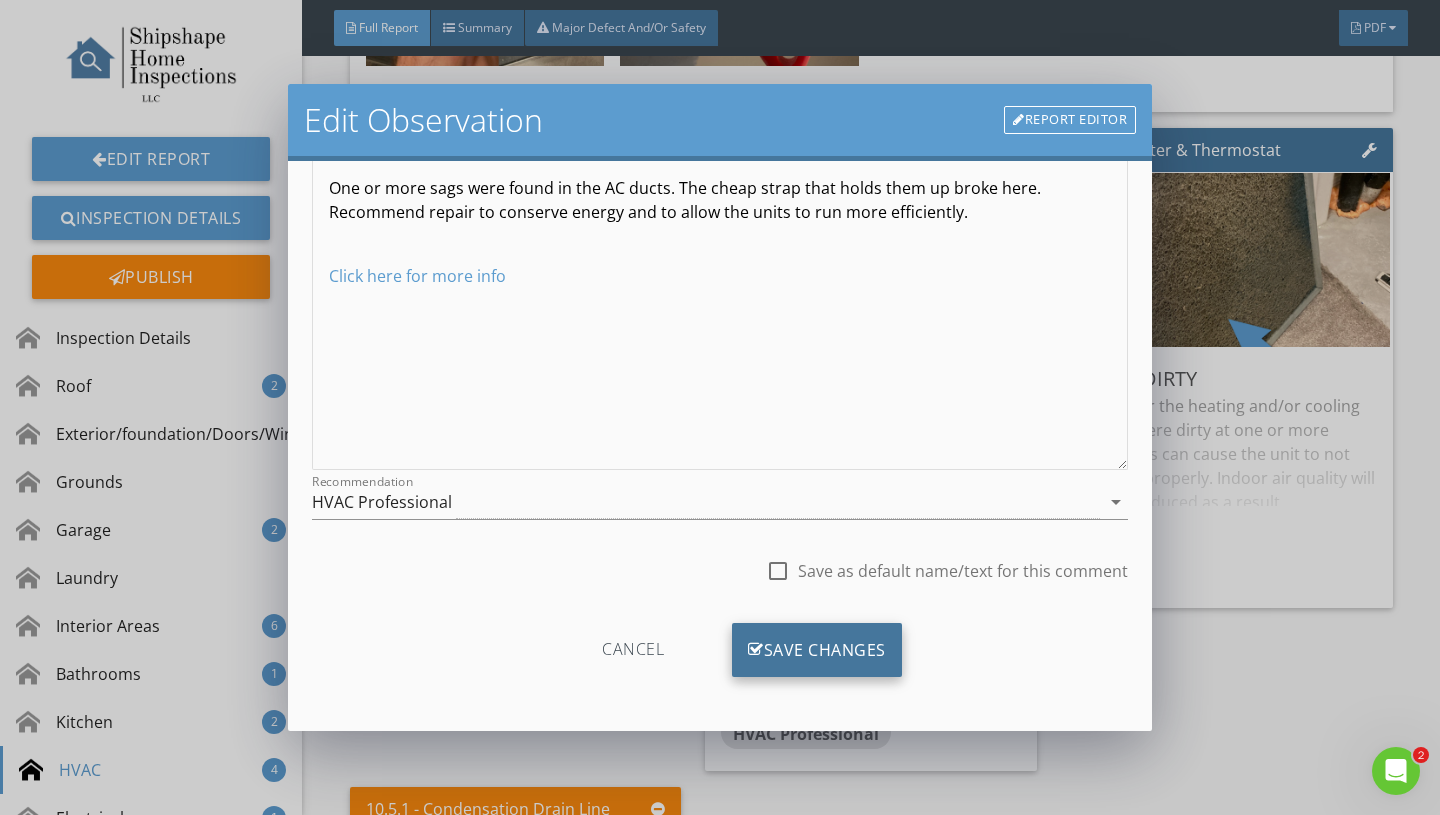 click on "Save Changes" at bounding box center [817, 650] 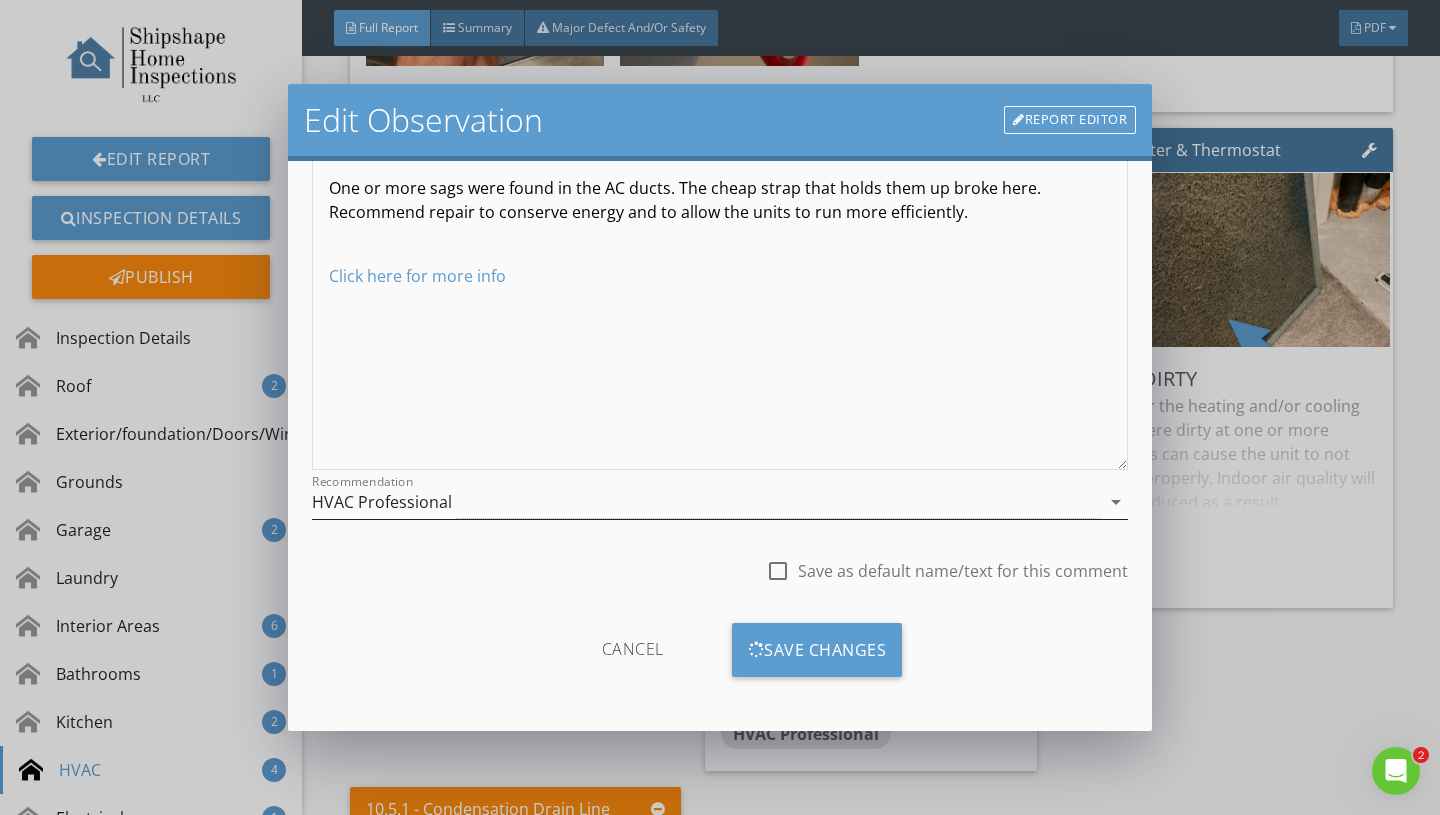 scroll, scrollTop: 0, scrollLeft: 0, axis: both 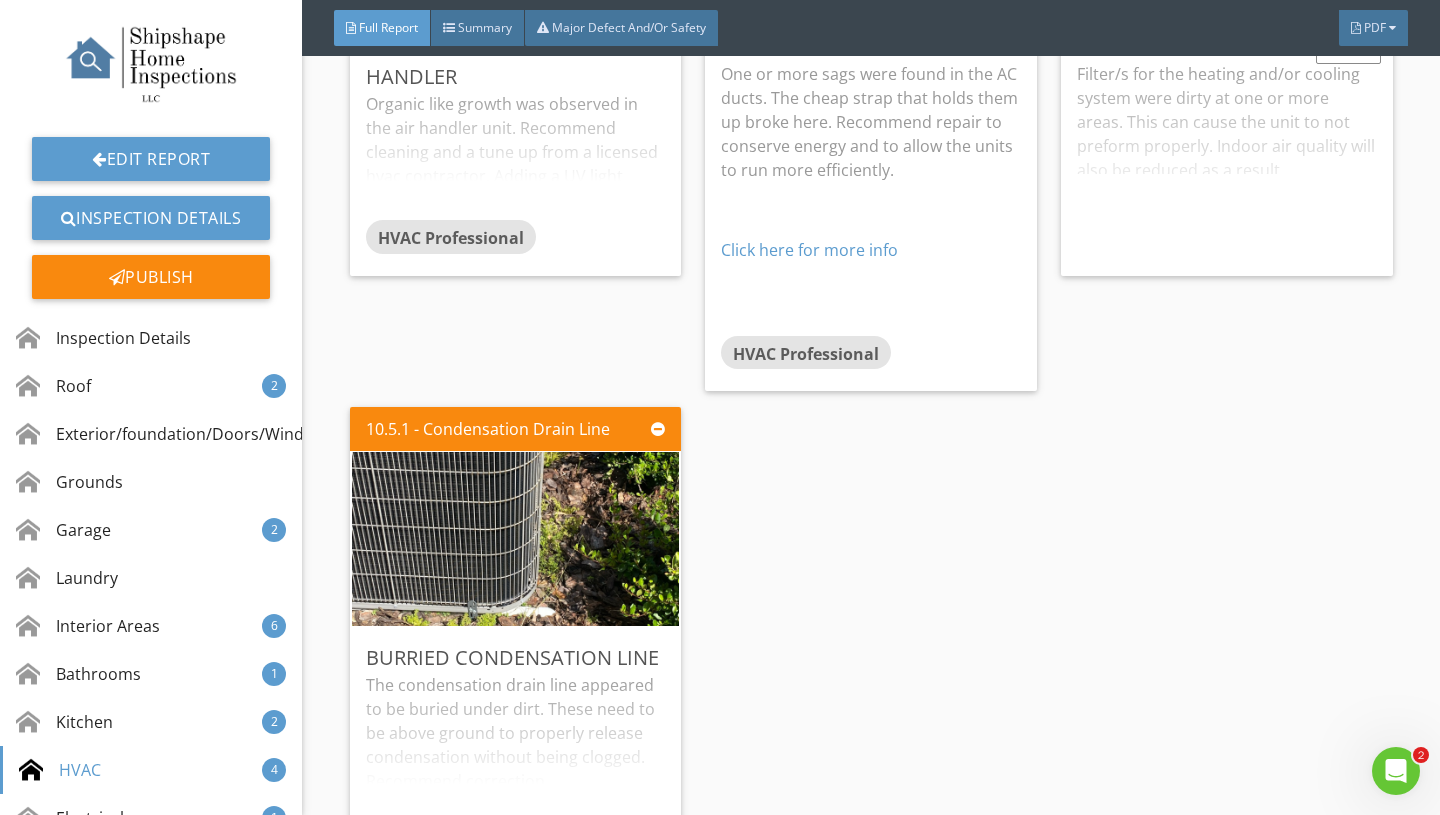click on "Filter/s for the heating and/or cooling system were dirty at one or more areas. This can cause the unit to not preform properly. Indoor air quality will also be reduced as a result. Recommend installing good quality filters at intended locations (e.g. in or at the air handler, behind return air grills). Filters should be sized correctly to minimize air gaps. Many types of filters are available." at bounding box center [1227, 161] 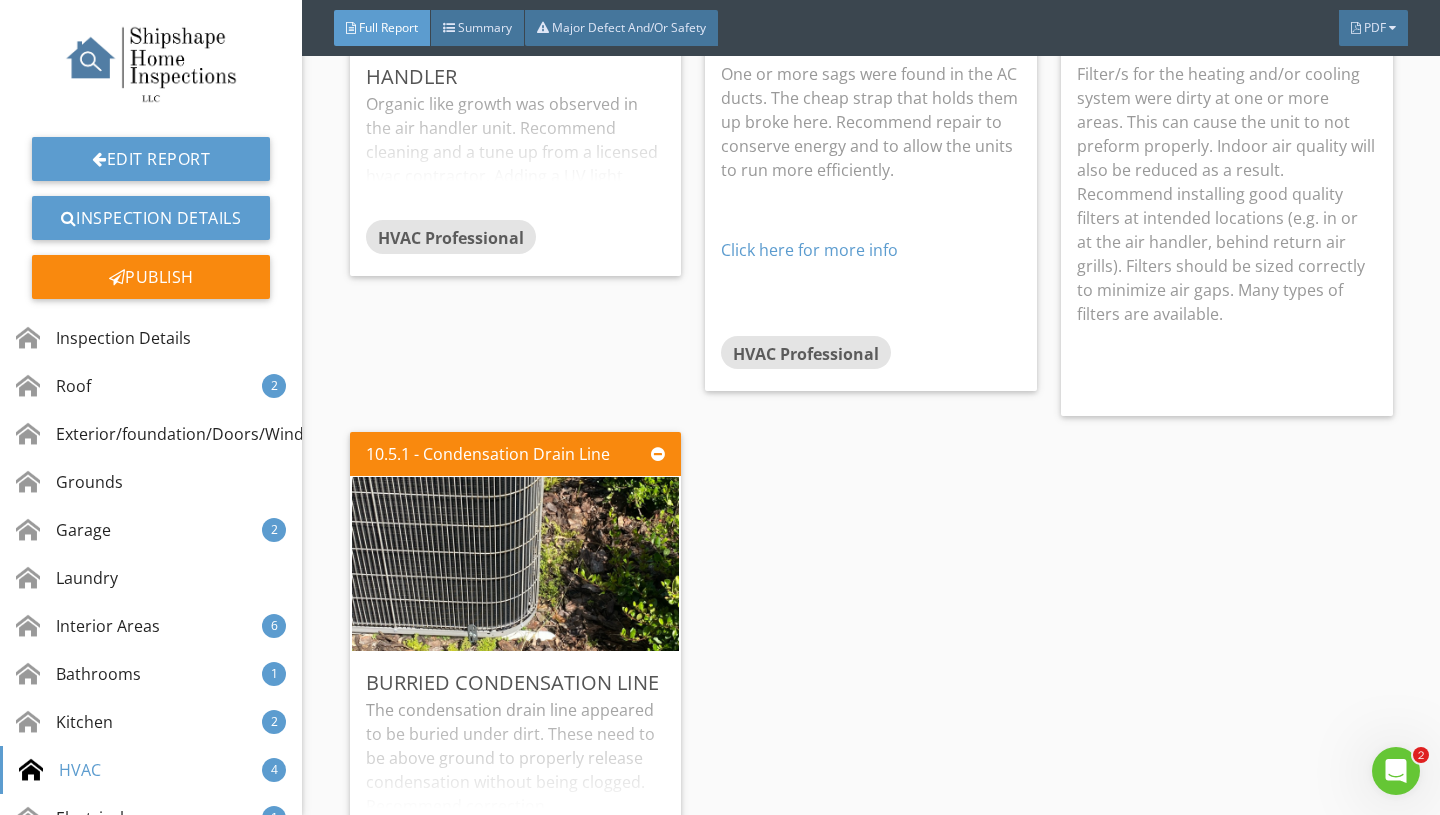 click on "10.1.1 - HVAC Equipment & Info
Organic Like Growth In Air Handler
Organic like growth was observed in the air handler unit. Recommend cleaning and a tune up from a licensed hvac contractor. Adding a UV light inside would be beneficial to help prevent more.    HVAC Professional
Edit
10.3.1 - Ducts and Registers
Sag In Duct
One or more sags were found in the AC ducts. The cheap strap that holds them up broke here. Recommend repair to conserve energy and to allow the units to run more efficiently.  Click here for more info   HVAC Professional
Edit
10.4.1 - Filter & Thermostat
Filter Dirty
Edit
10.5.1 - Condensation Drain Line
Burried Condensation Line
Qualified Professional
Edit" at bounding box center [871, 354] 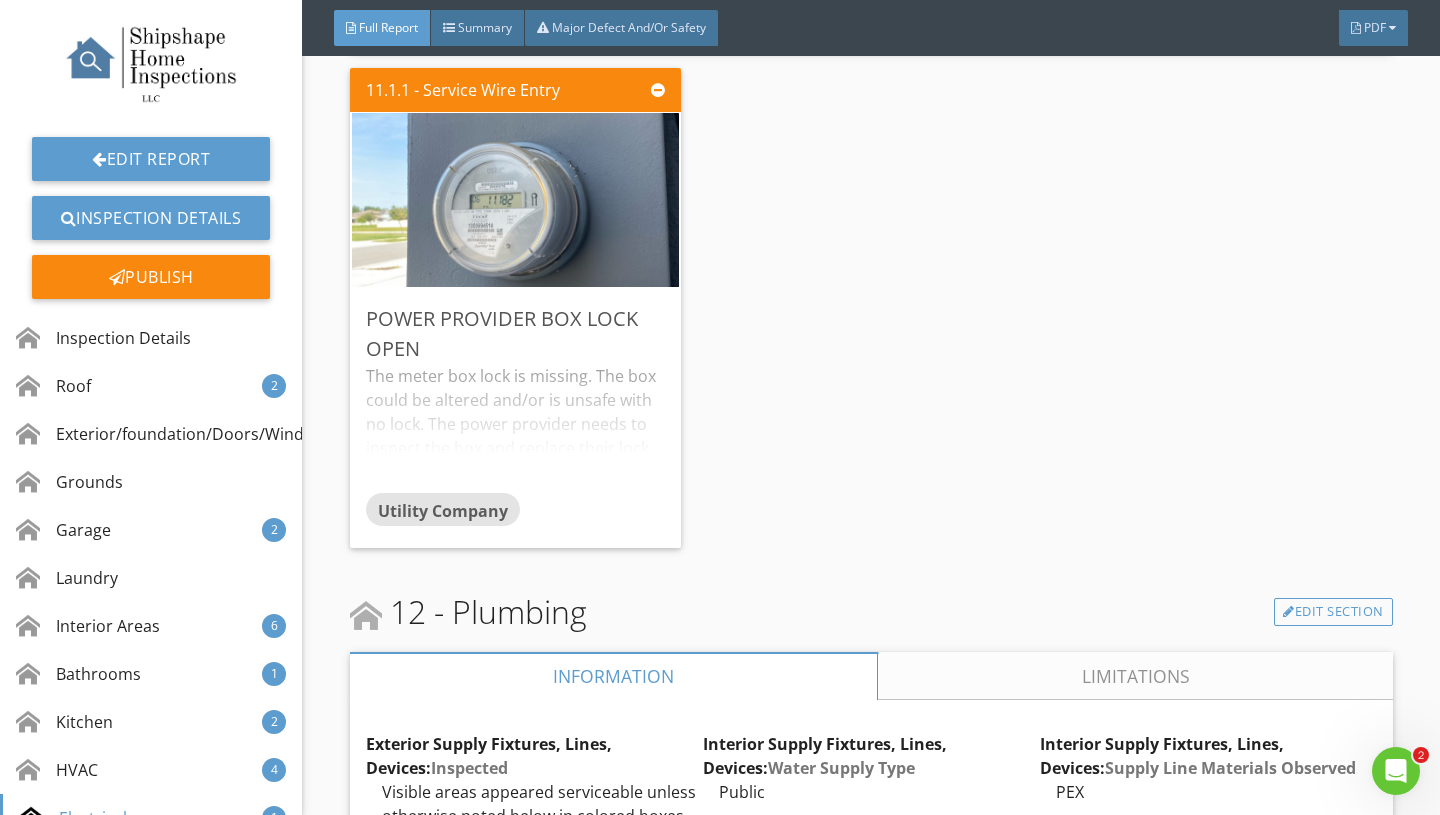 scroll, scrollTop: 18127, scrollLeft: 0, axis: vertical 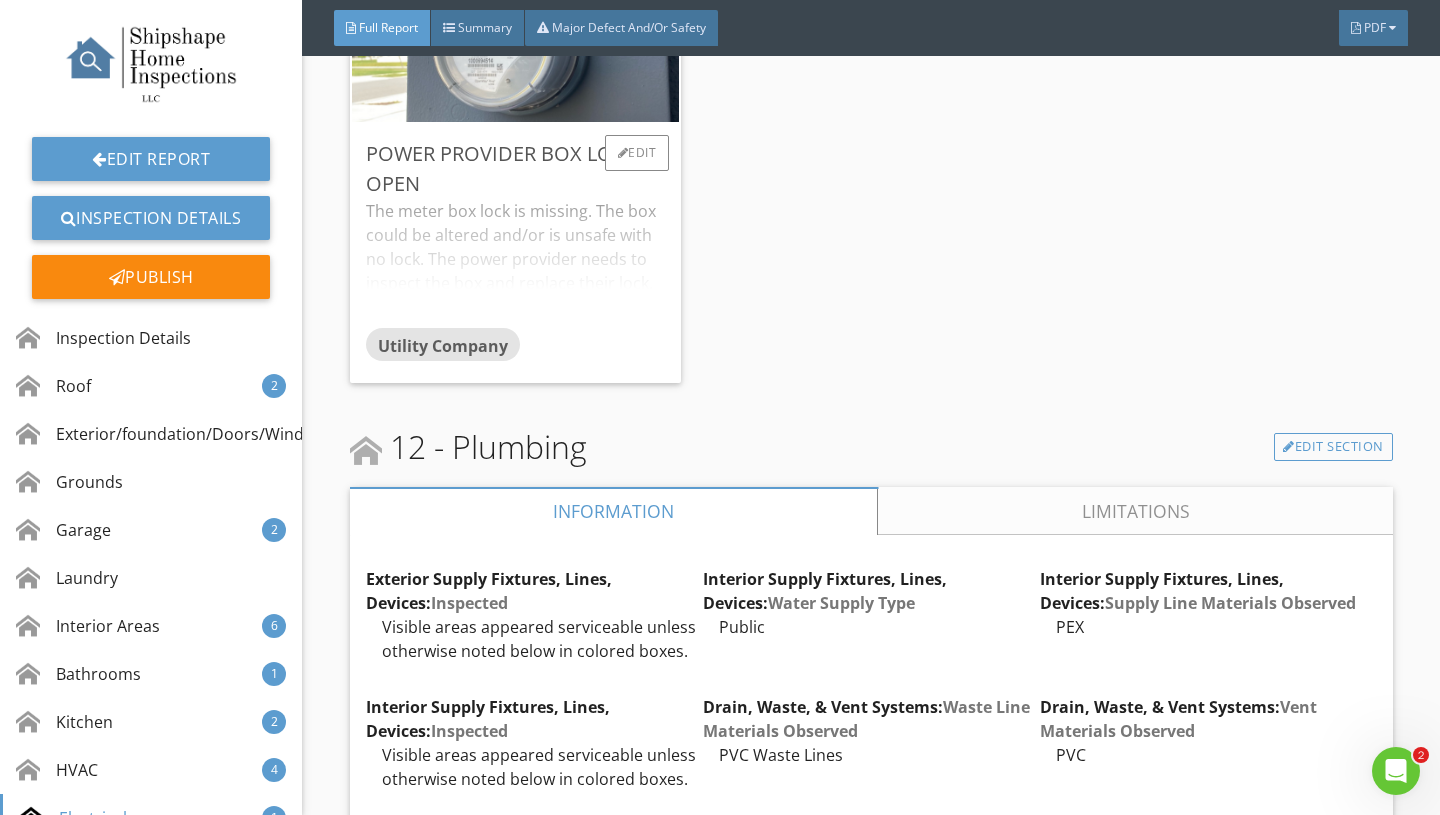 click on "The meter box lock is missing. The box could be altered and/or is unsafe with no lock. The power provider needs to inspect the box and replace their lock." at bounding box center (516, 263) 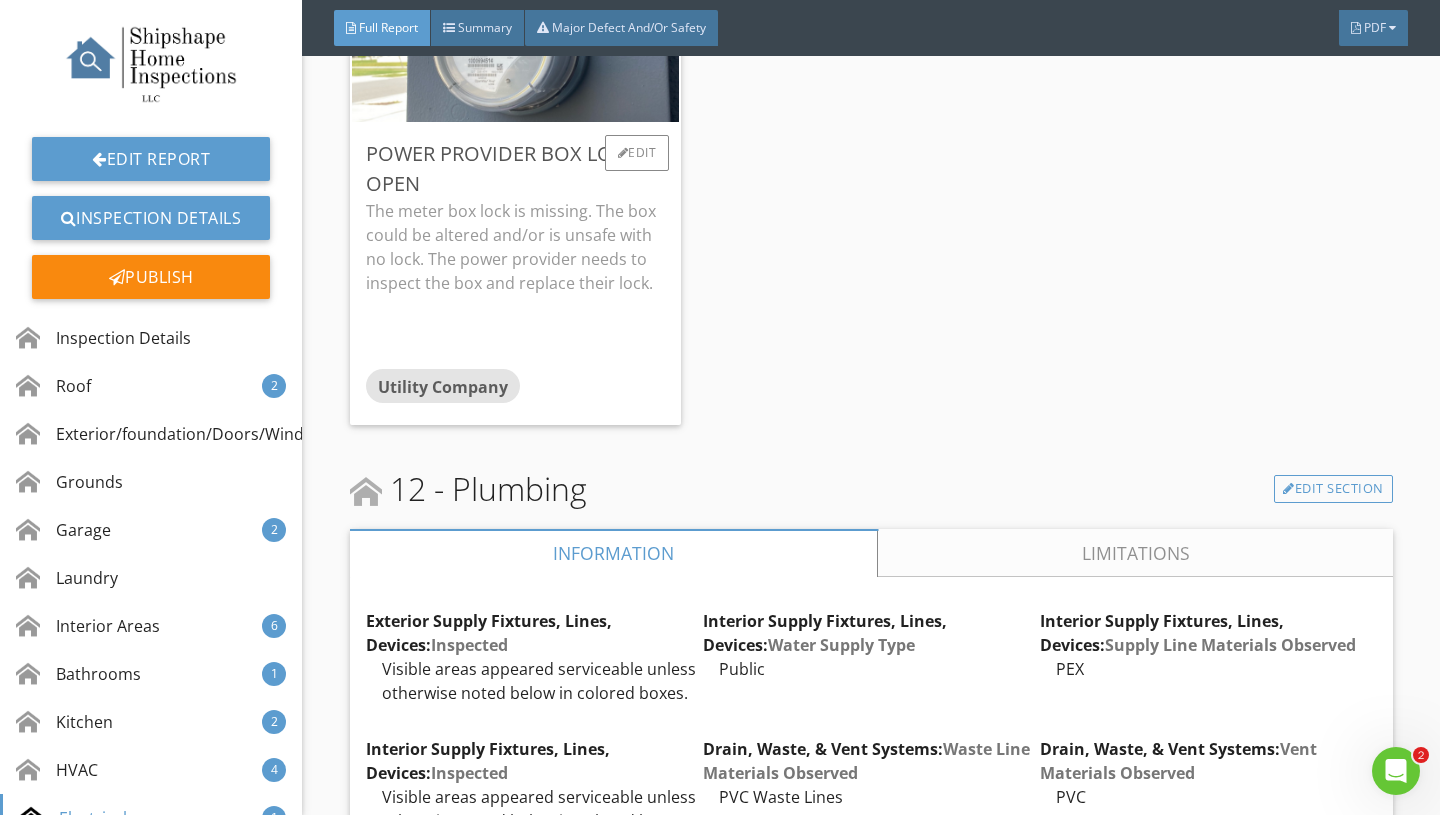 click on "The meter box lock is missing. The box could be altered and/or is unsafe with no lock. The power provider needs to inspect the box and replace their lock." at bounding box center (516, 247) 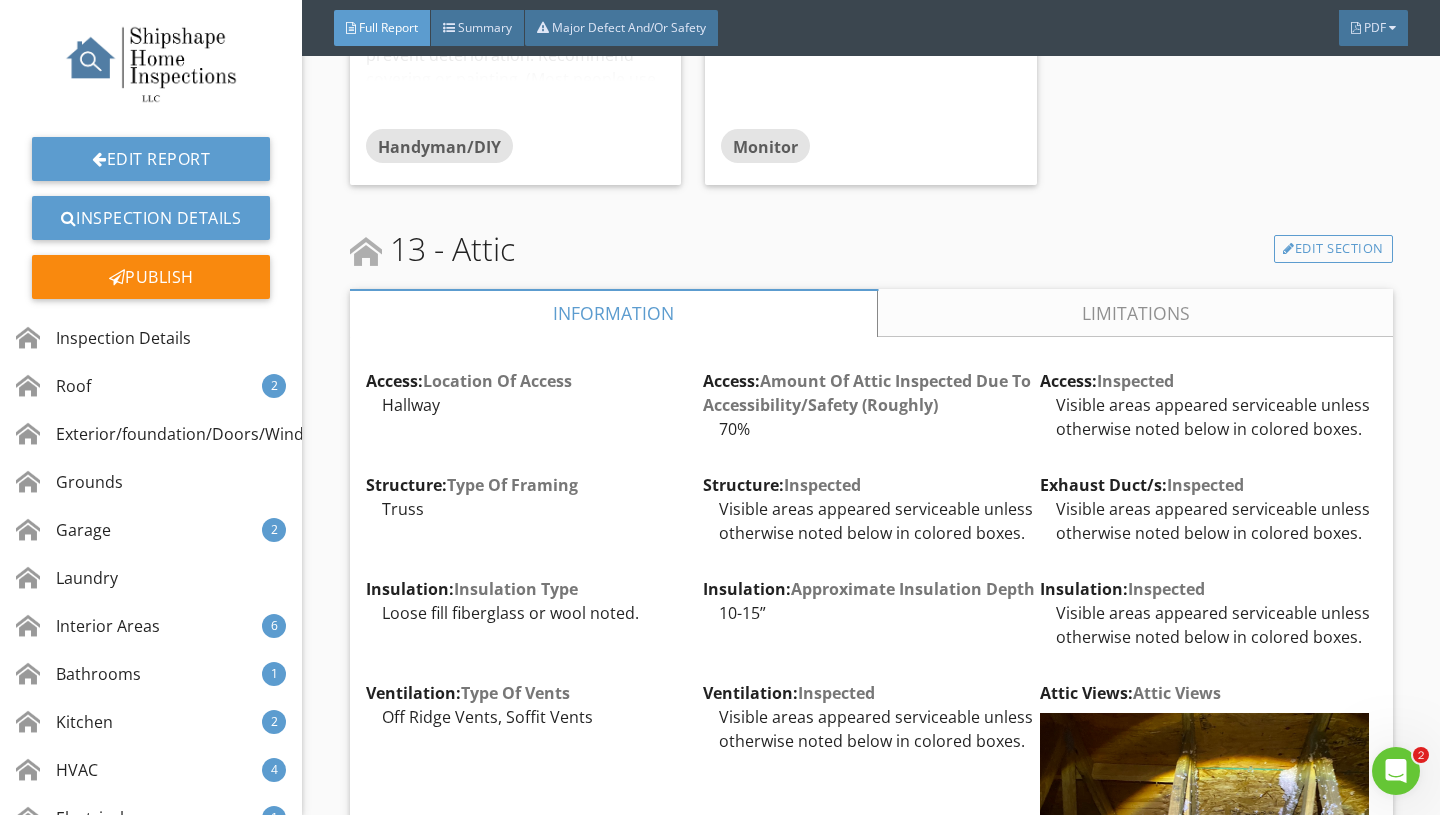 scroll, scrollTop: 20186, scrollLeft: 0, axis: vertical 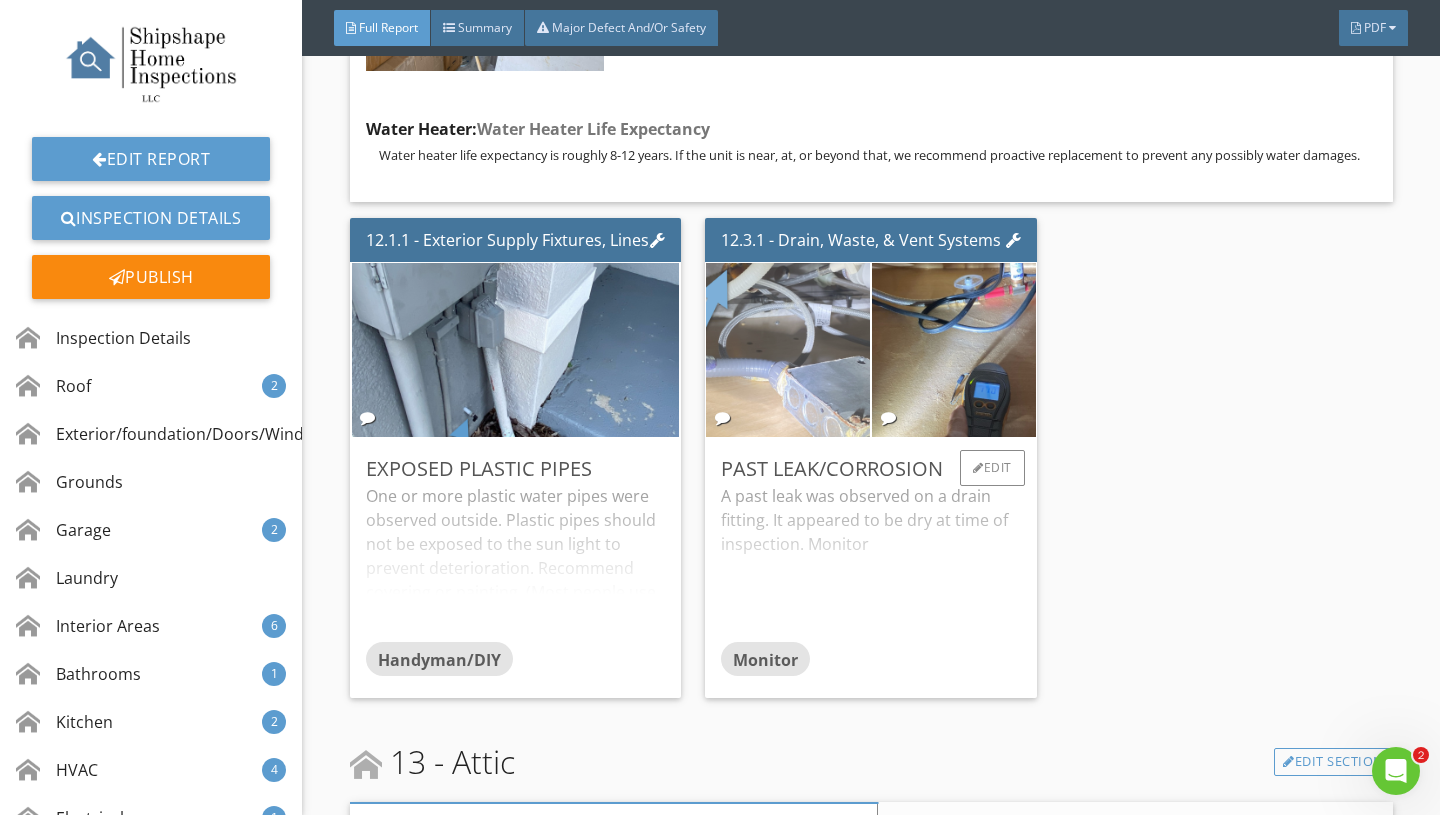 click at bounding box center [788, 349] 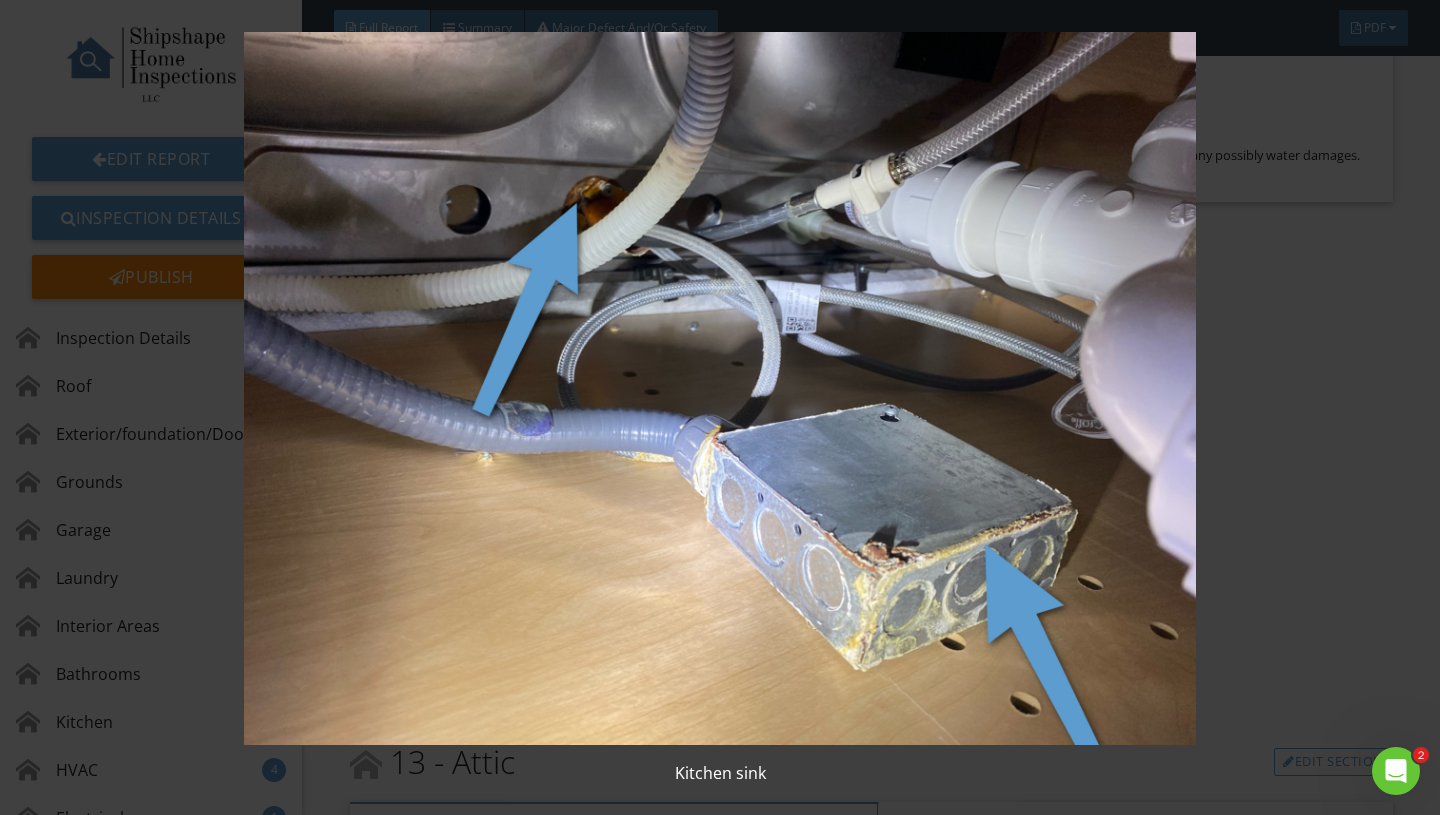 click at bounding box center [719, 388] 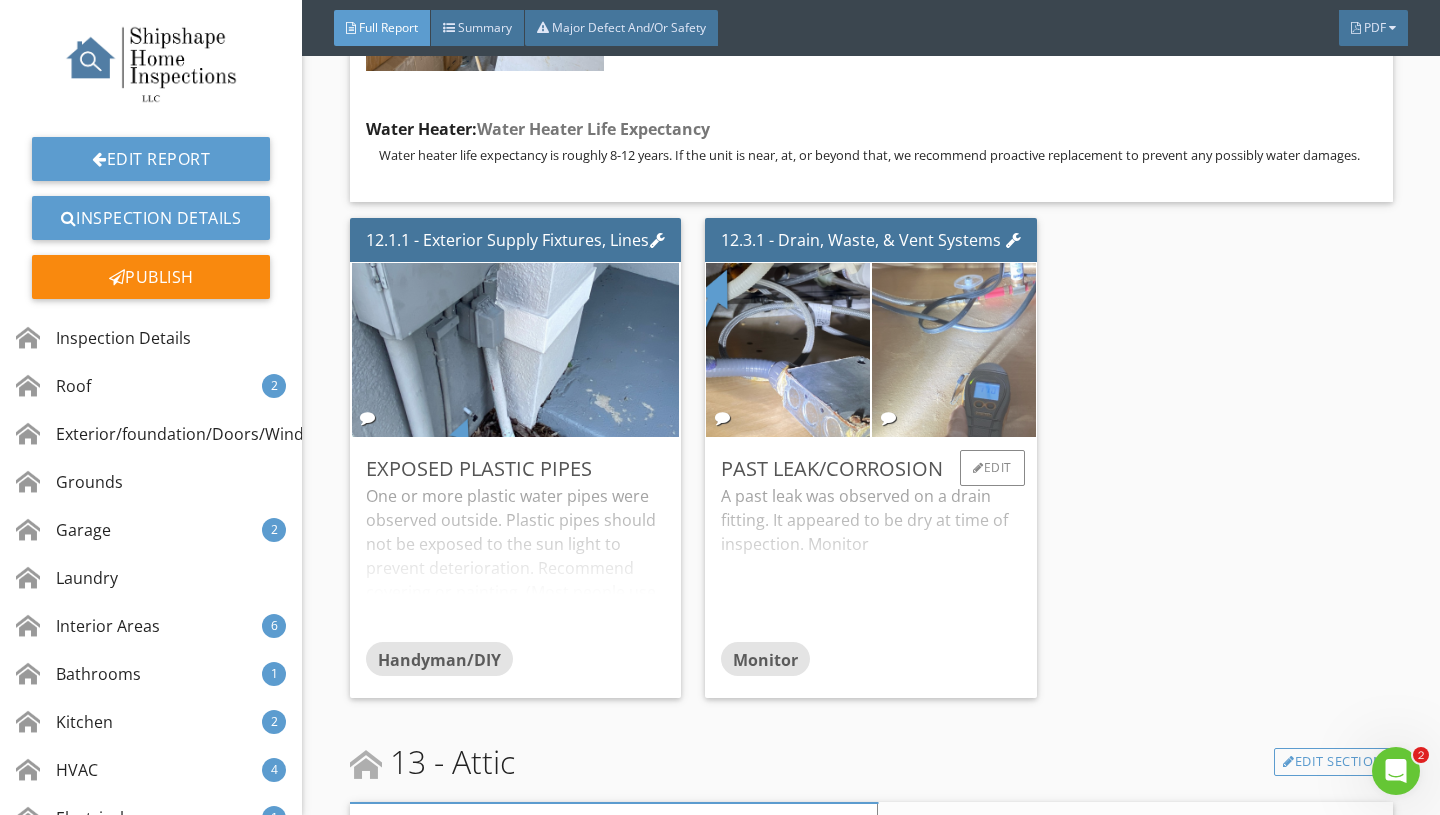 click at bounding box center (954, 349) 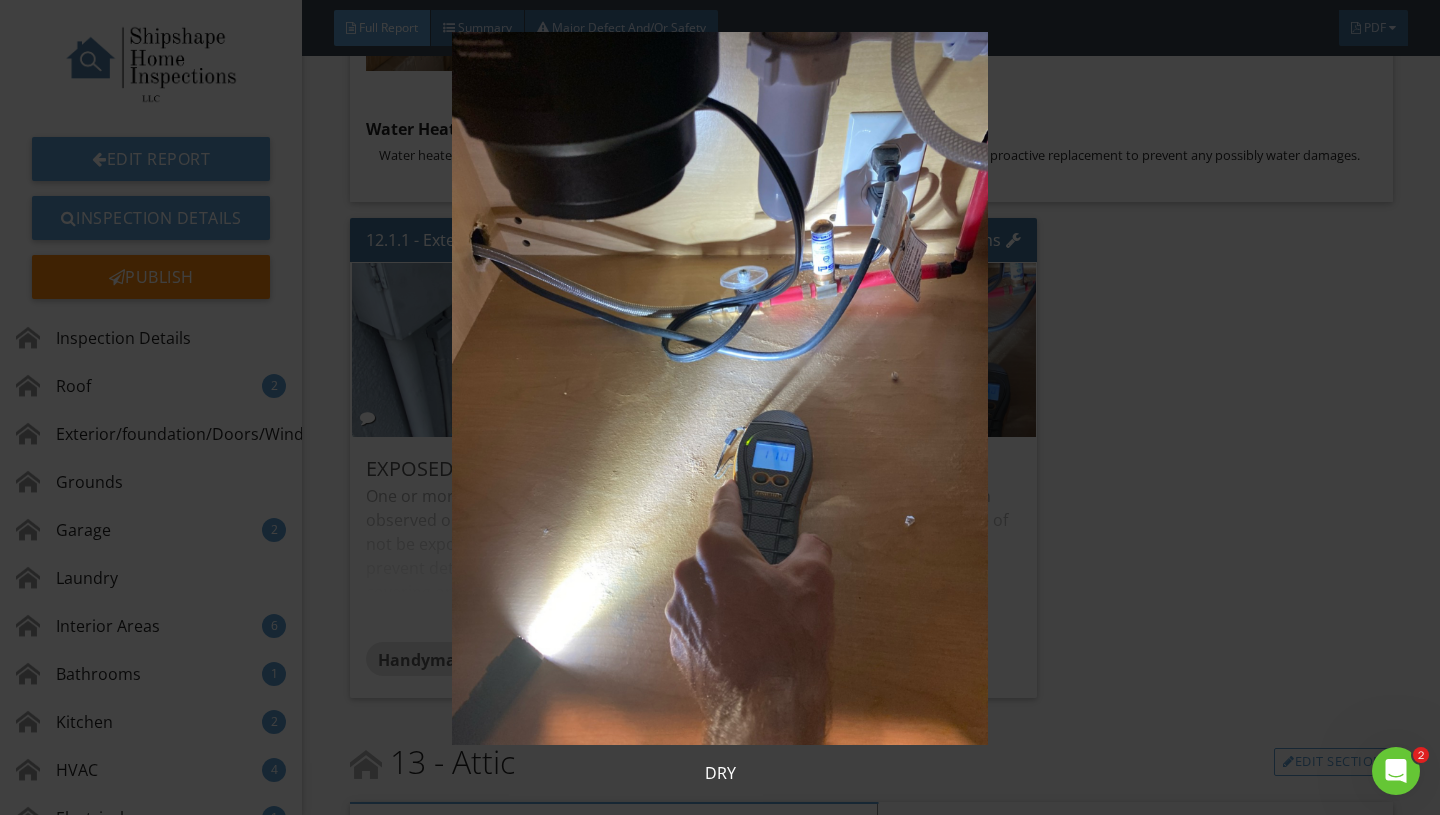 click at bounding box center [719, 388] 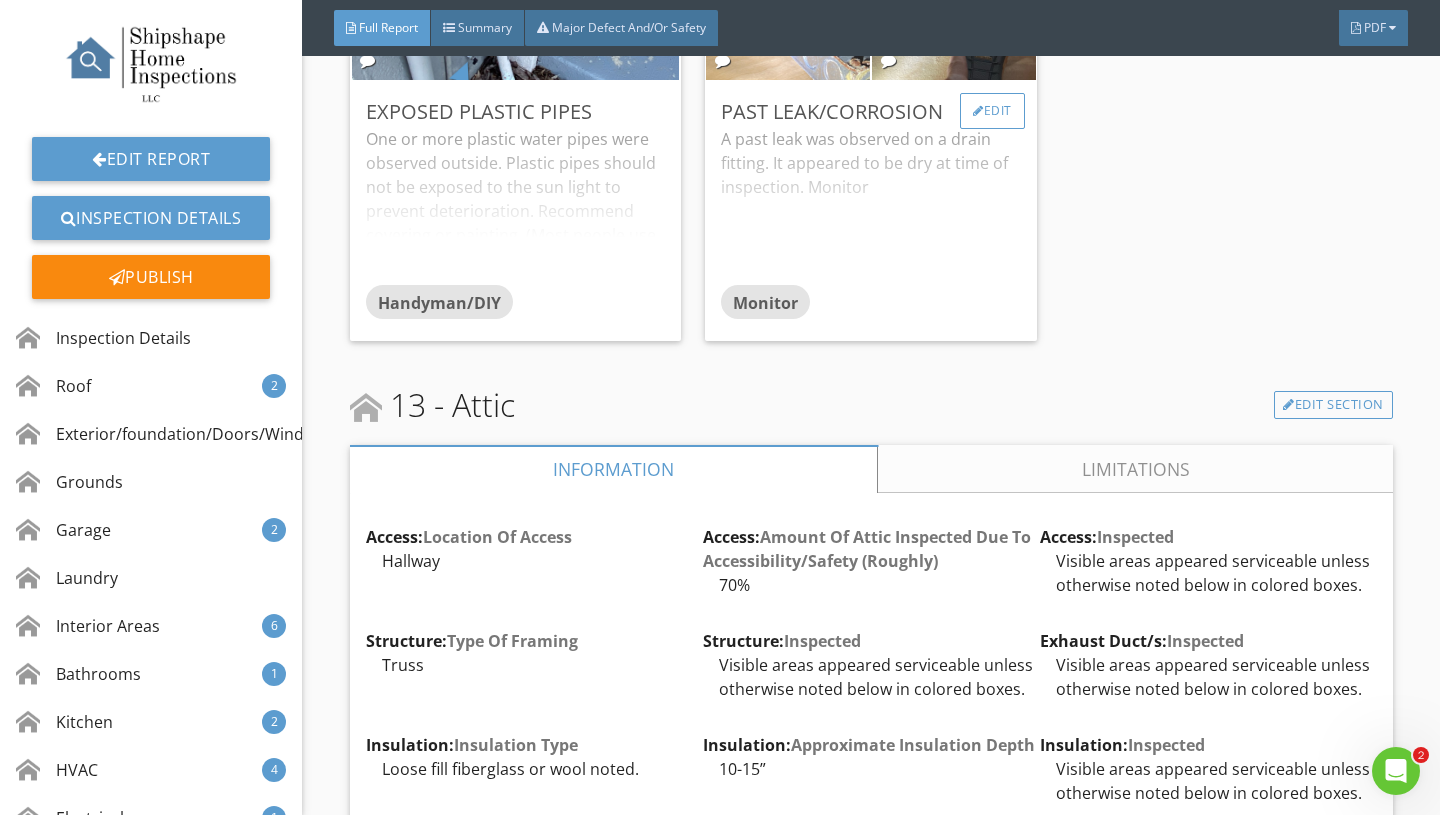 scroll, scrollTop: 20376, scrollLeft: 0, axis: vertical 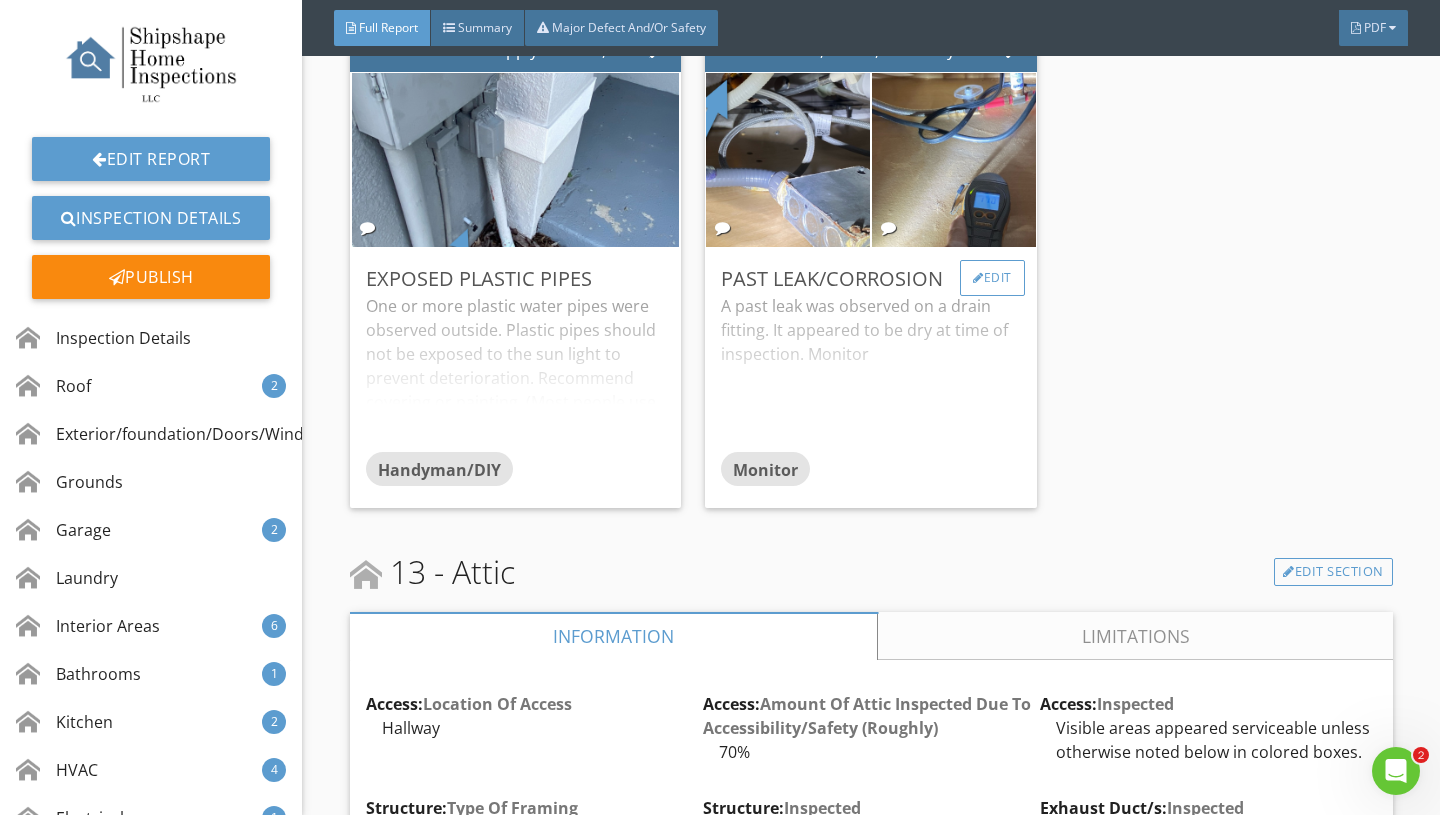 click on "Edit" at bounding box center (992, 278) 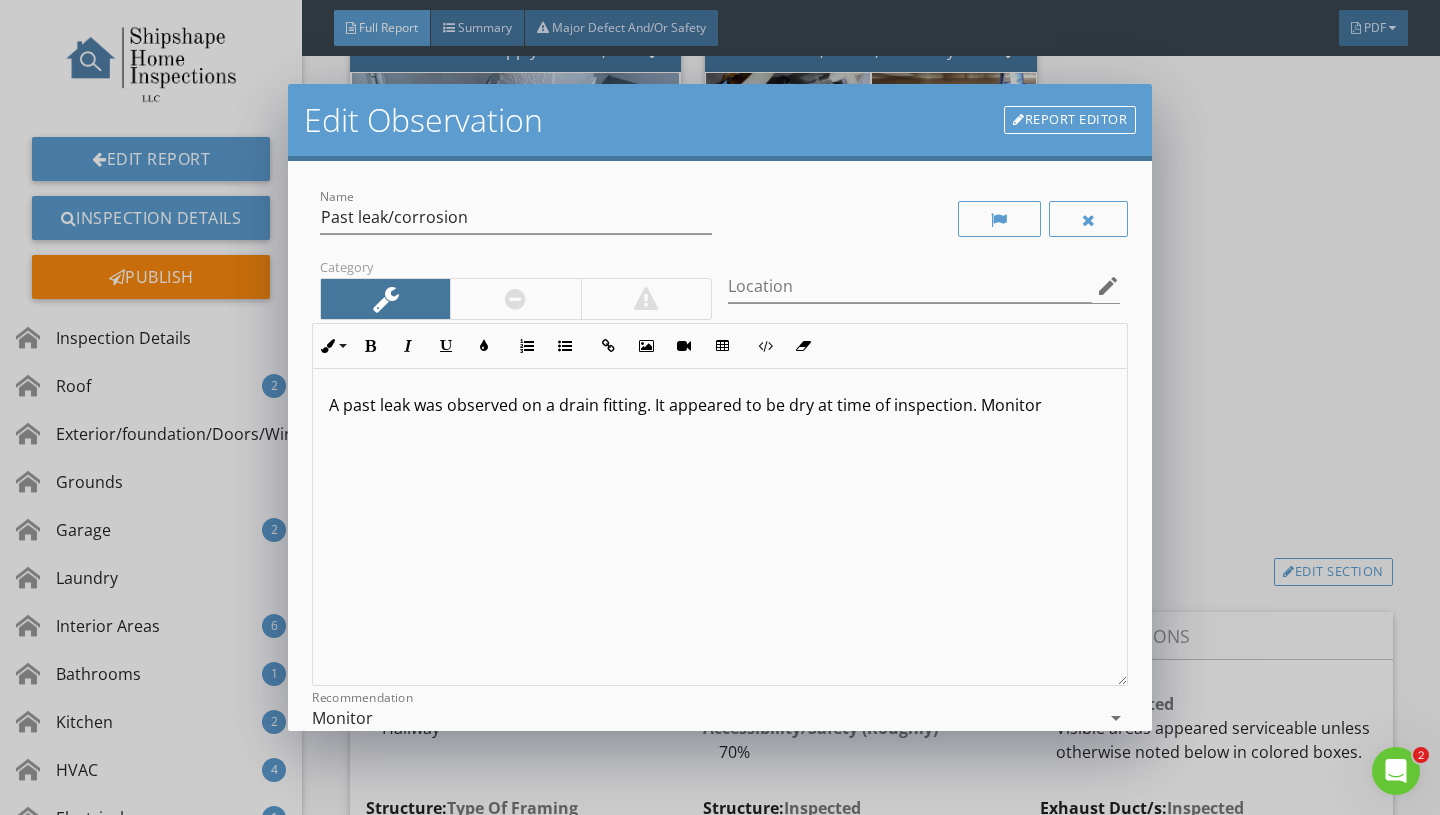 click on "A past leak was observed on a drain fitting. It appeared to be dry at time of inspection. Monitor" at bounding box center (720, 405) 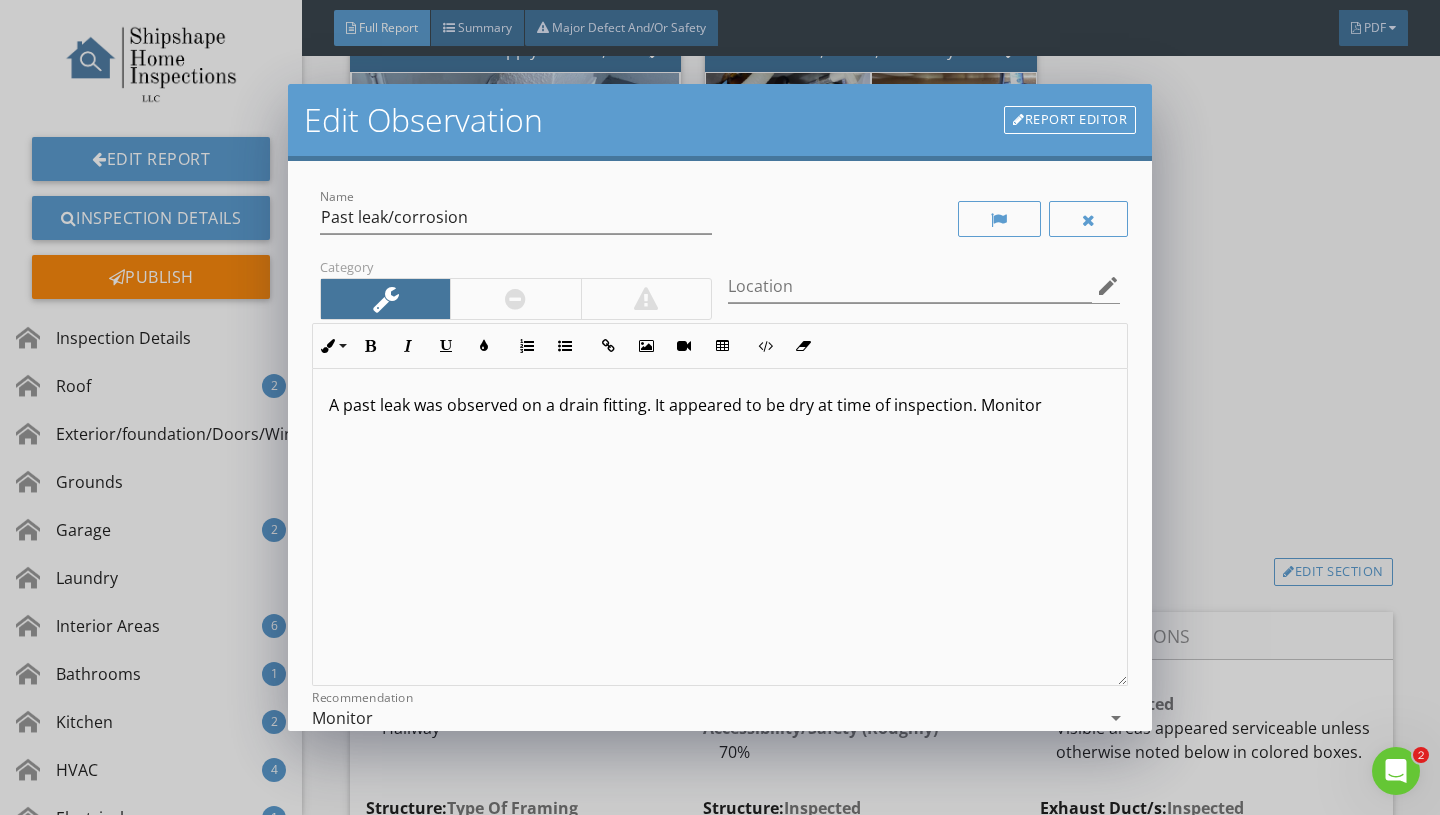 scroll, scrollTop: 1, scrollLeft: 0, axis: vertical 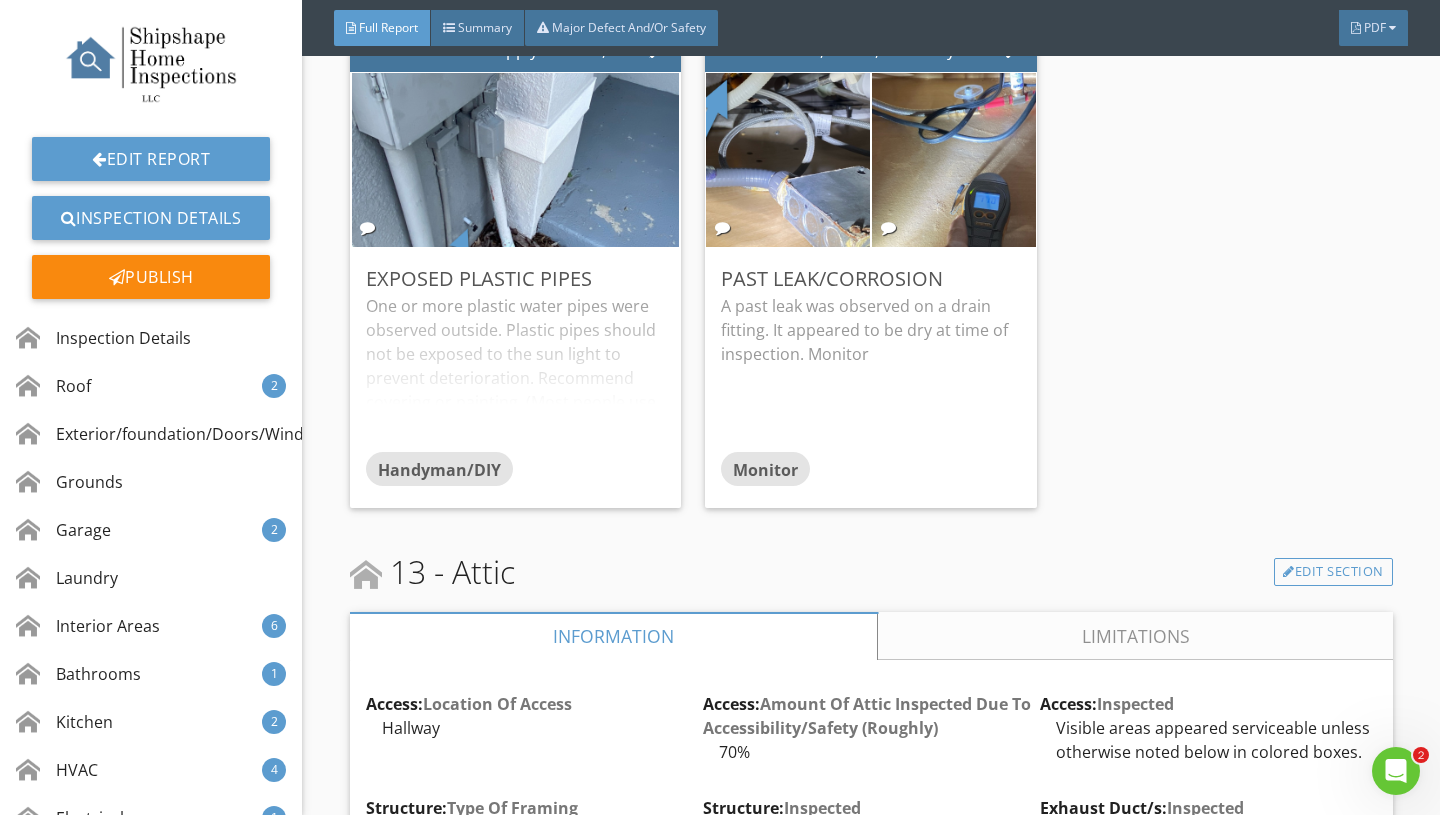 click at bounding box center [720, 407] 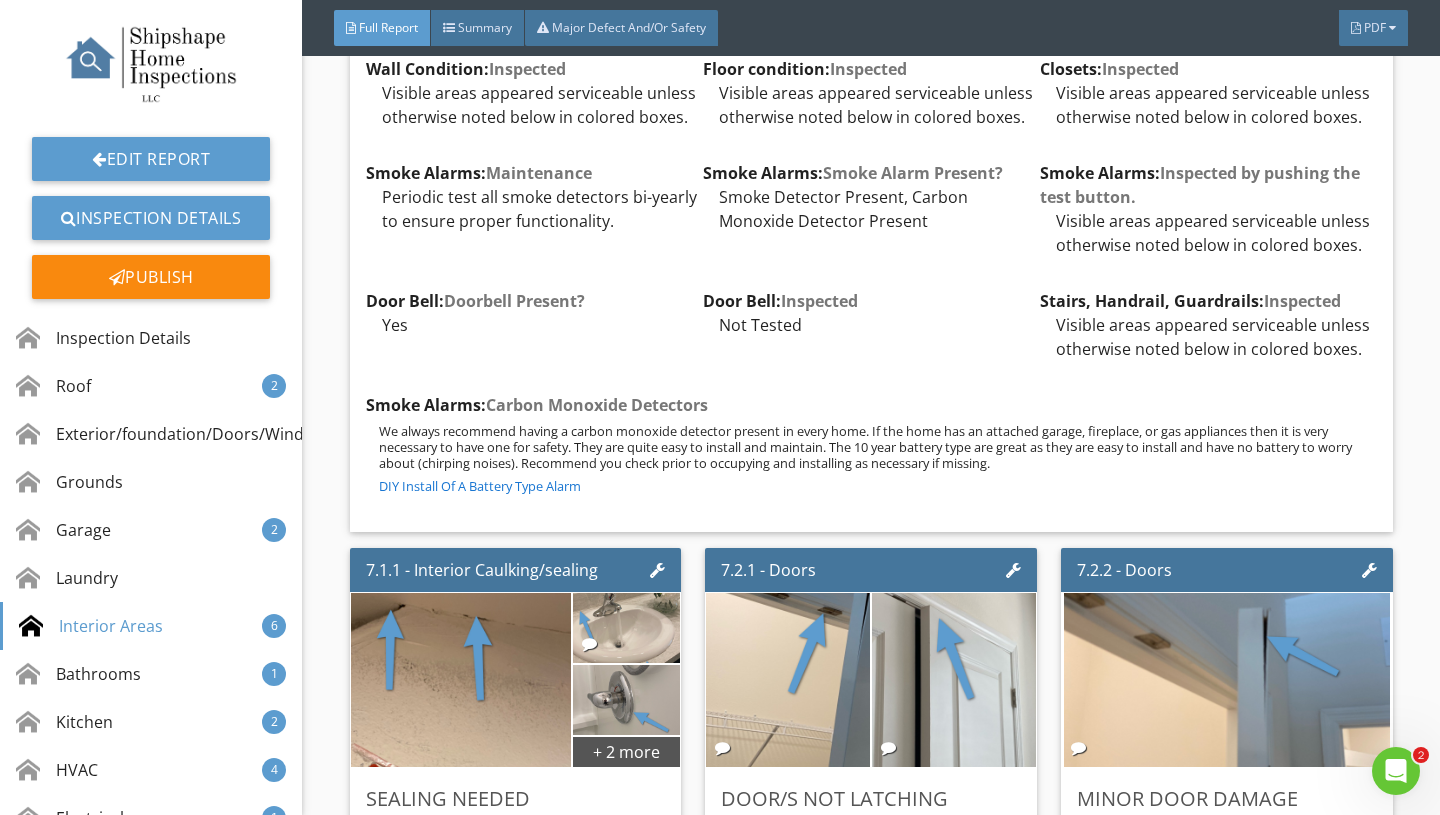 scroll, scrollTop: 7267, scrollLeft: 0, axis: vertical 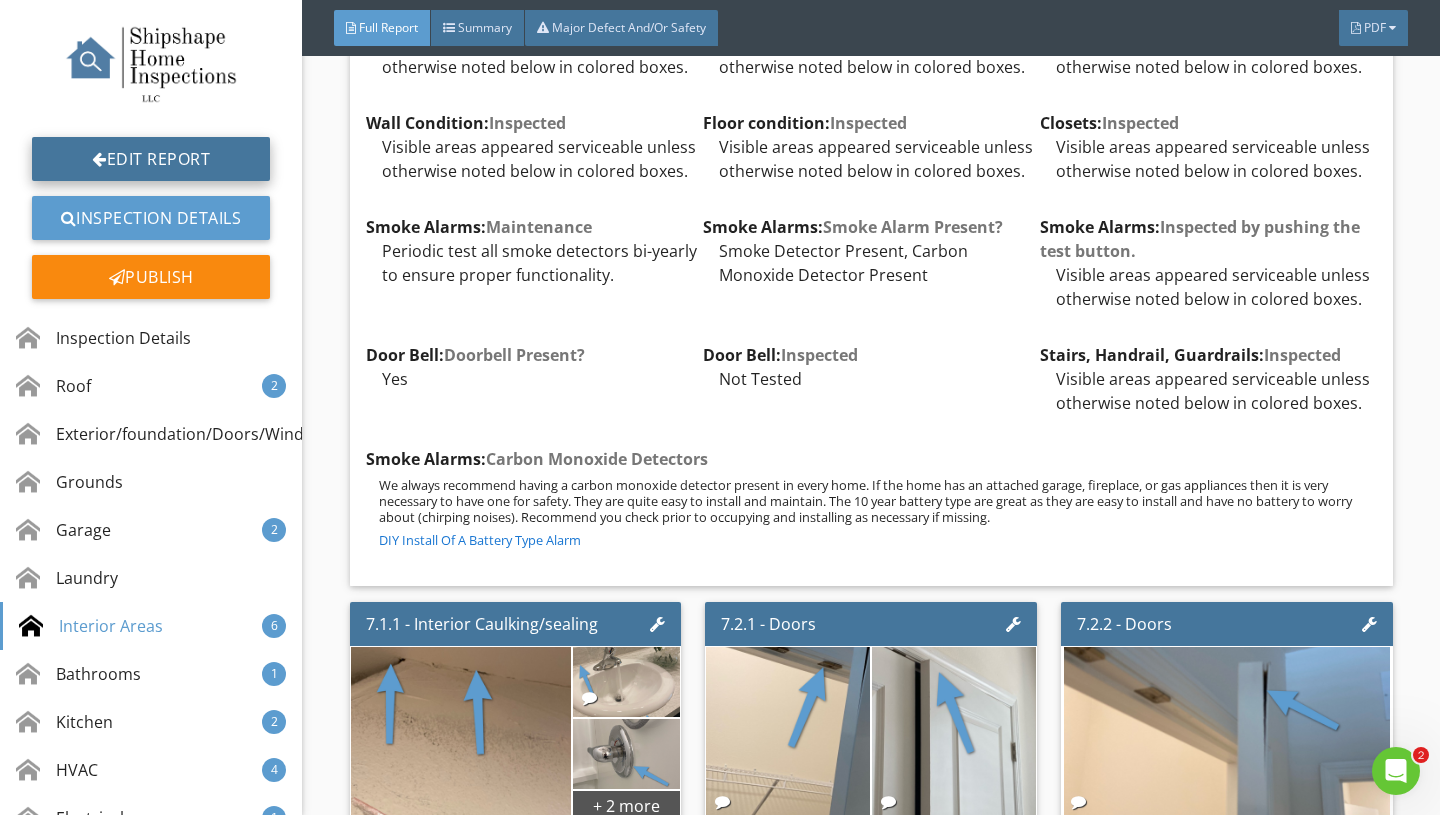 click on "Edit Report" at bounding box center [151, 159] 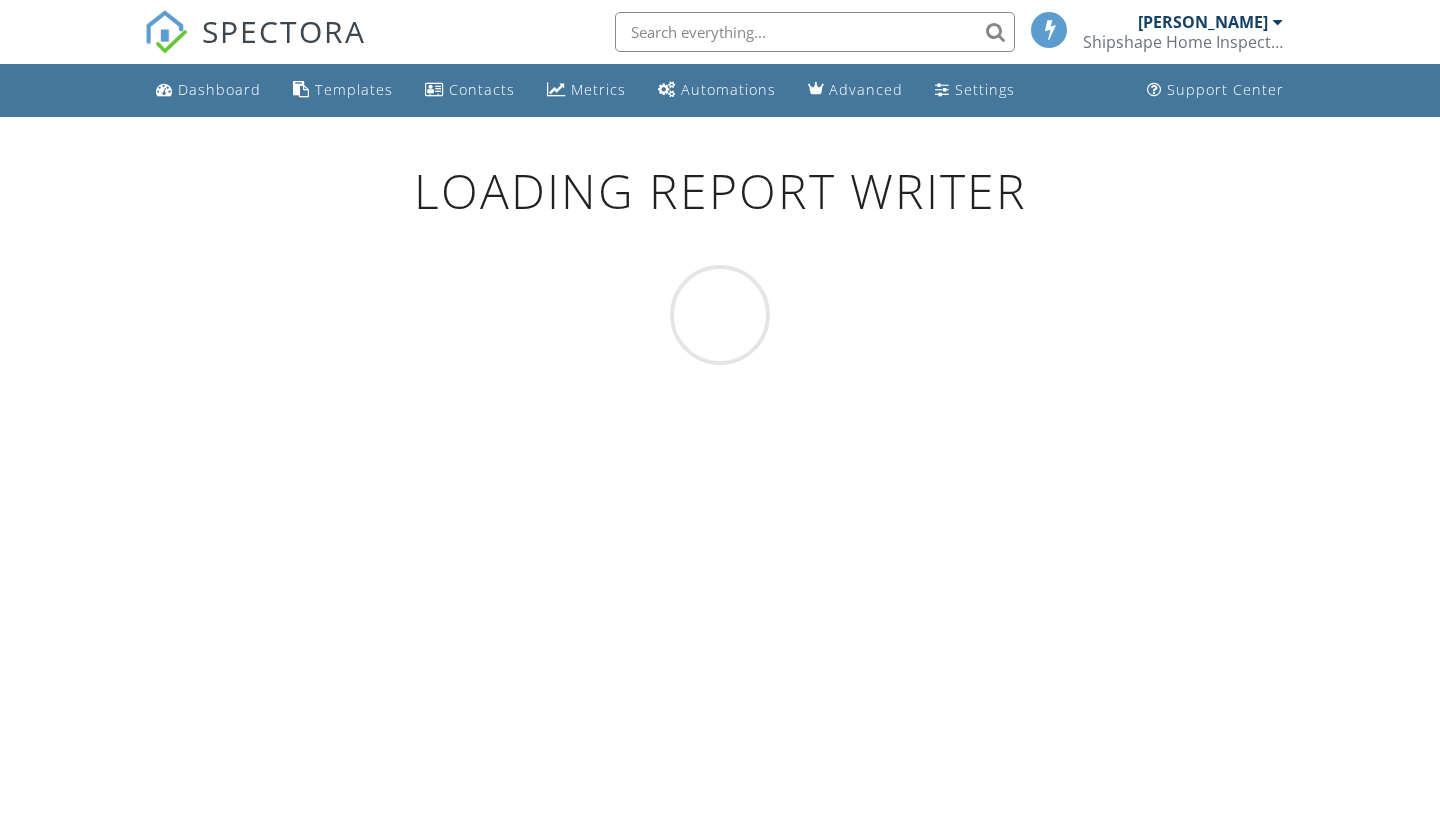 scroll, scrollTop: 0, scrollLeft: 0, axis: both 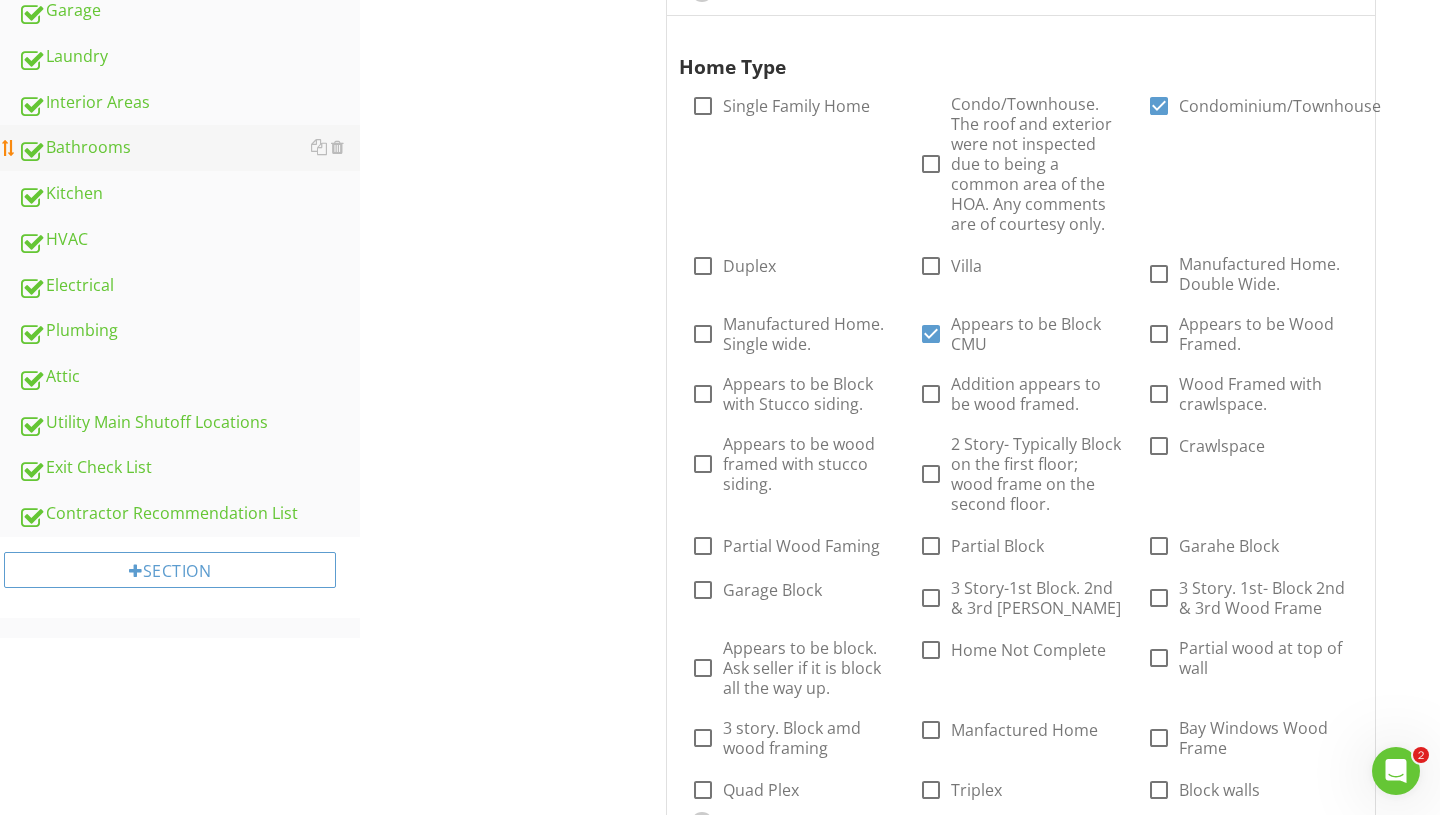 click on "Bathrooms" at bounding box center (189, 148) 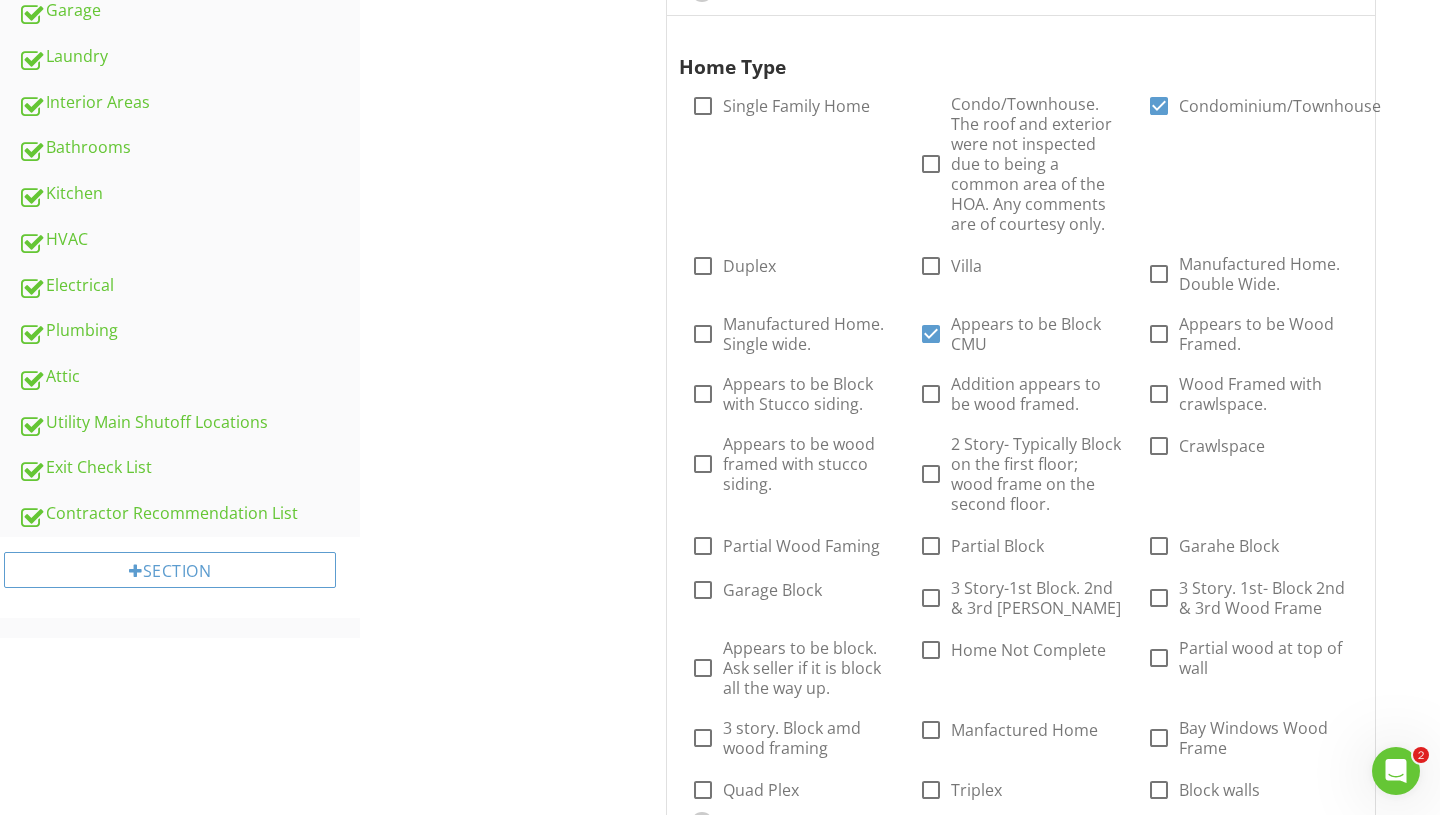 type on "<p>&nbsp; &nbsp;We appreciate the opportunity to conduct this inspection for you! Please carefully read your entire Inspection Report. &nbsp;Feel free to call with any questions you may have. &nbsp;Remember, when the inspection is completed and the report is delivered, we are still available to you for any questions you may have, throughout the entire closing process.<br><br>Properties being inspected do not "Pass" or "Fail.”- We are not code inspectors but some codes are specifically sought out from home inspectors for beneficial safety reasons. Depending upon the age of the property, some items like GFCI outlets for example may not be installed, and are not required to be installed, but are a highly recommended safety update. This report will focus on safety and function. Permits are not necessarily searched for by, we are not city inspectors. If you suspect any unpermited work was done and are concerned, it is recommended you search public records and inquire before closing. Any info provided is of cour..." 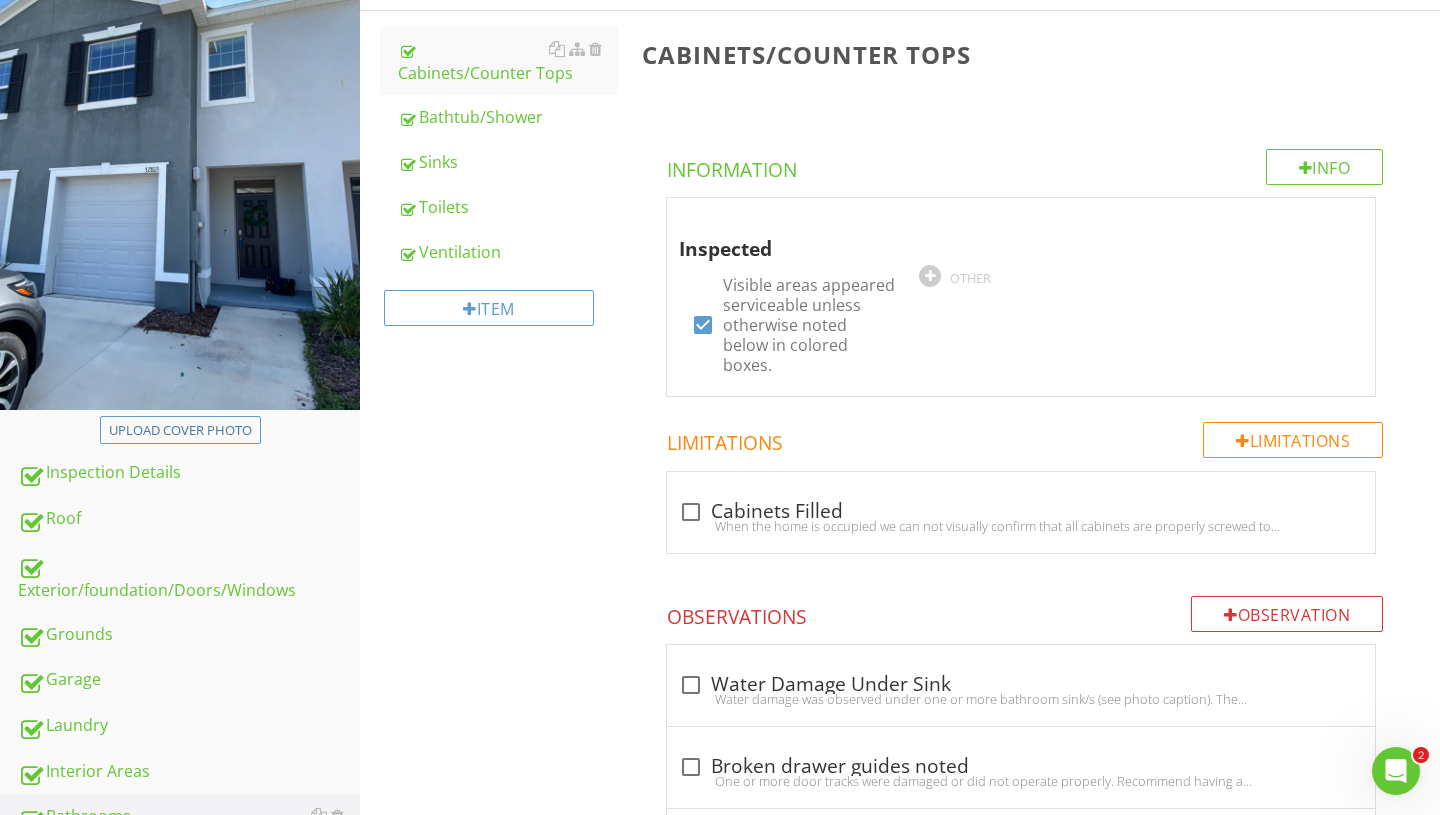scroll, scrollTop: 266, scrollLeft: 0, axis: vertical 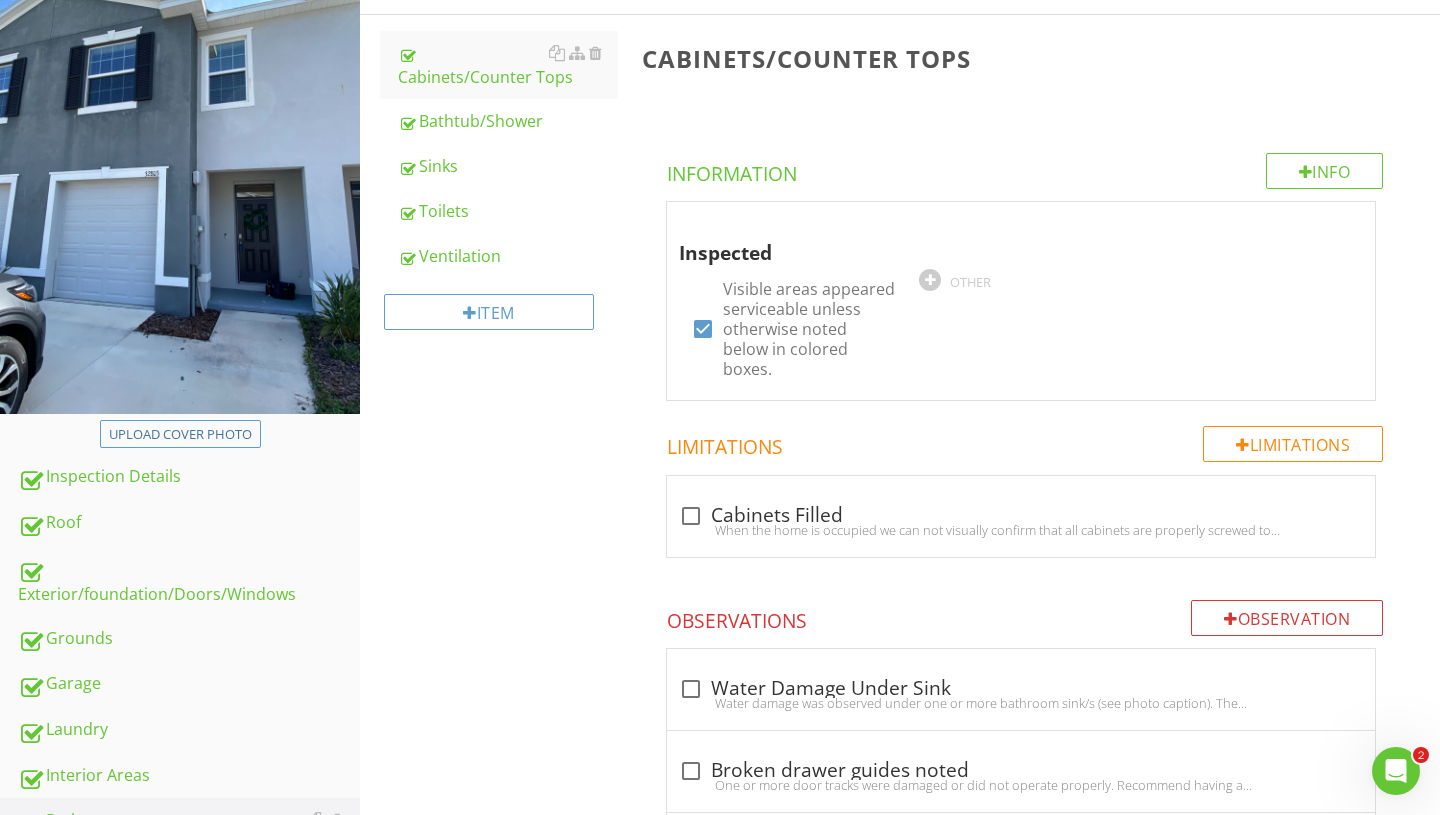 click on "Bathtub/Shower" at bounding box center (508, 121) 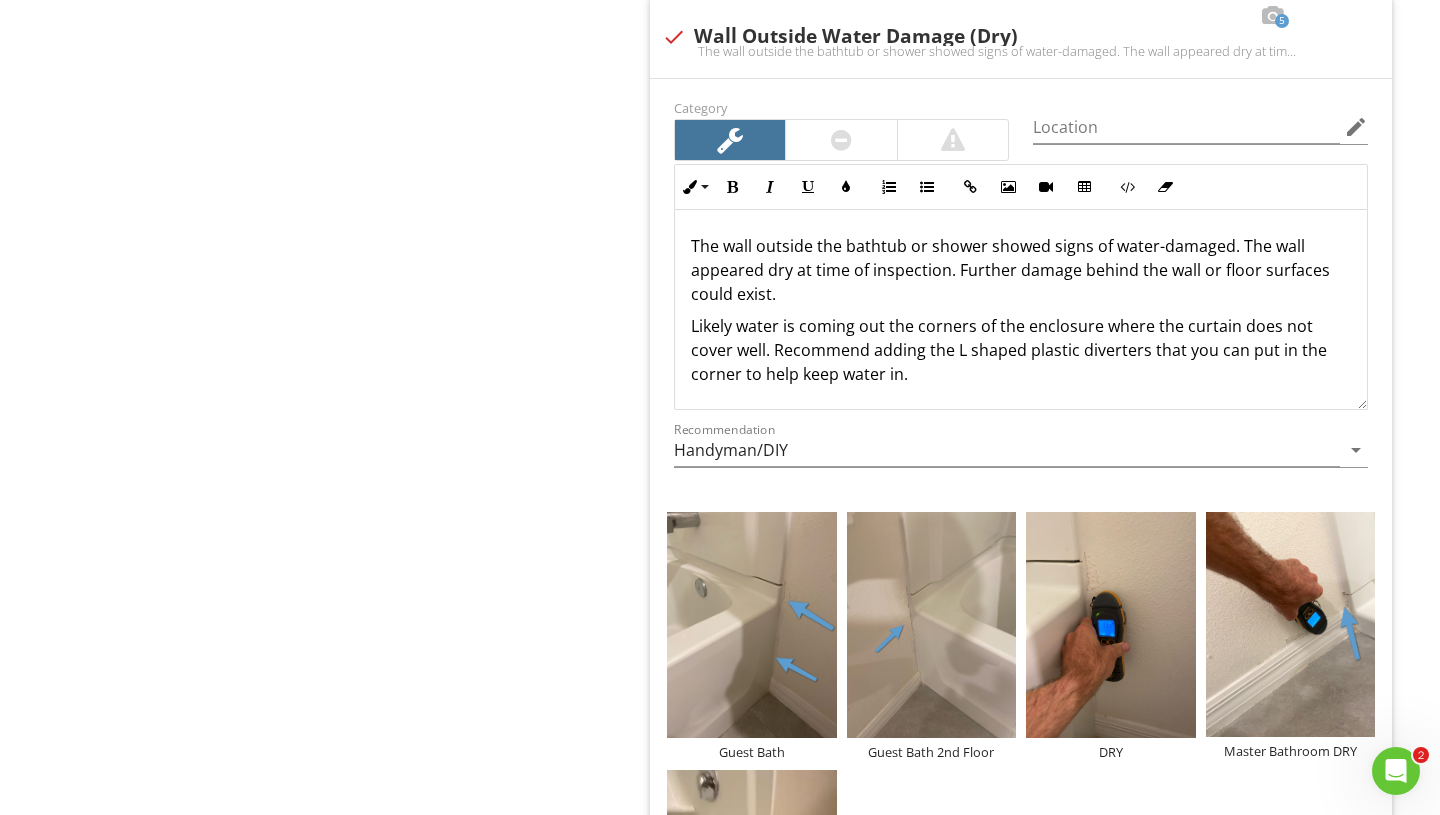 scroll, scrollTop: 4125, scrollLeft: 0, axis: vertical 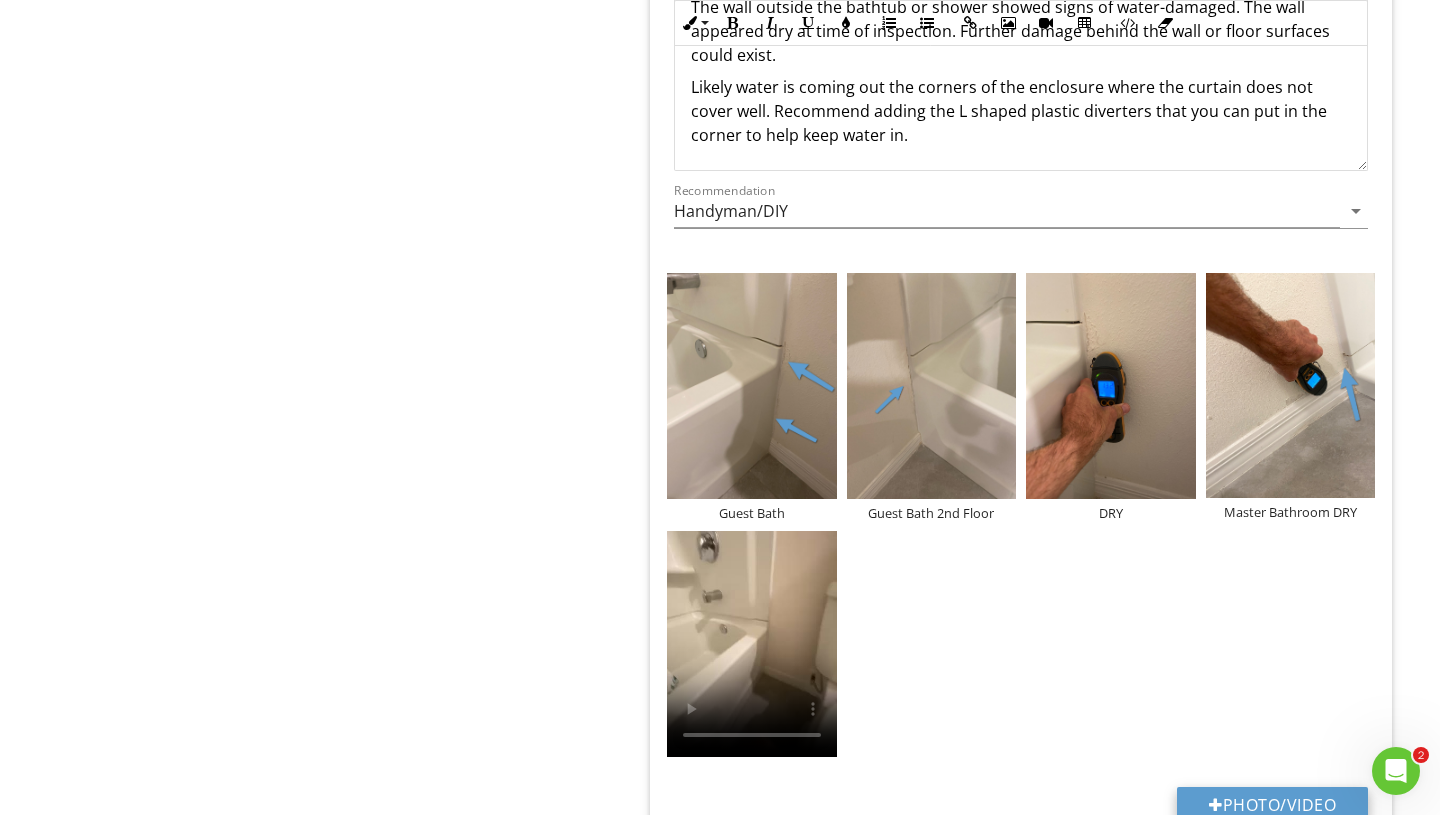 click on "Photo/Video" at bounding box center [1272, 805] 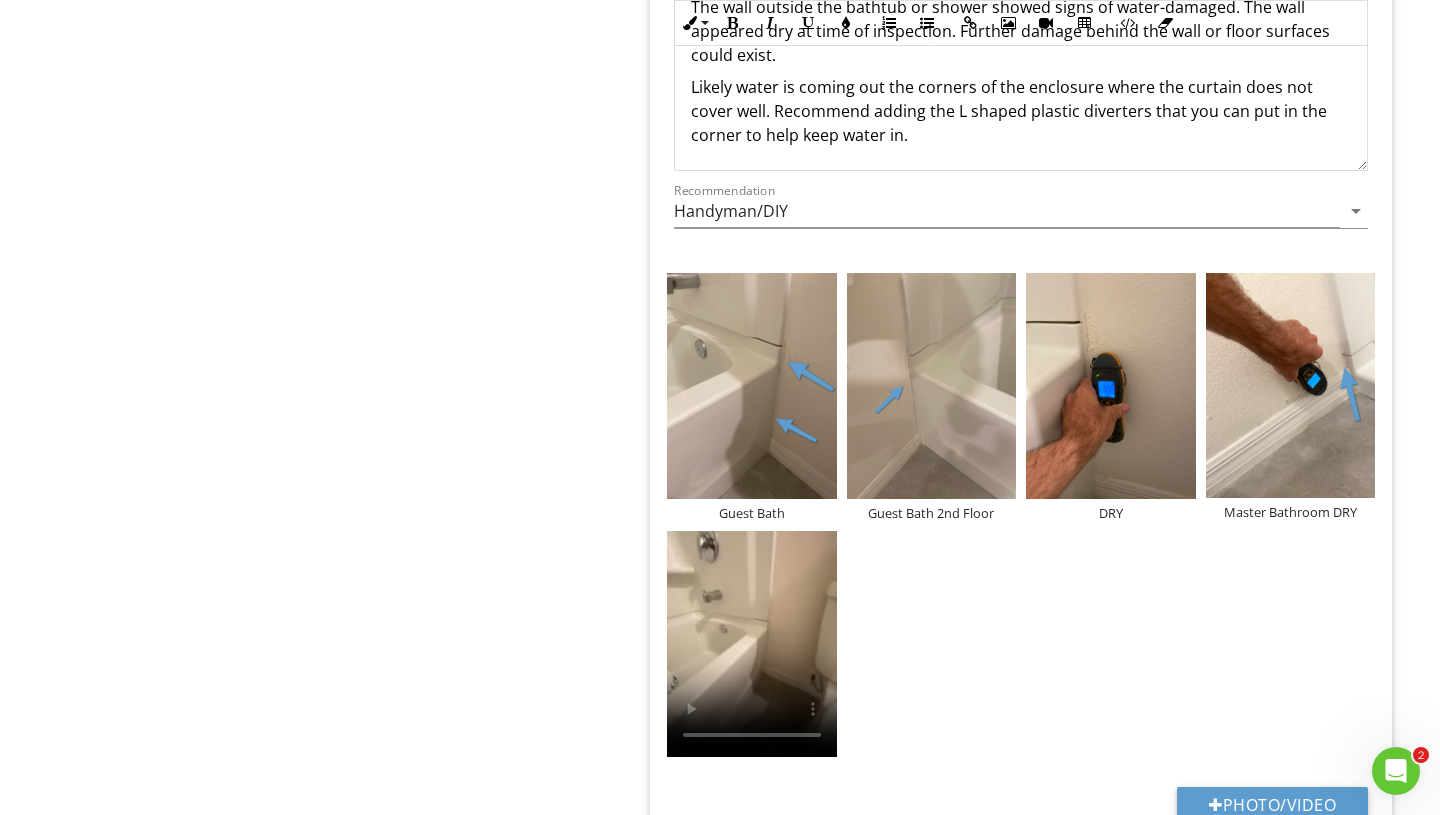 type on "C:\fakepath\Shower Splash Guard.jpg" 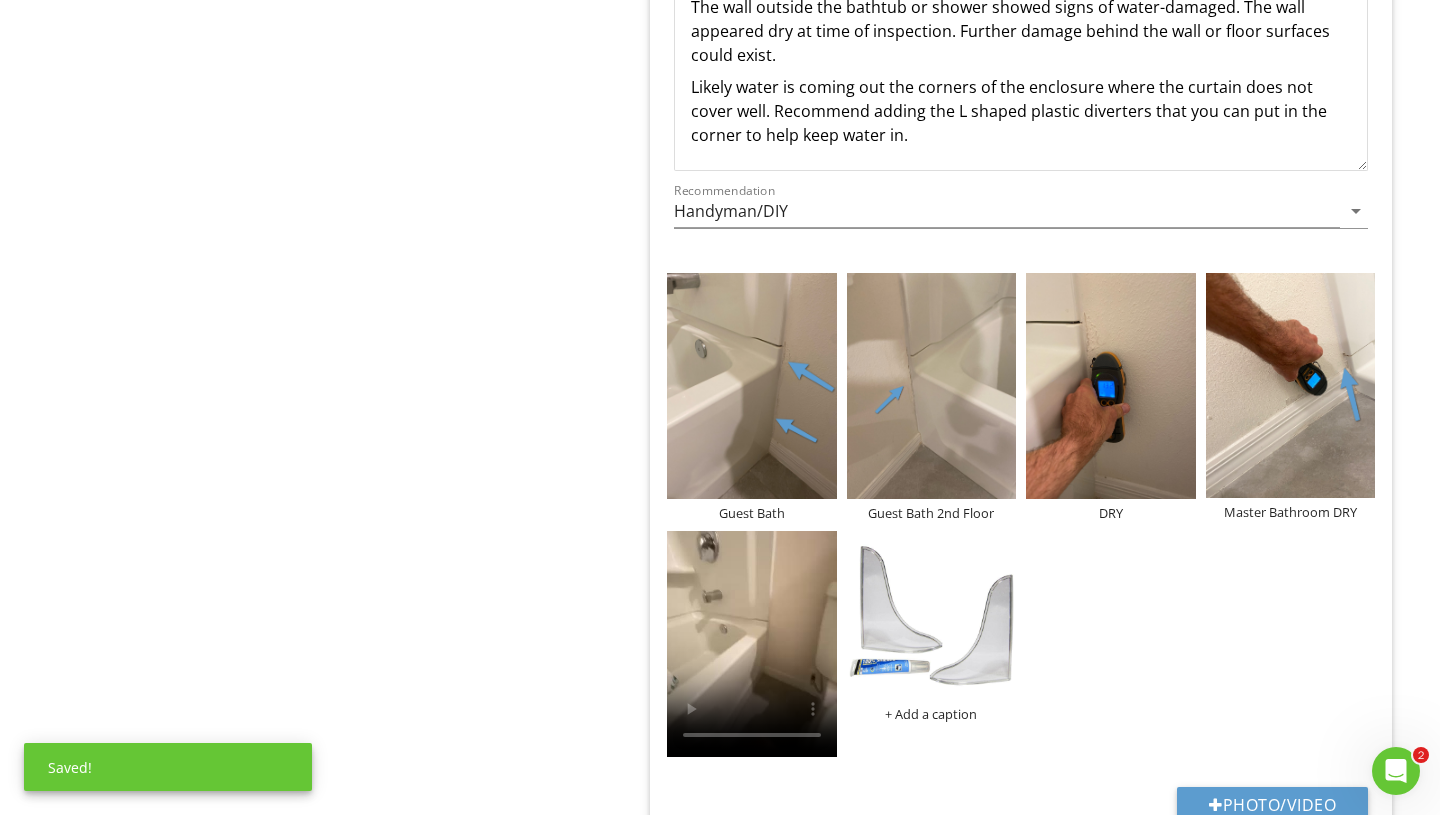 scroll, scrollTop: 0, scrollLeft: 0, axis: both 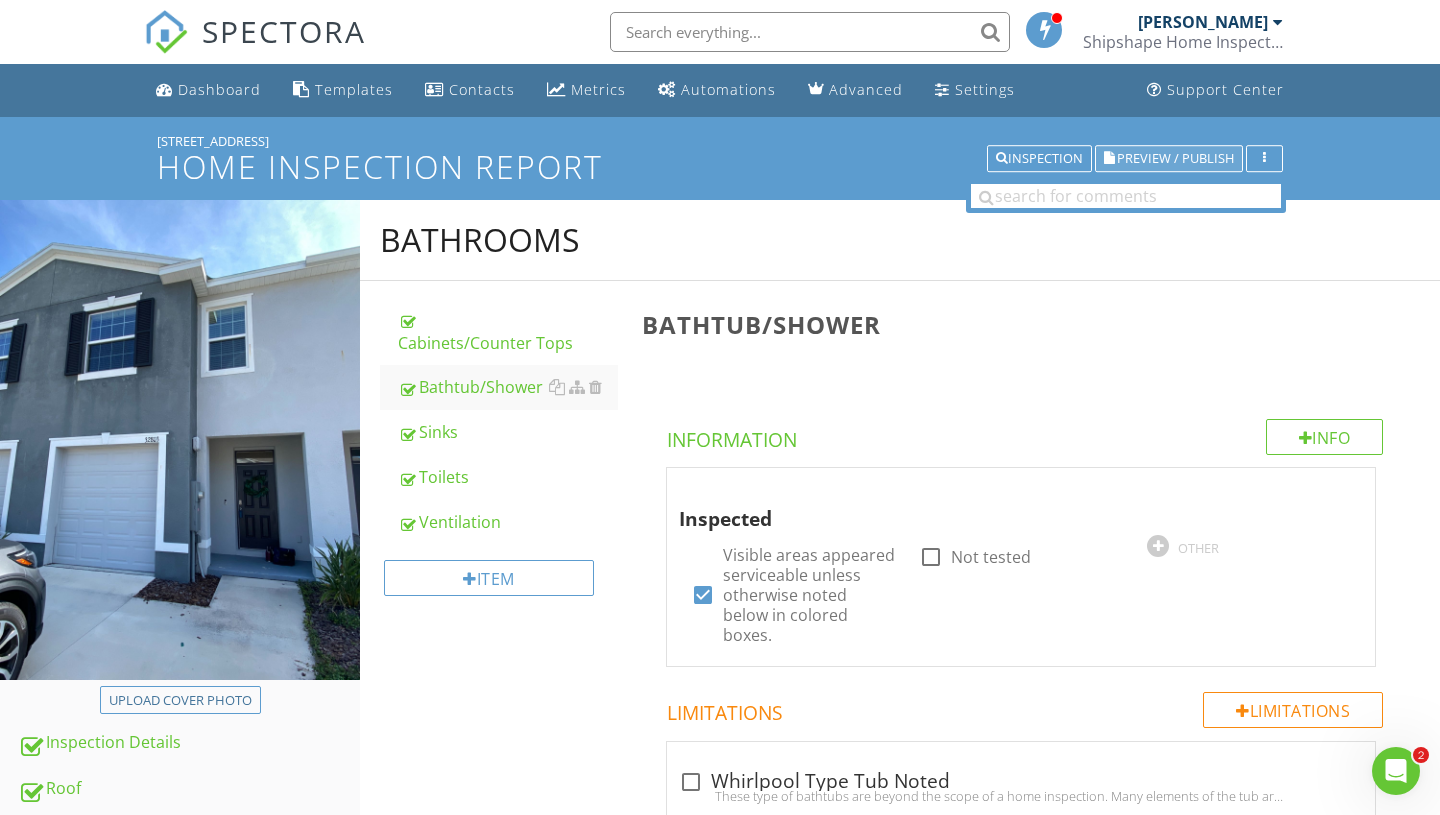 click on "Preview / Publish" at bounding box center (1175, 158) 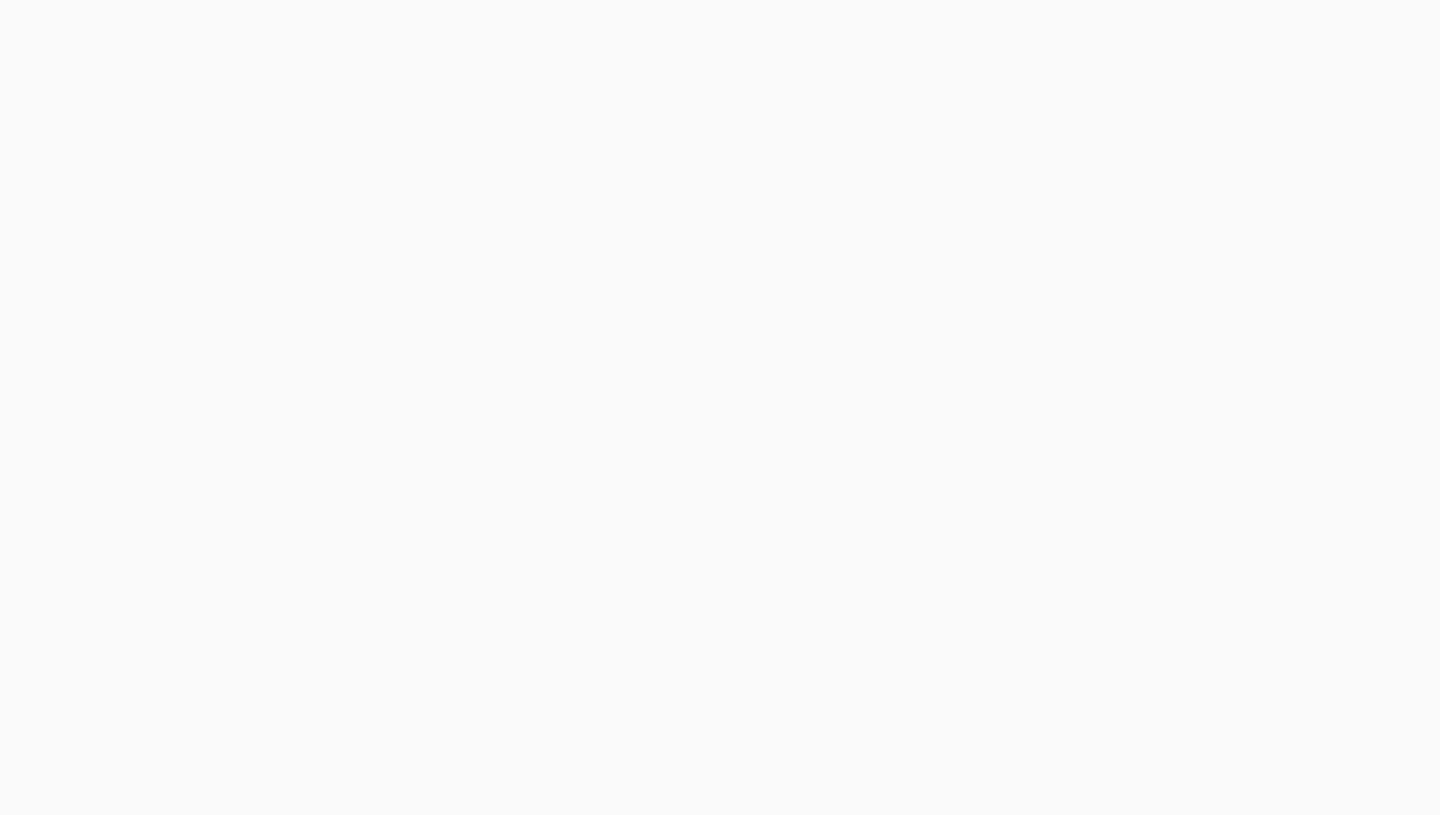 scroll, scrollTop: 0, scrollLeft: 0, axis: both 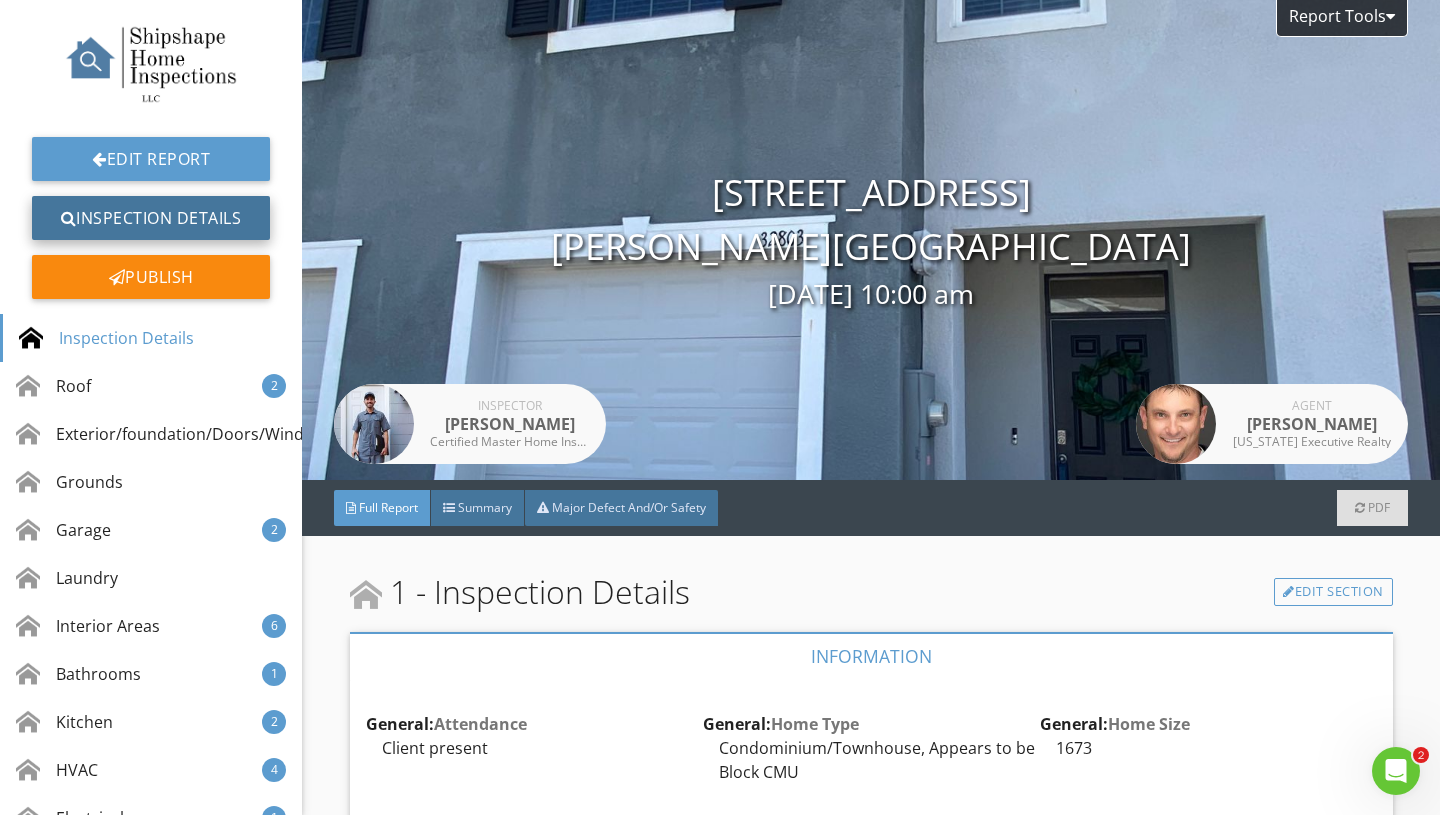 click on "Inspection Details" at bounding box center [151, 218] 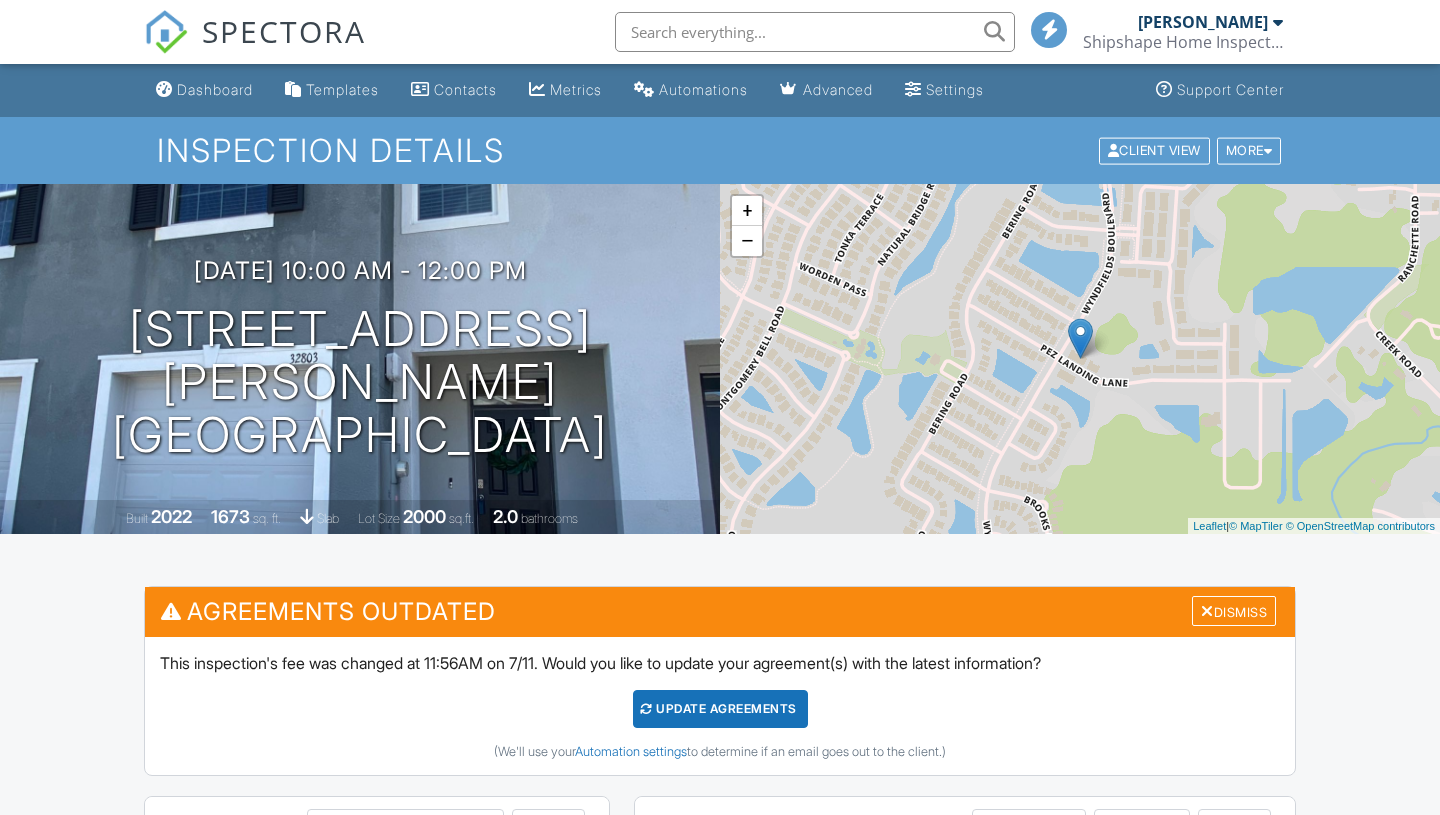 click on "Publish All" at bounding box center [965, 1017] 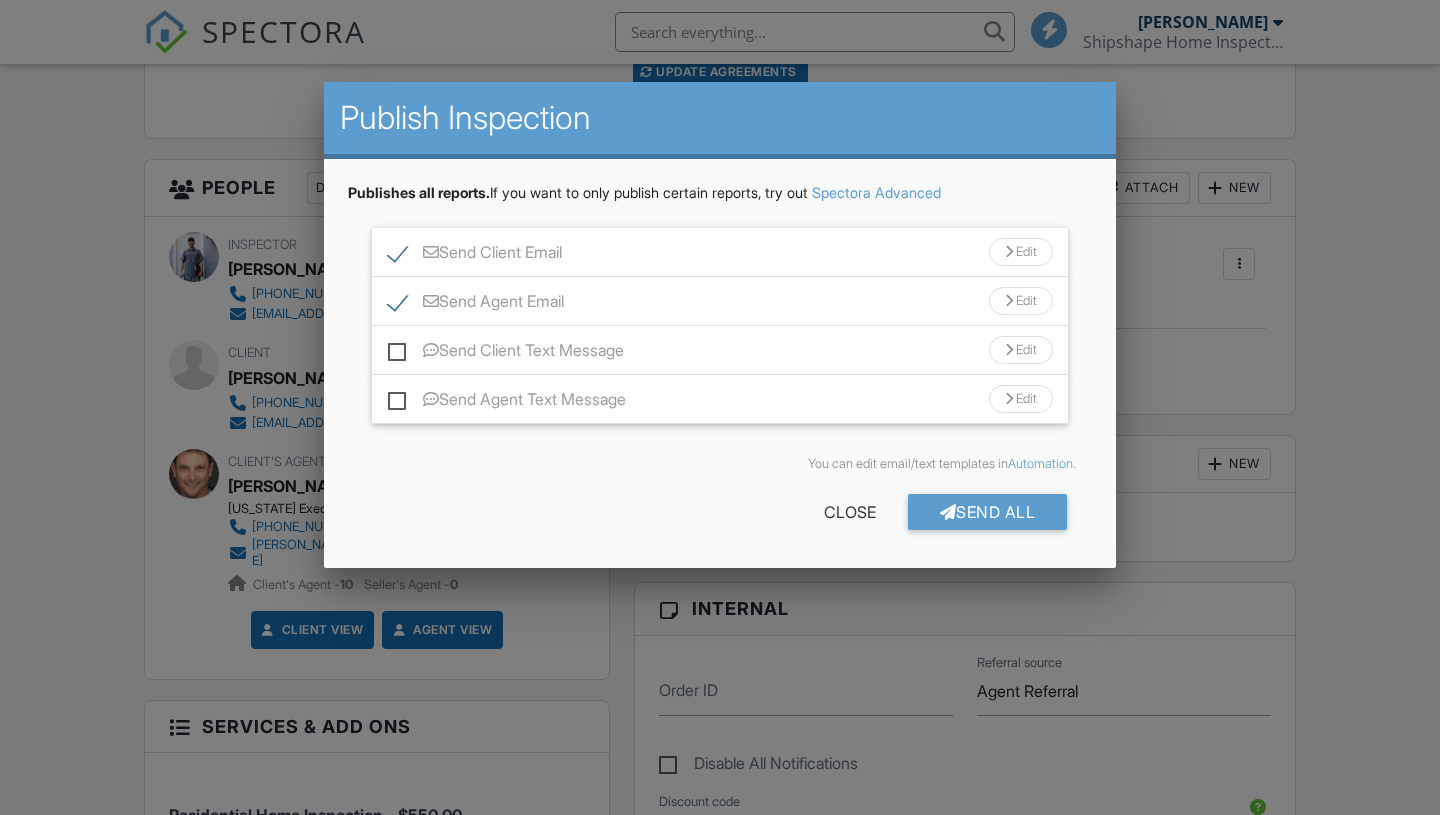 scroll, scrollTop: 637, scrollLeft: 0, axis: vertical 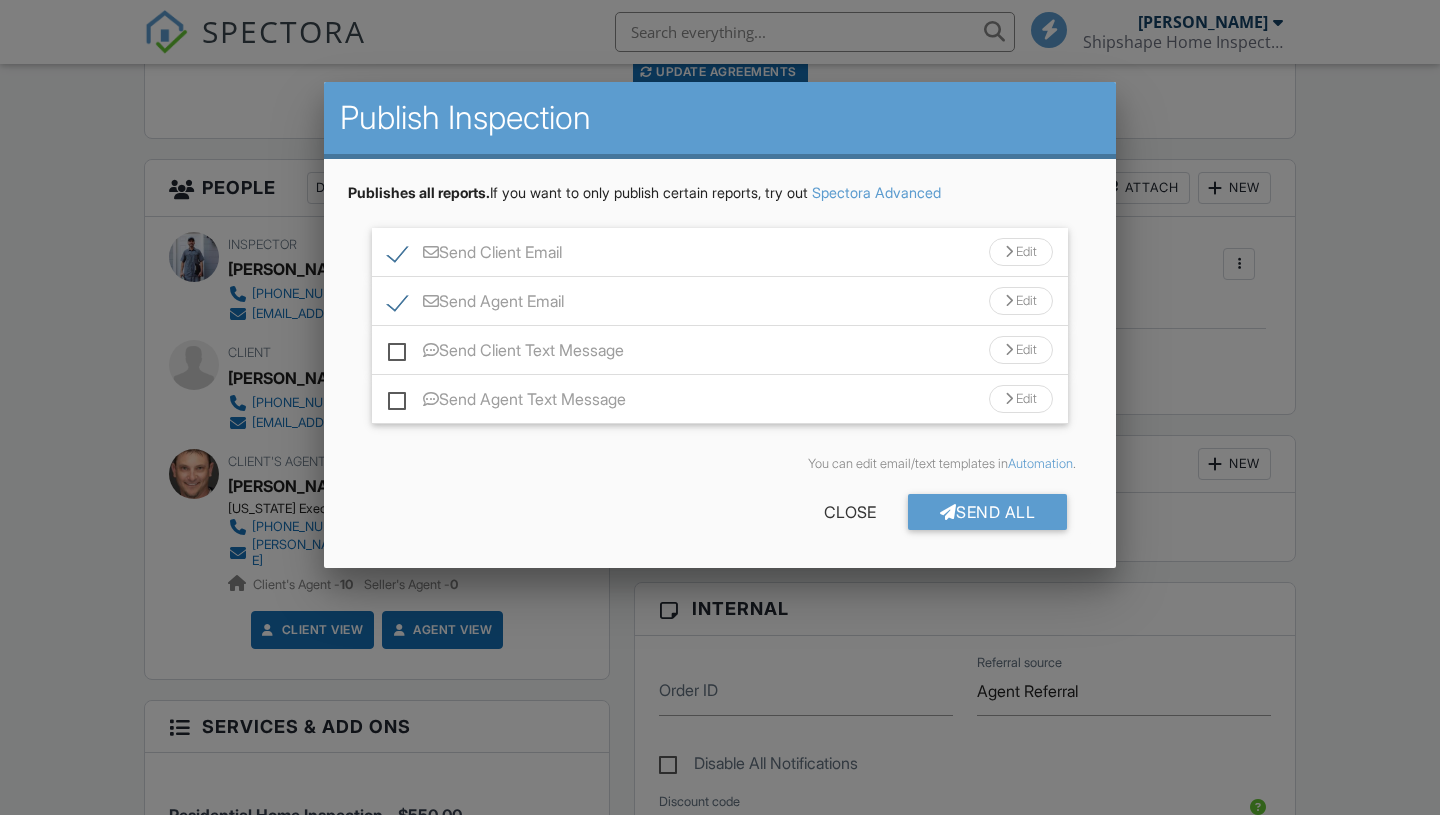 click at bounding box center [1009, 252] 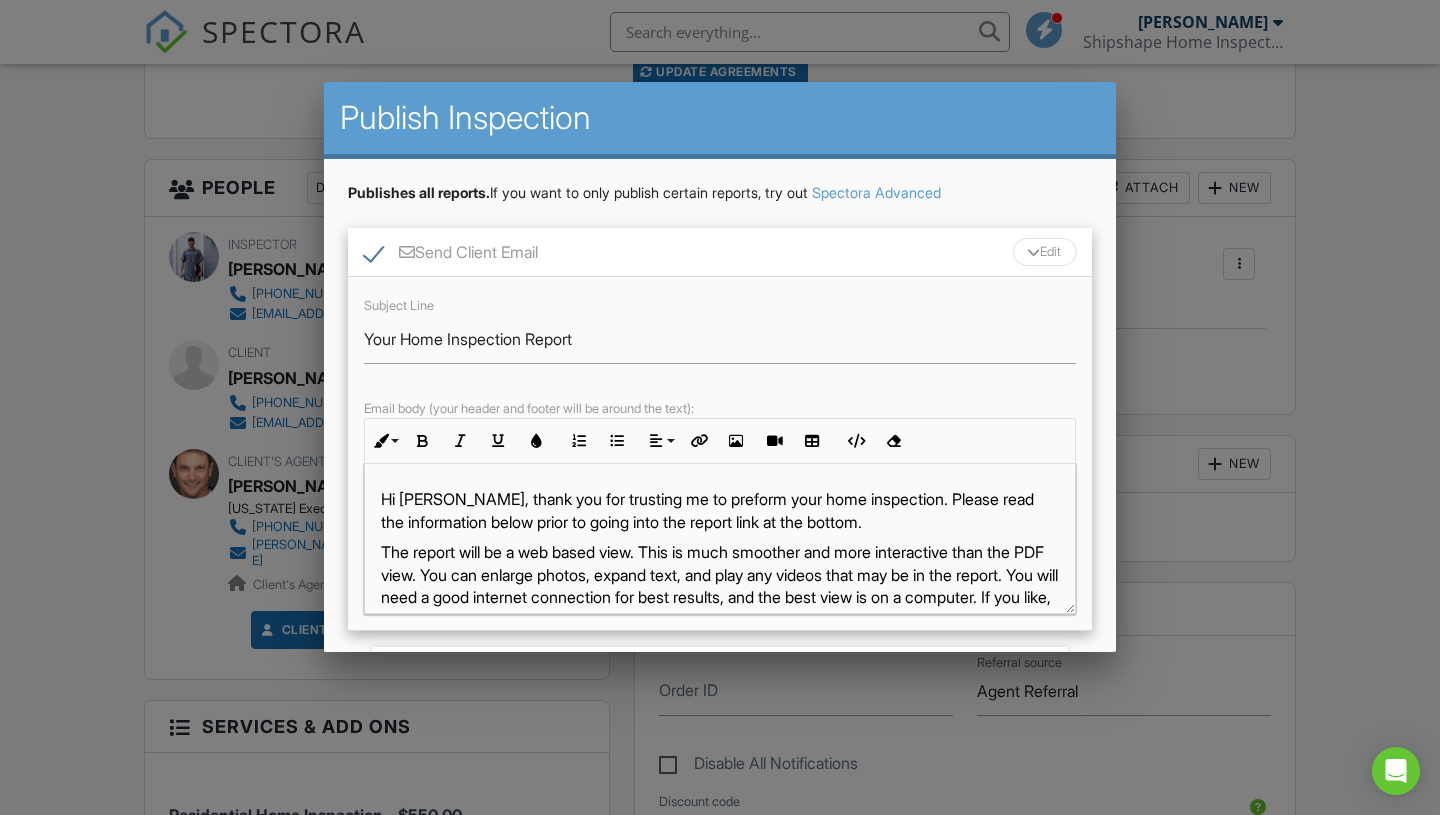 click on "Subject Line
Your Home Inspection Report
Email body (your header and footer will be around the text):
Inline Style XLarge Large Normal Small Light Small/Light Bold Italic Underline Colors Ordered List Unordered List Align Align Left Align Center Align Right Align Justify Insert Link Insert Image Insert Video Insert Table Code View Clear Formatting Hi [PERSON_NAME], thank you for trusting me to preform your home inspection. Please read the information below prior to going into the report link at the bottom.  The report will be a web based view. This is much smoother and more interactive than the PDF view. You can enlarge photos, expand text, and play any videos that may be in the report. You will need a good internet connection for best results, and the best view is on a computer. If you like, you can click the pdf link drop down on the lower right of the cover photo to save the pdf version, or view the report as a pdf. Click here for a short tutorial on how to view/use the inspection report!   [PERSON_NAME]," at bounding box center [720, 454] 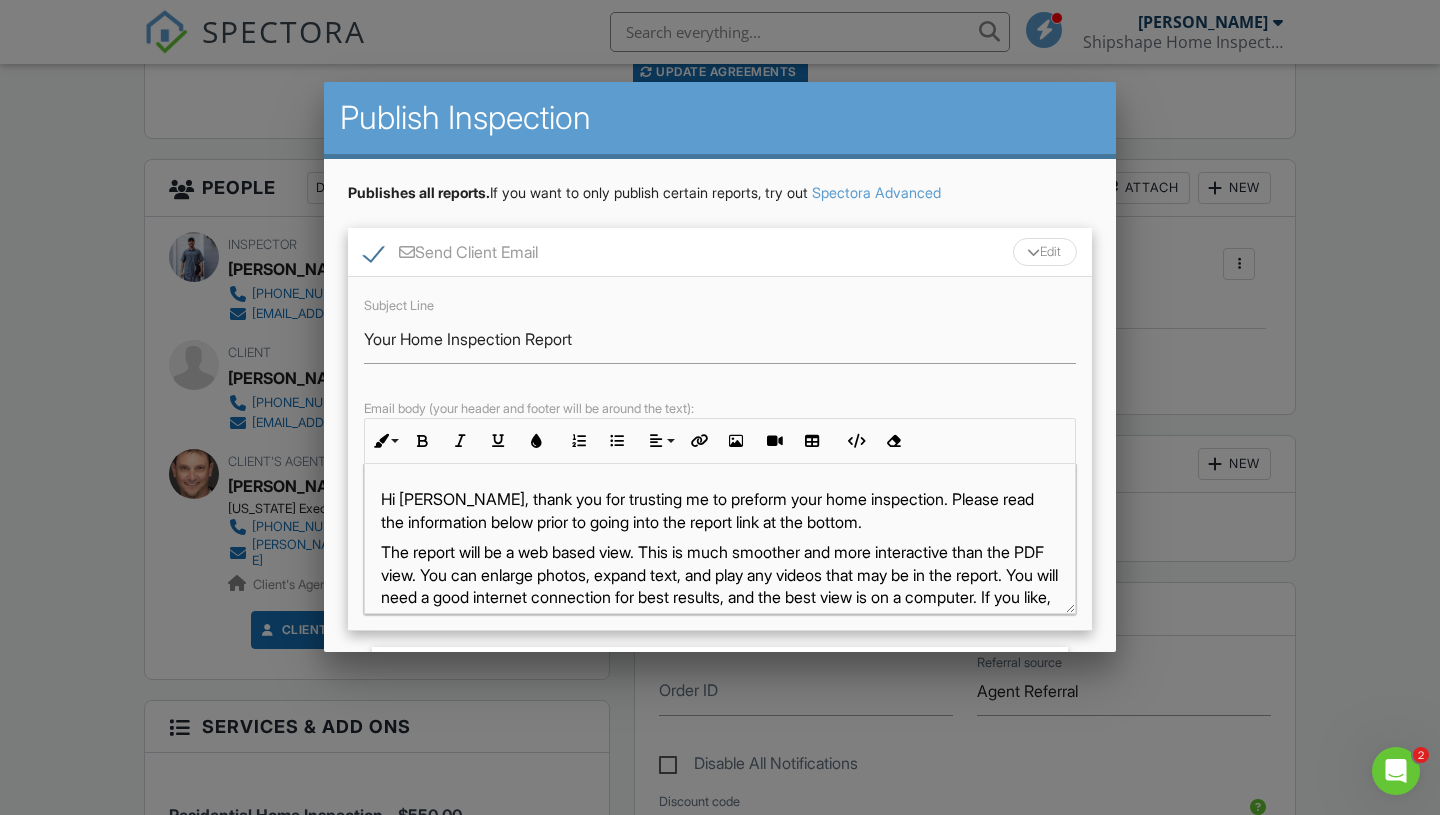 scroll, scrollTop: 0, scrollLeft: 0, axis: both 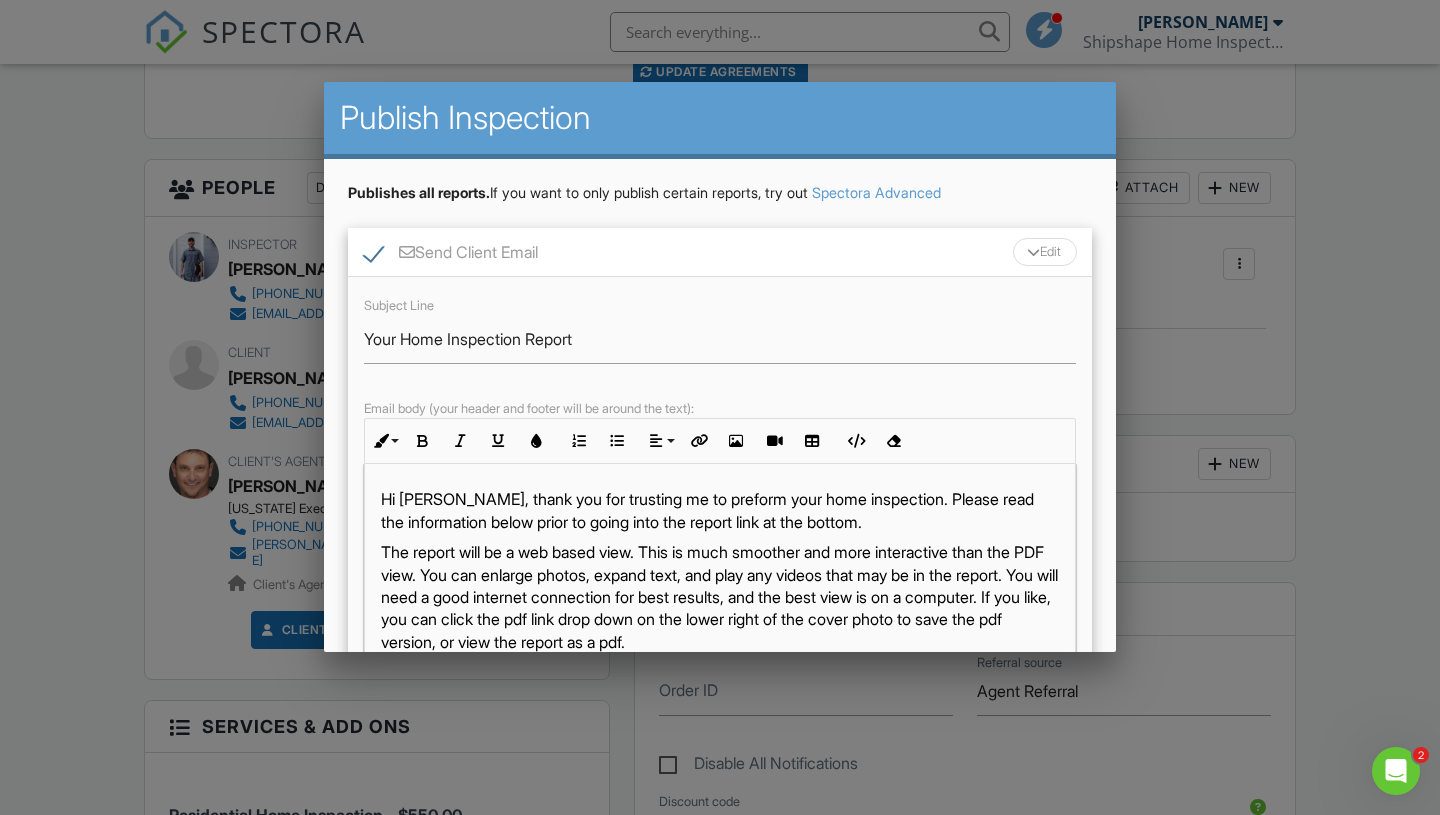 drag, startPoint x: 1070, startPoint y: 605, endPoint x: 1073, endPoint y: 735, distance: 130.0346 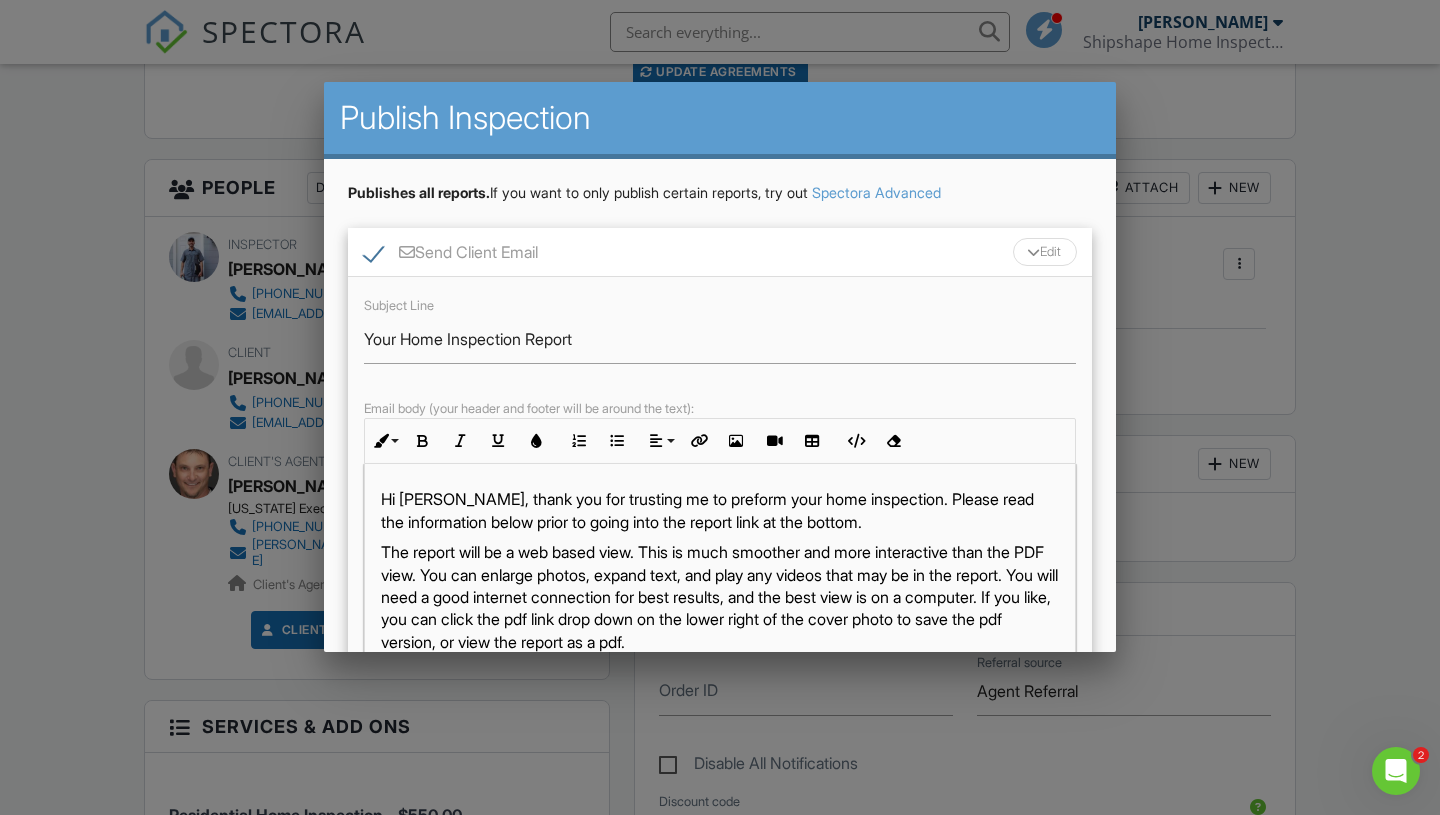 click on "SPECTORA
[PERSON_NAME]
Shipshape Home Inspections llc
Role:
Inspector
Change Role
Dashboard
New Inspection
Inspections
Calendar
Template Editor
Contacts
Automations
Team
Metrics
Payments
Data Exports
Billing
Reporting
Advanced
Settings
What's New
Sign Out
Change Active Role
Your account has more than one possible role. Please choose how you'd like to view the site:
Company/Agency
City
Role
Dashboard
Templates
Contacts
Metrics
Automations
Advanced
Settings
Support Center
Inspection Details
Client View
More
Property Details
Reschedule
Reorder / Copy" at bounding box center [720, 963] 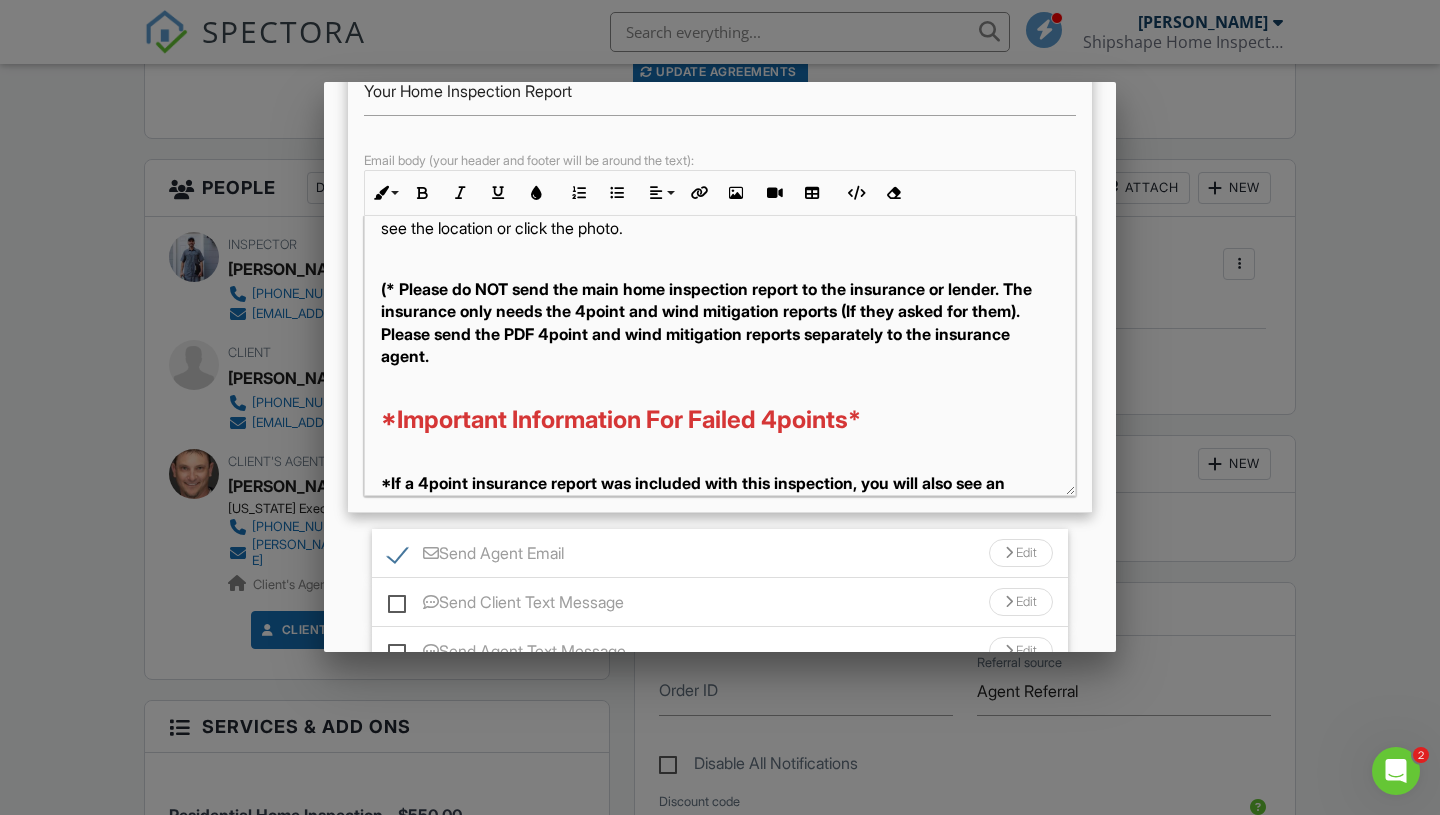 scroll, scrollTop: 406, scrollLeft: 0, axis: vertical 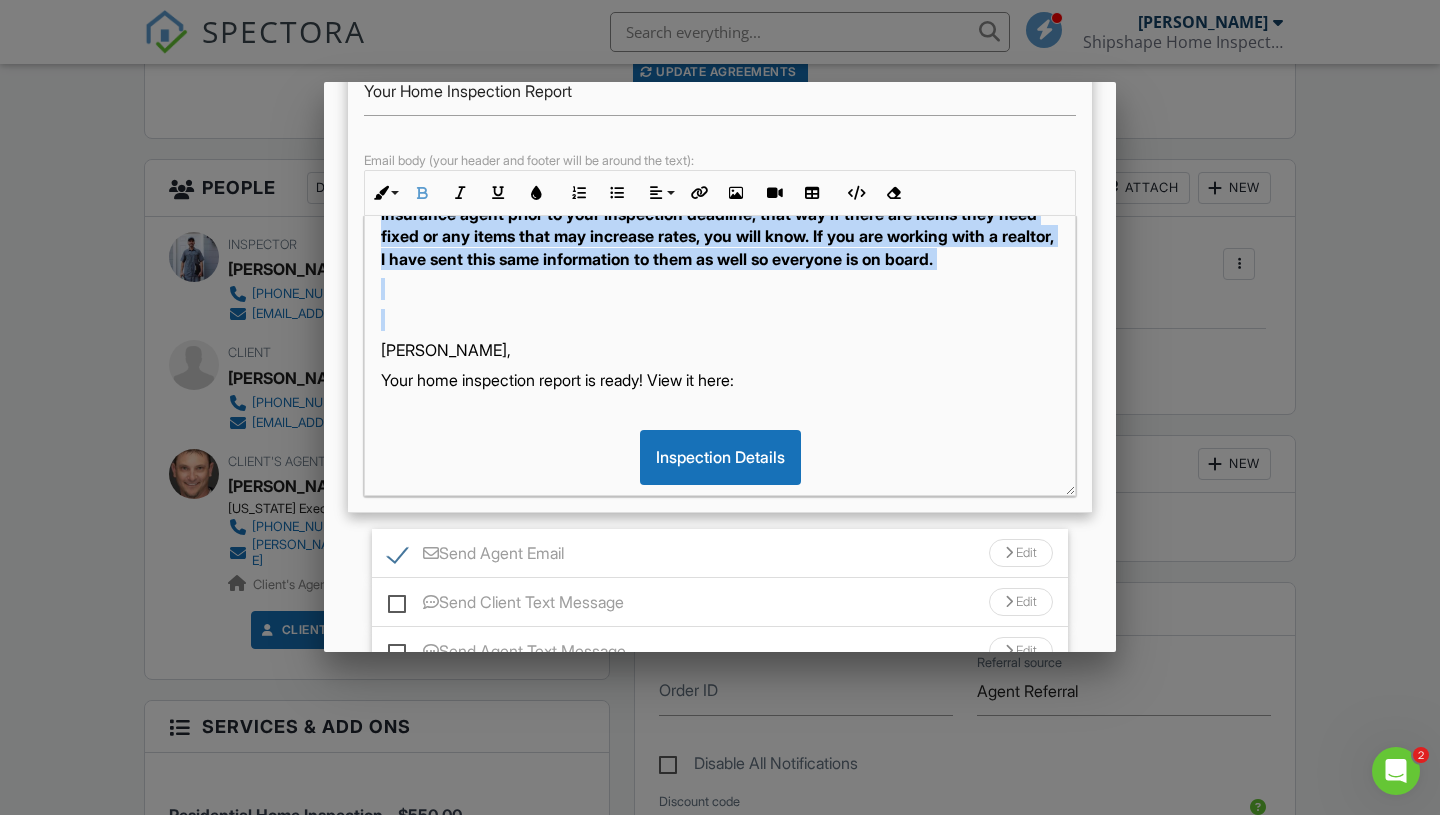 drag, startPoint x: 1019, startPoint y: 270, endPoint x: 981, endPoint y: 326, distance: 67.6757 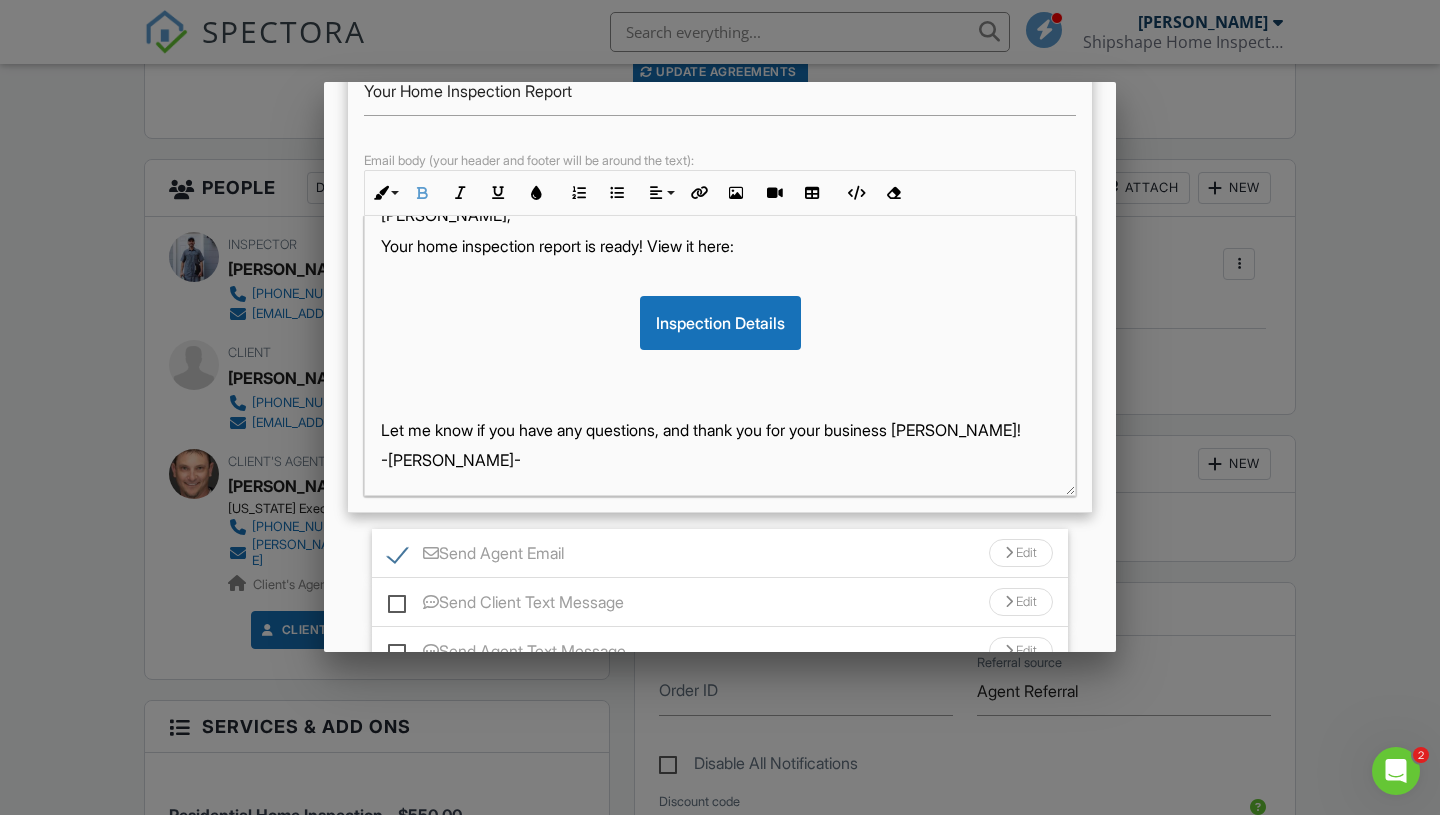 scroll, scrollTop: 495, scrollLeft: 0, axis: vertical 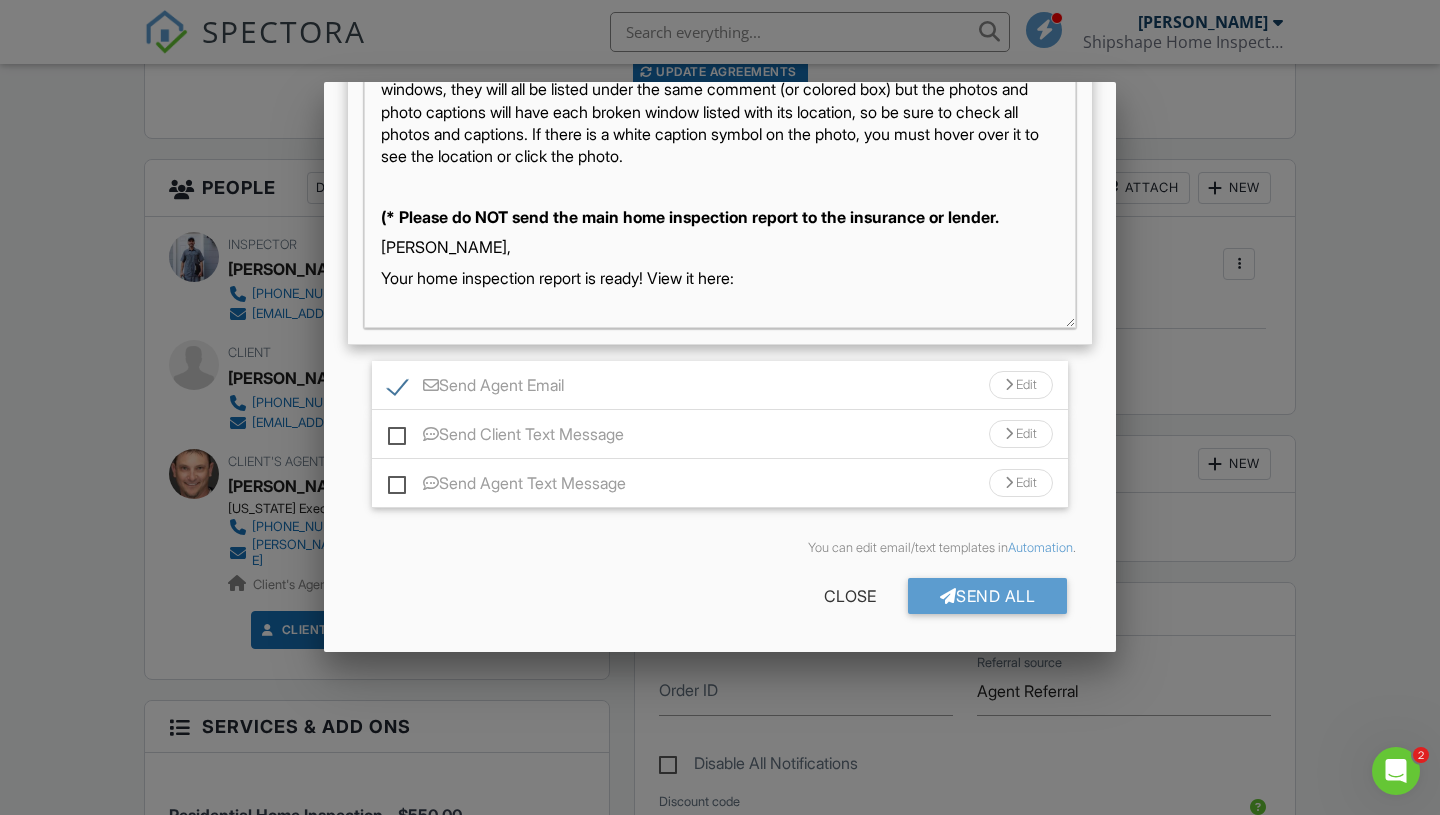 type 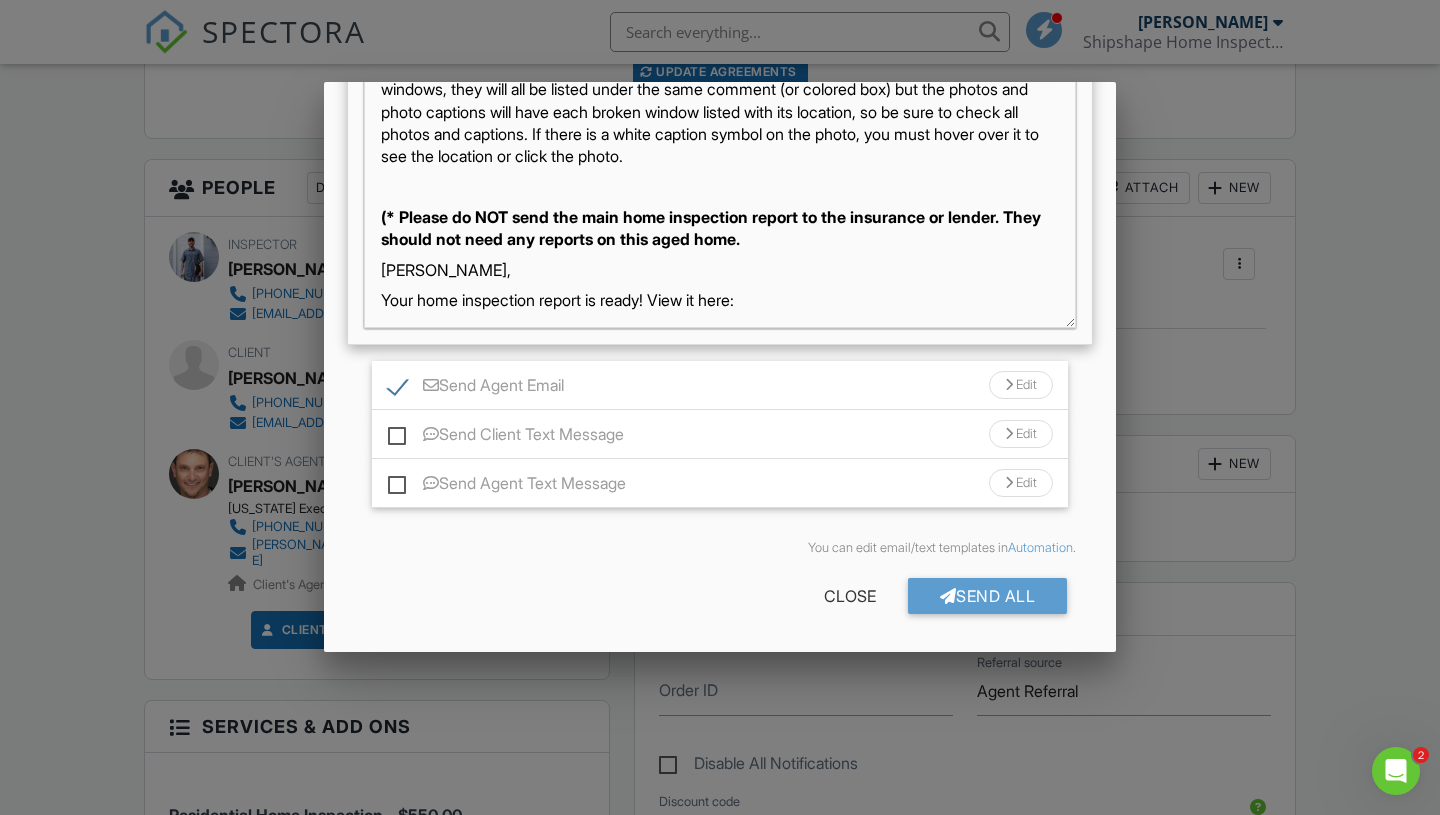 click on "(* Please do NOT send the main home inspection report to the insurance or lender. They should not need any reports on this aged home." at bounding box center (711, 228) 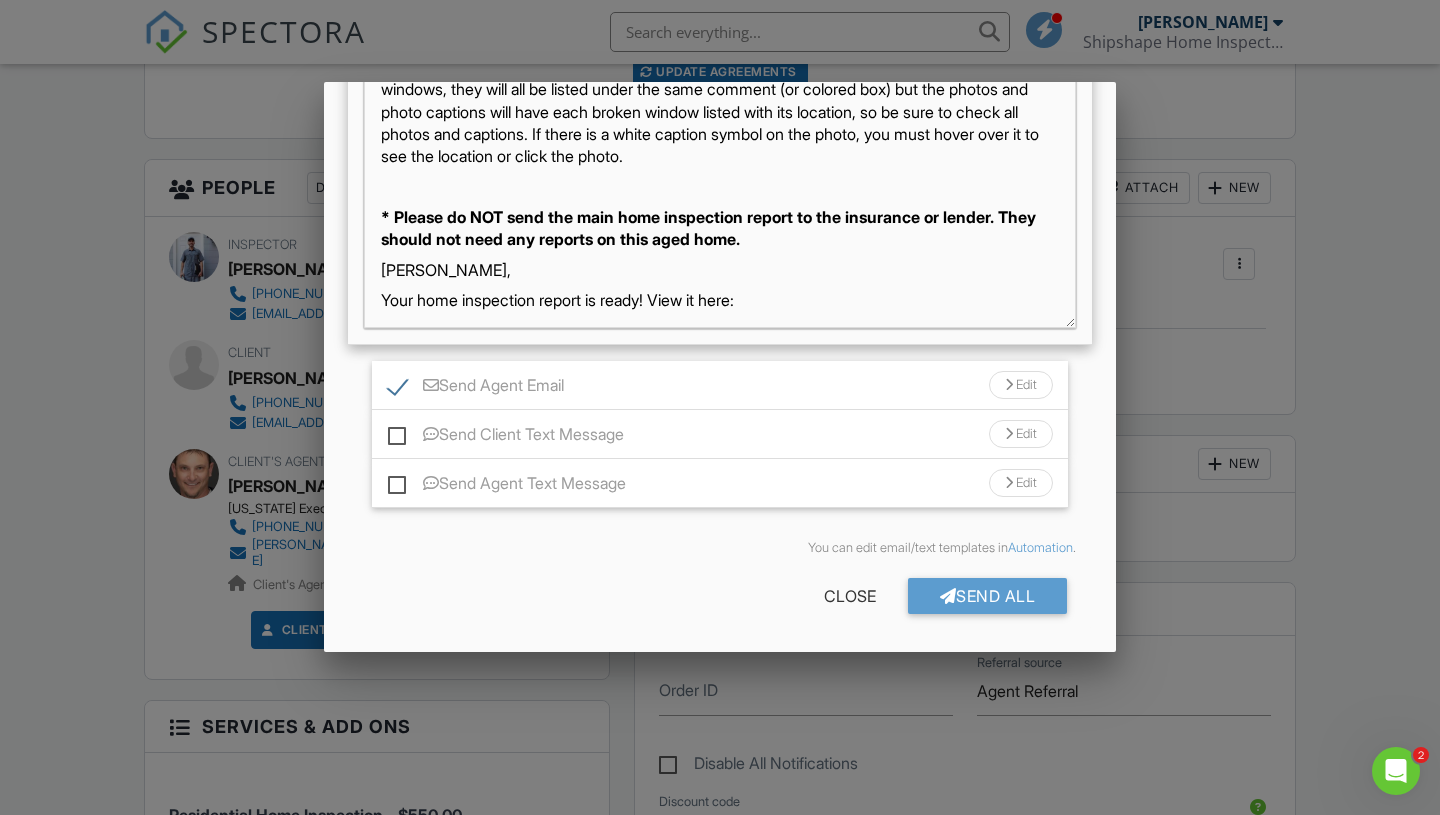 click on "* Please do NOT send the main home inspection report to the insurance or lender. They should not need any reports on this aged home." at bounding box center [720, 228] 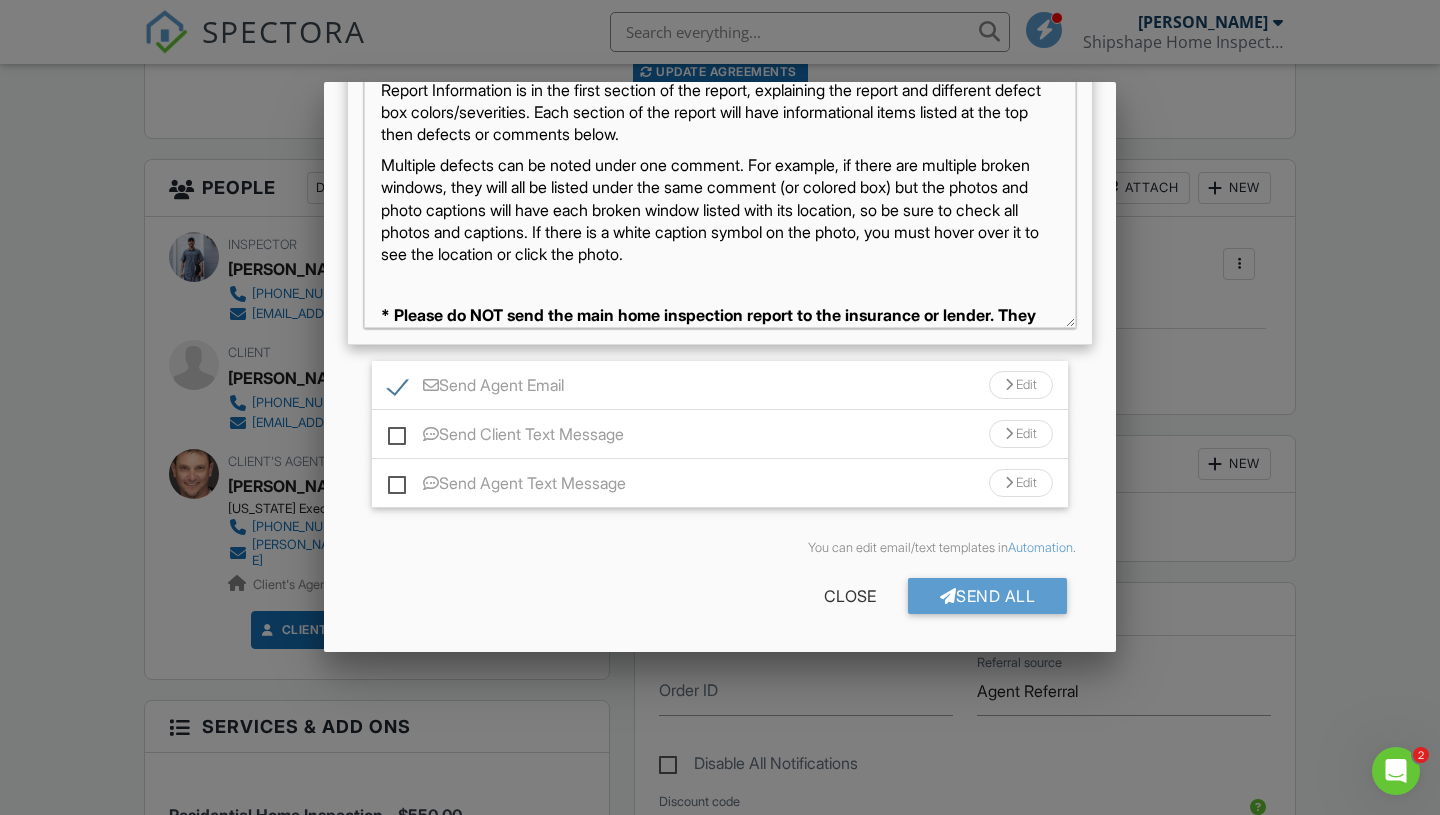 scroll, scrollTop: 181, scrollLeft: 0, axis: vertical 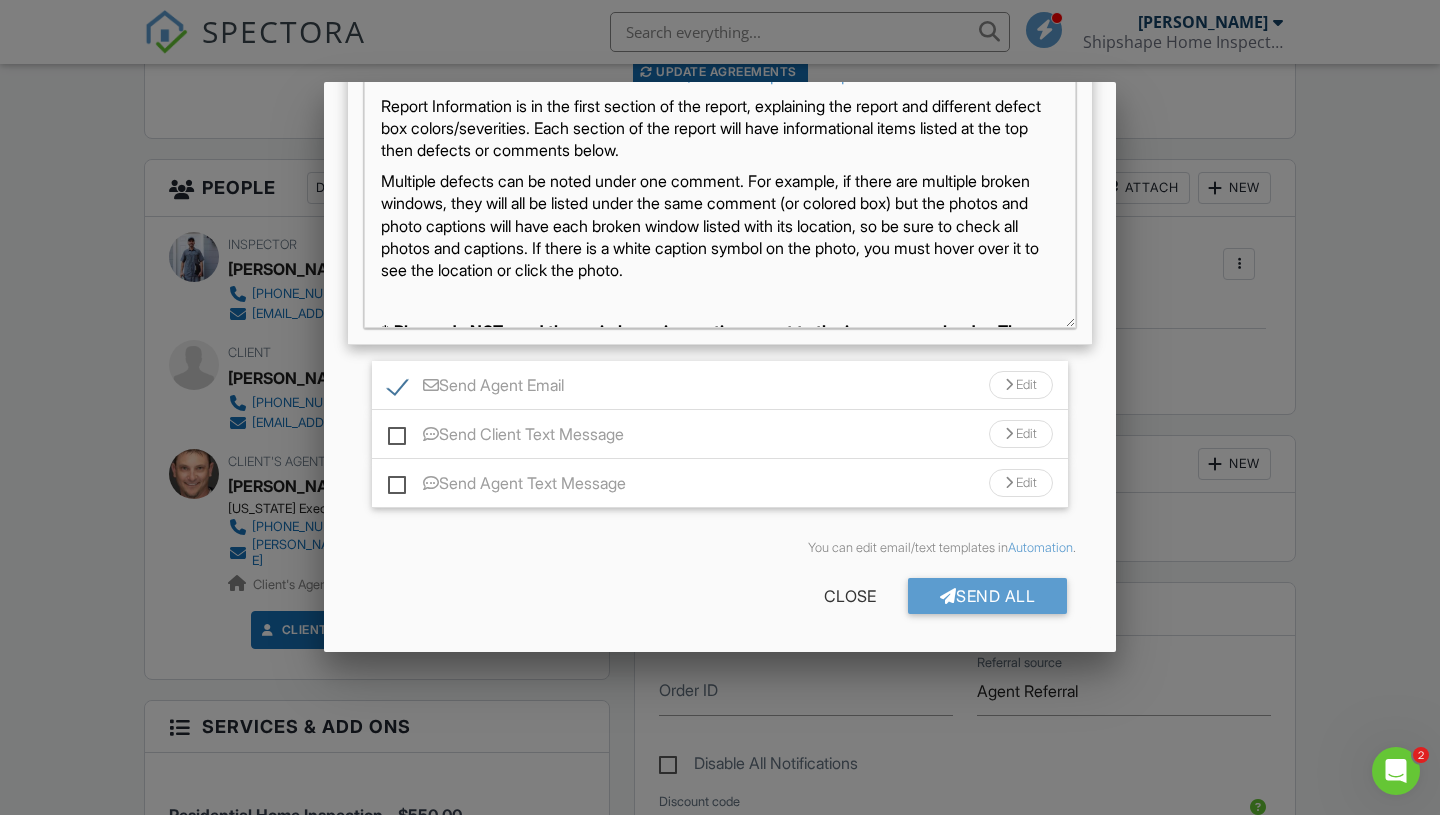 click on "Edit" at bounding box center (1021, 385) 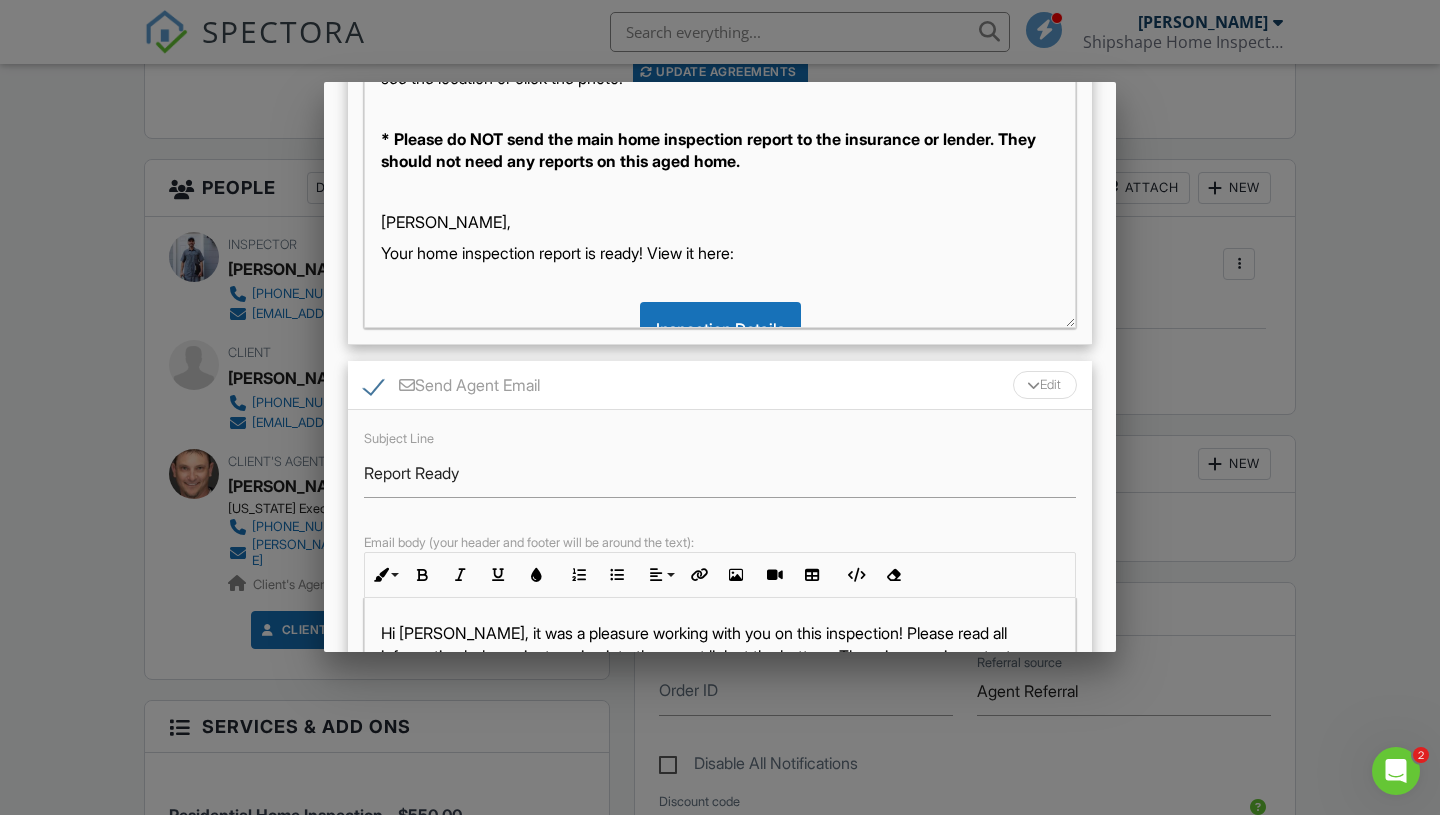 scroll, scrollTop: 548, scrollLeft: 0, axis: vertical 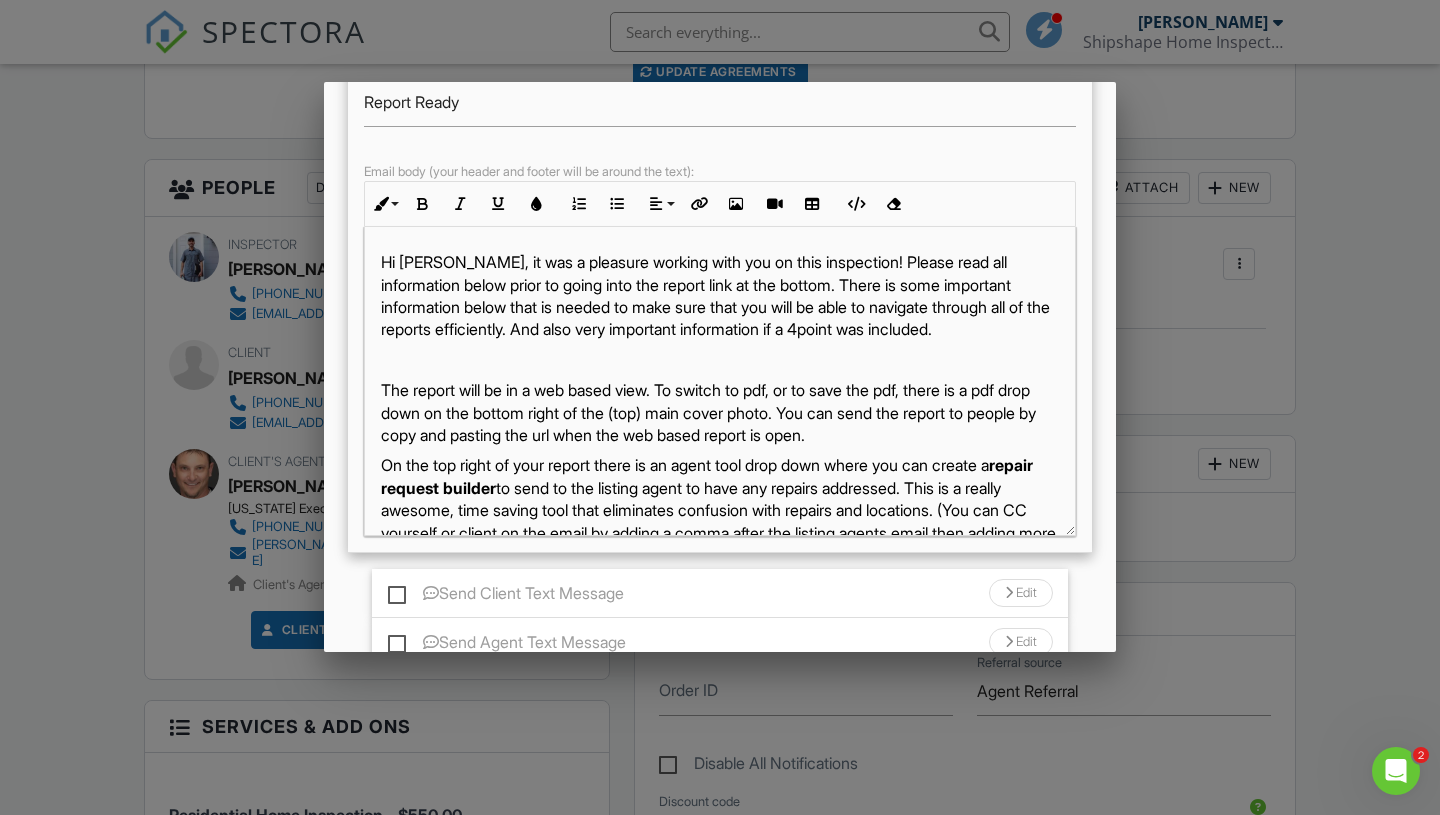 drag, startPoint x: 1068, startPoint y: 369, endPoint x: 1065, endPoint y: 531, distance: 162.02777 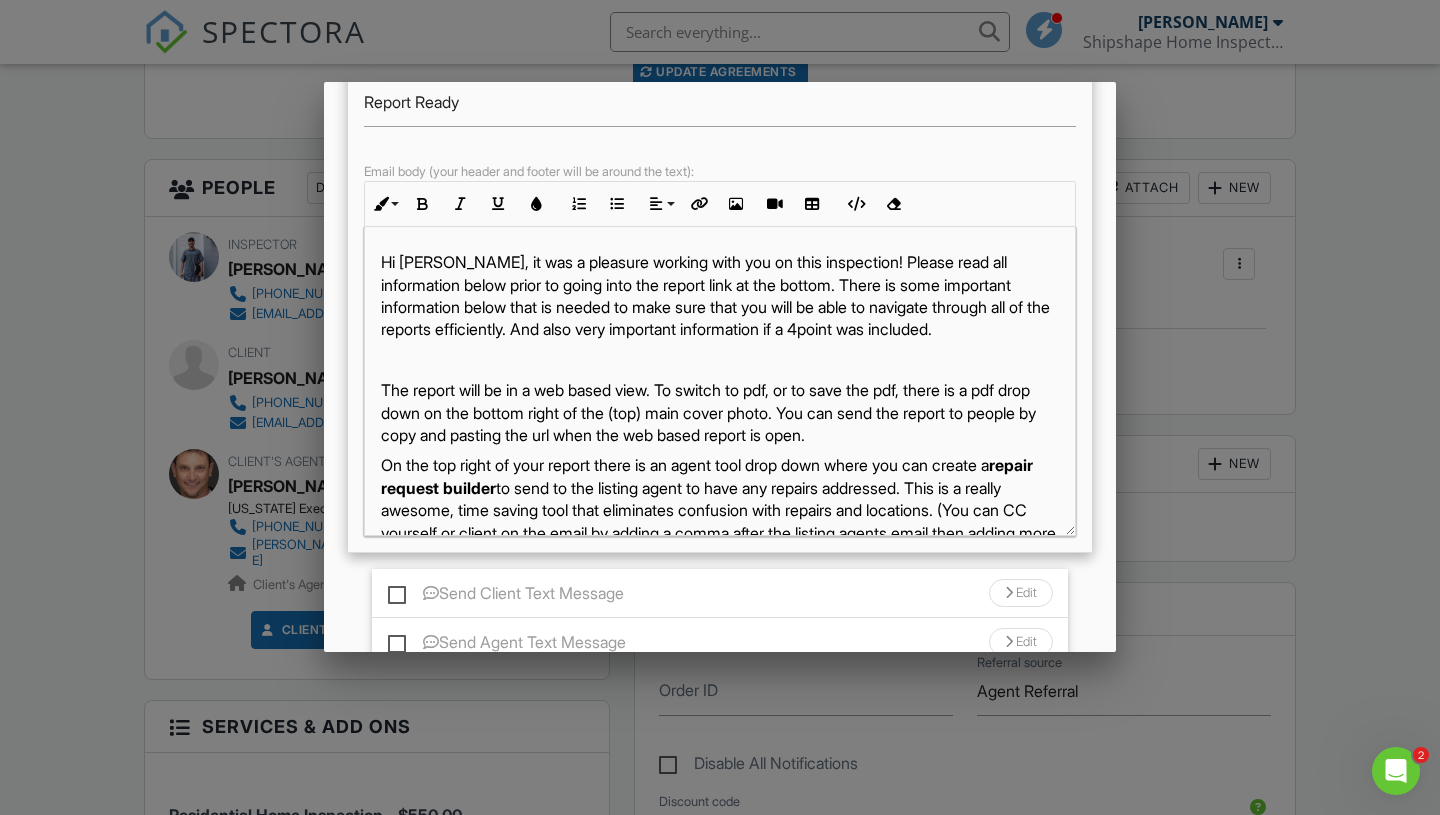 click on "Hi Josh, it was a pleasure working with you on this inspection! Please read all information below prior to going into the report link at the bottom. There is some important information below that is needed to make sure that you will be able to navigate through all of the reports efficiently. And also very important information if a 4point was included. The report will be in a web based view. To switch to pdf, or to save the pdf, there is a pdf drop down on the bottom right of the (top) main cover photo. You can send the report to people by copy and pasting the url when the web based report is open. On the top right of your report there is an agent tool drop down where you can create a  repair request builder  to send to the listing agent to have any repairs addressed. This is a really awesome, time saving tool that eliminates confusion with repairs and locations. (You can CC yourself or client on the email by adding a comma after the listing agents email then adding more email.) orange  and  red red  -Curt-" at bounding box center (720, 381) 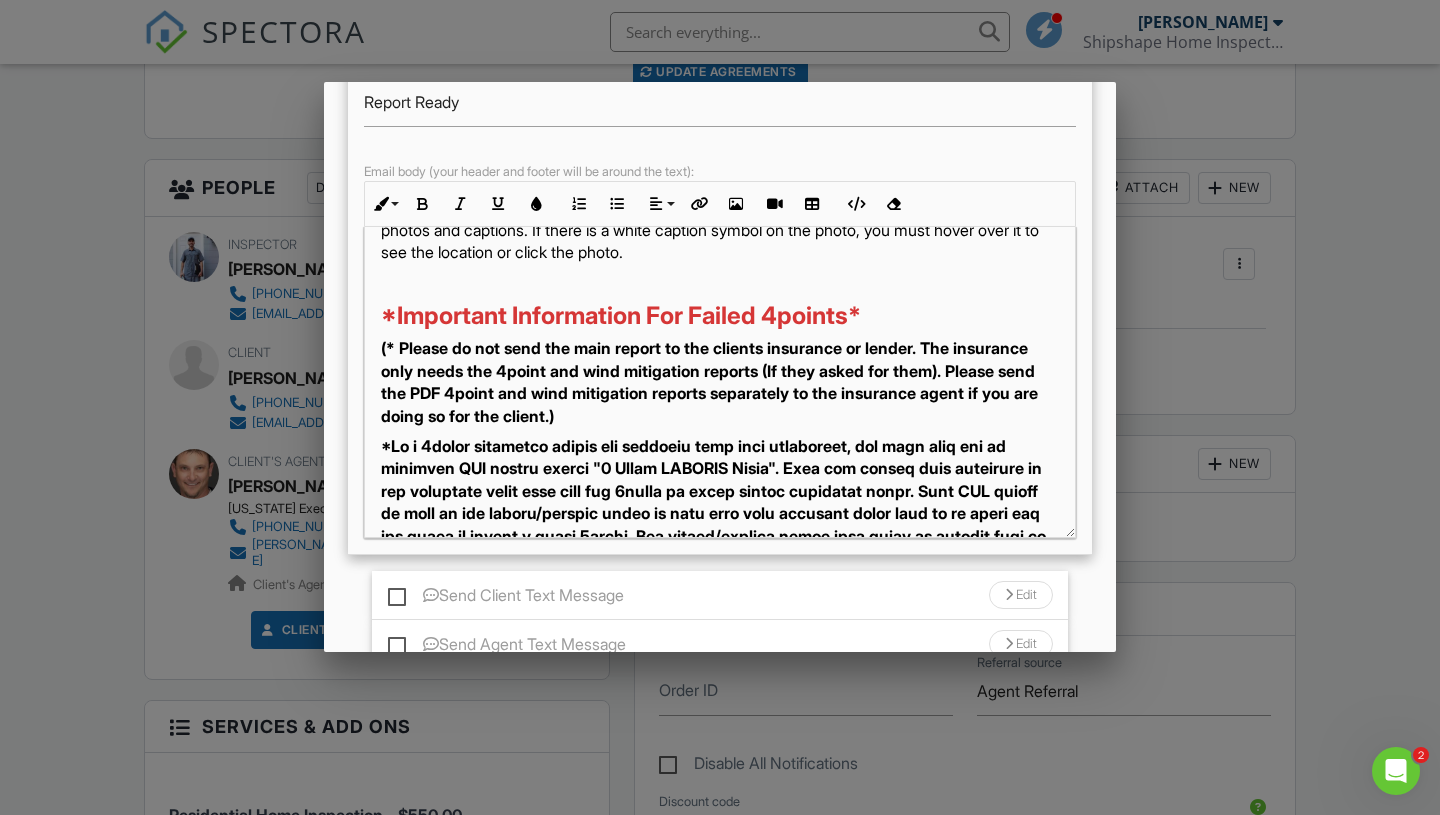 scroll, scrollTop: 598, scrollLeft: 0, axis: vertical 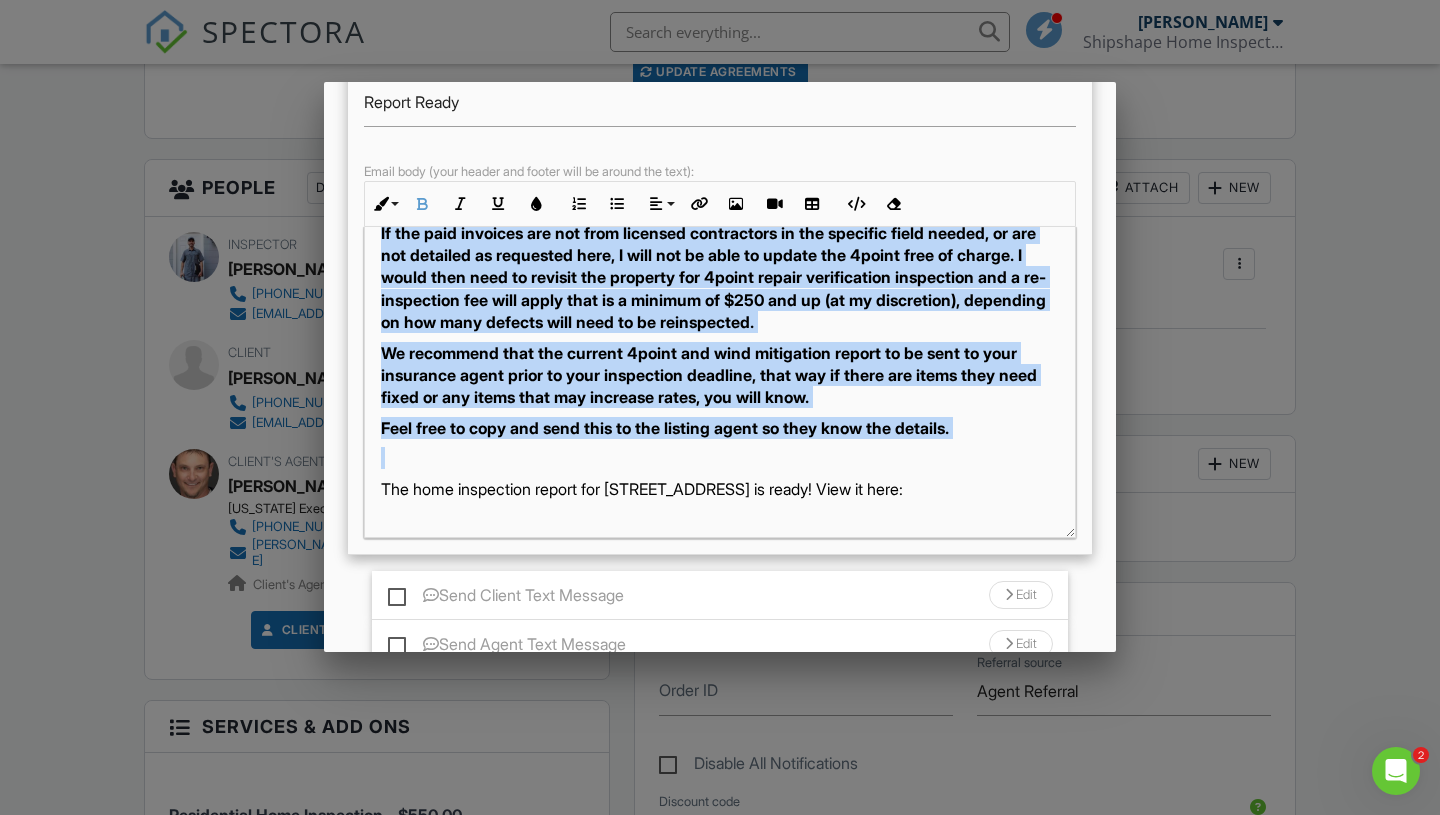 drag, startPoint x: 382, startPoint y: 313, endPoint x: 988, endPoint y: 444, distance: 619.99756 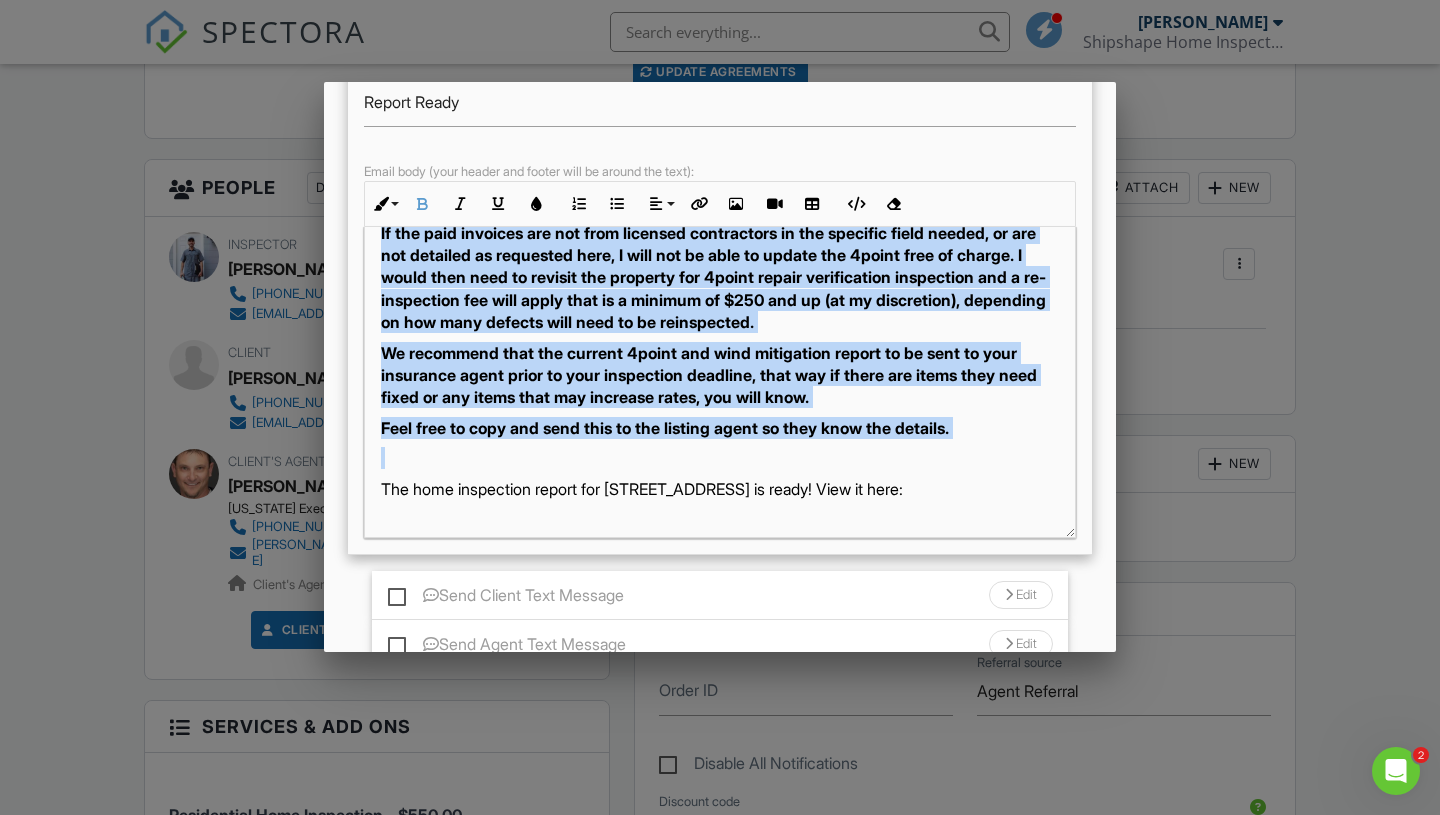 click on "Hi Josh, it was a pleasure working with you on this inspection! Please read all information below prior to going into the report link at the bottom. There is some important information below that is needed to make sure that you will be able to navigate through all of the reports efficiently. And also very important information if a 4point was included. The report will be in a web based view. To switch to pdf, or to save the pdf, there is a pdf drop down on the bottom right of the (top) main cover photo. You can send the report to people by copy and pasting the url when the web based report is open. On the top right of your report there is an agent tool drop down where you can create a  repair request builder  to send to the listing agent to have any repairs addressed. This is a really awesome, time saving tool that eliminates confusion with repairs and locations. (You can CC yourself or client on the email by adding a comma after the listing agents email then adding more email.) orange  and  red red  -Curt-" at bounding box center [720, -35] 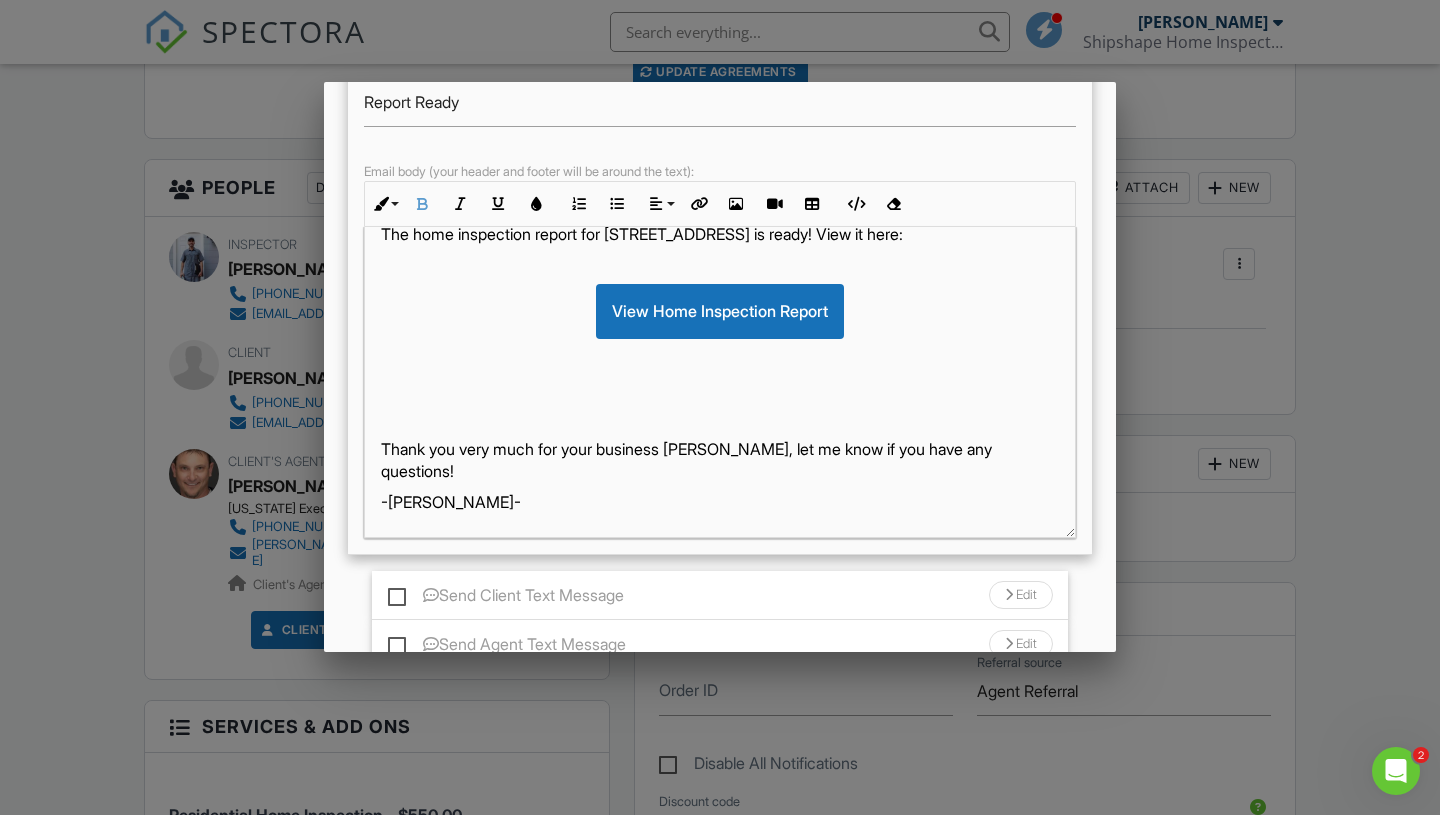 scroll, scrollTop: 683, scrollLeft: 0, axis: vertical 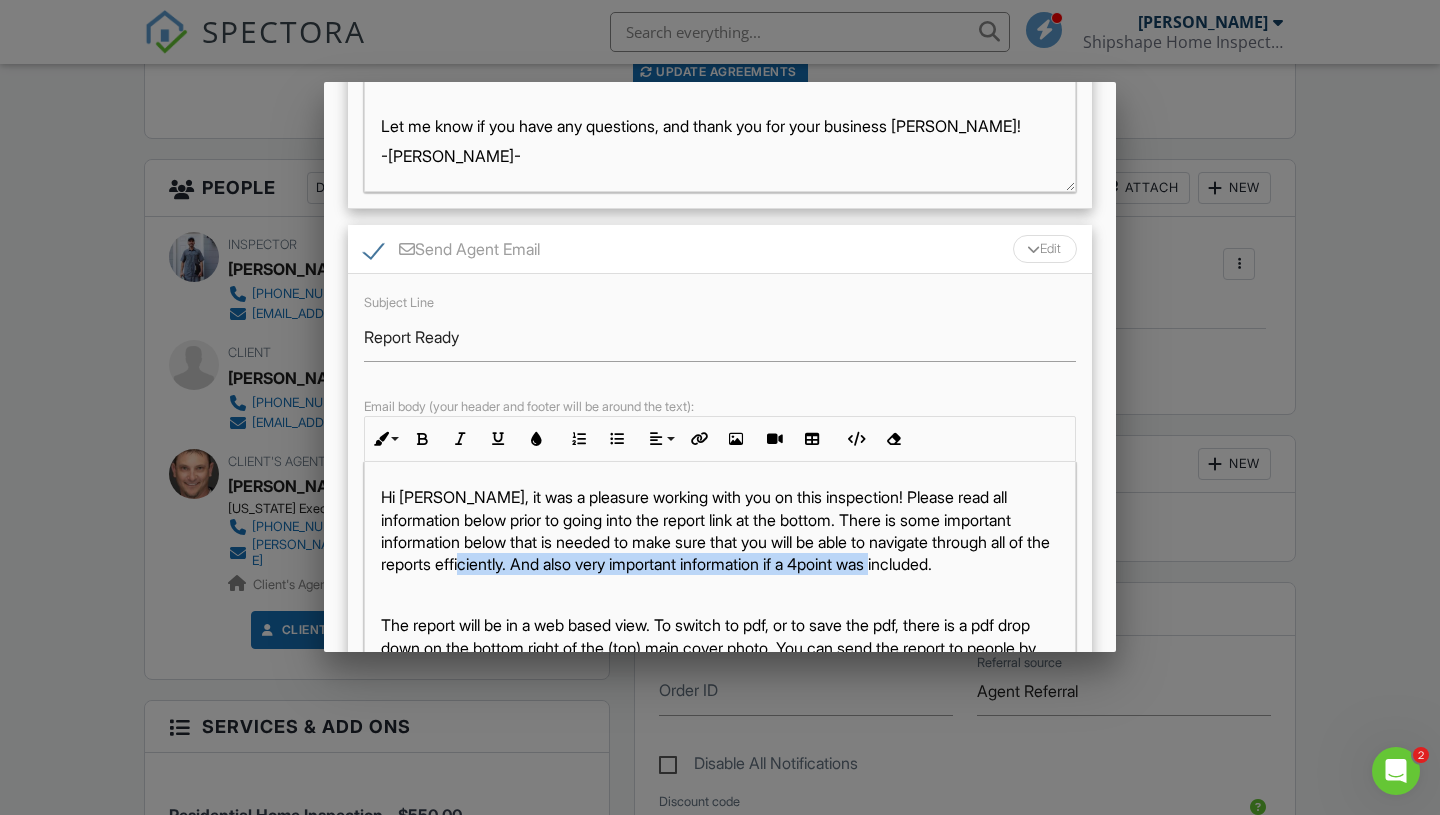 drag, startPoint x: 521, startPoint y: 560, endPoint x: 1005, endPoint y: 564, distance: 484.01654 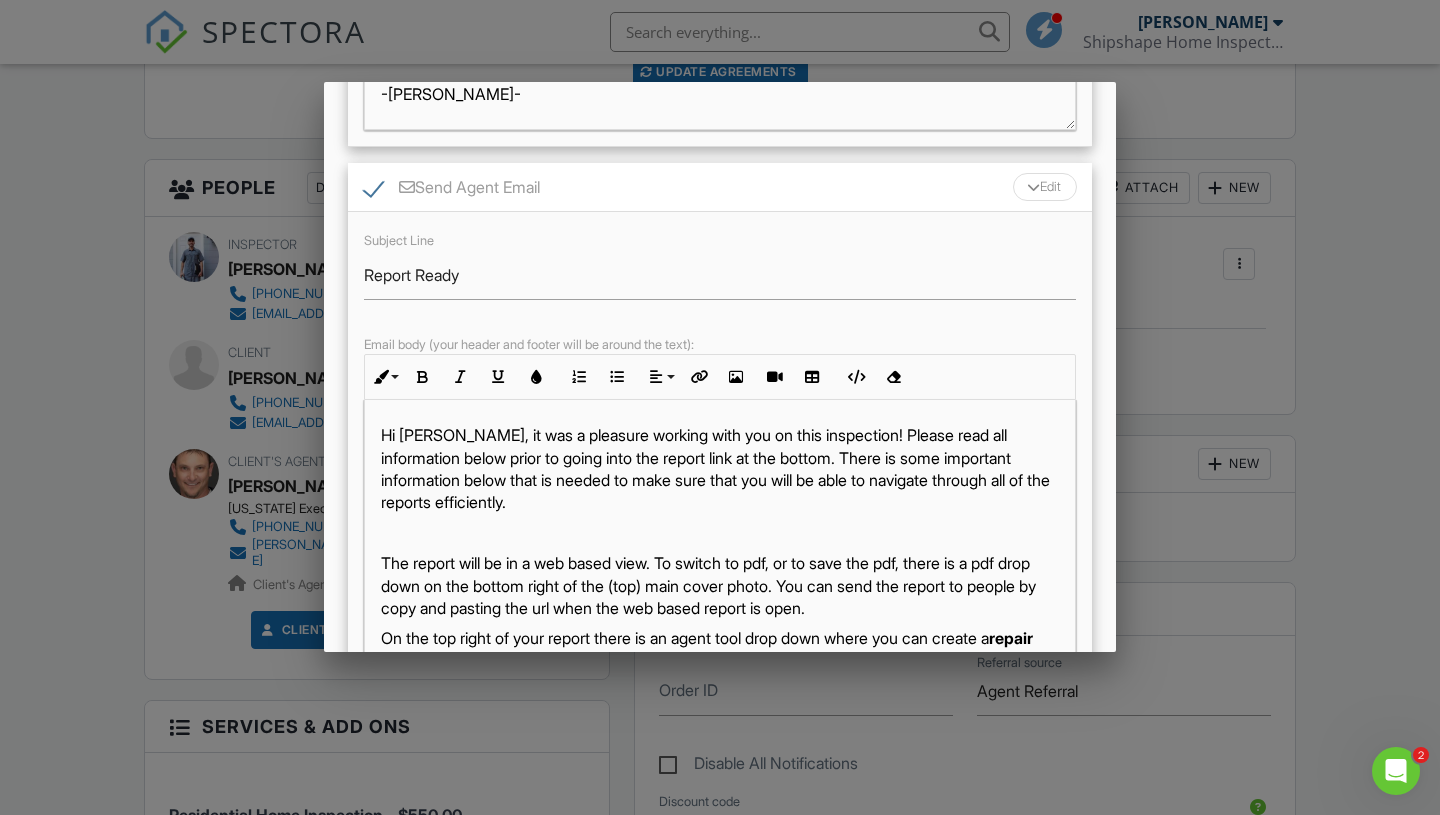 scroll, scrollTop: 948, scrollLeft: 0, axis: vertical 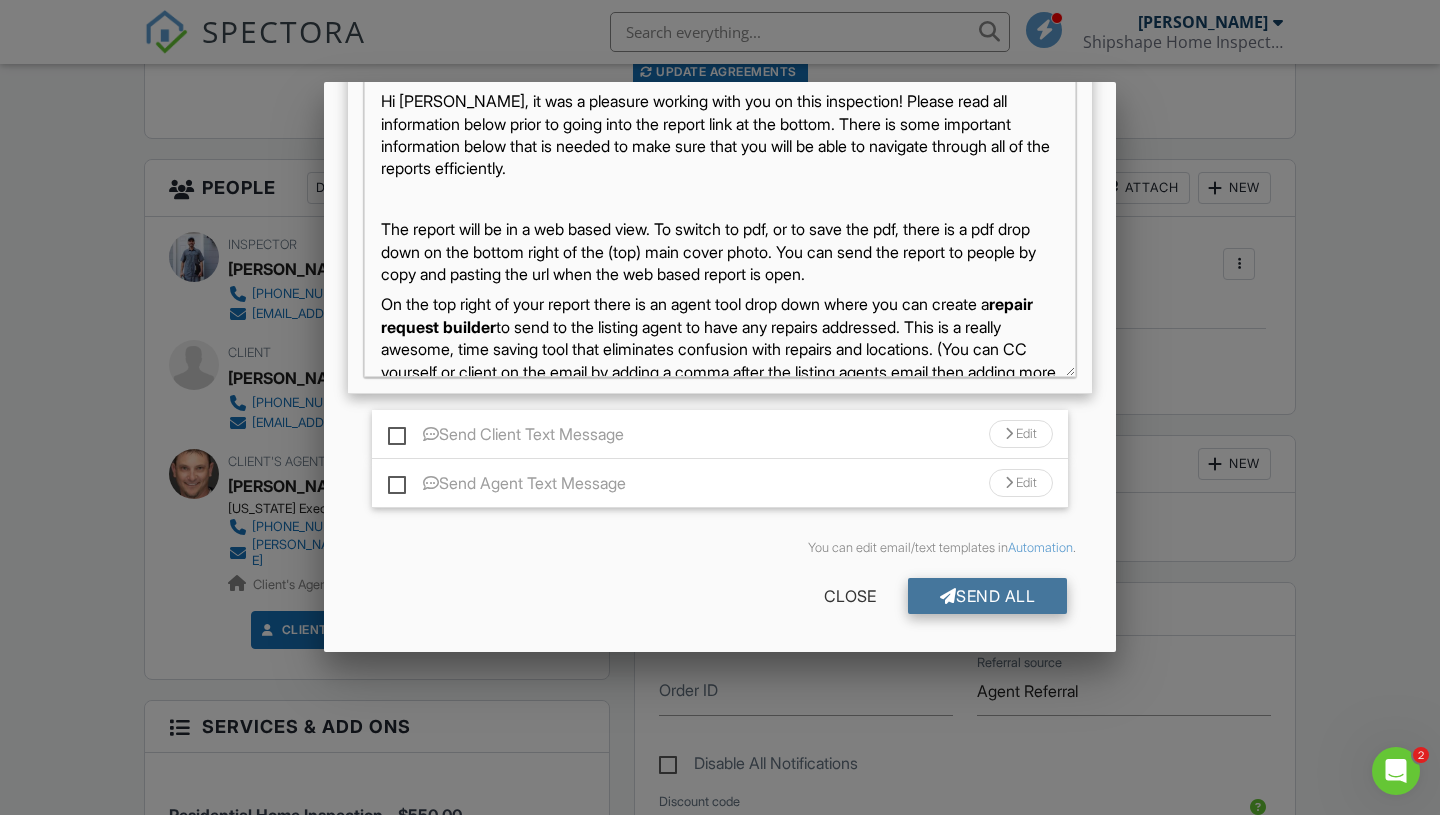 click on "Send All" at bounding box center (988, 596) 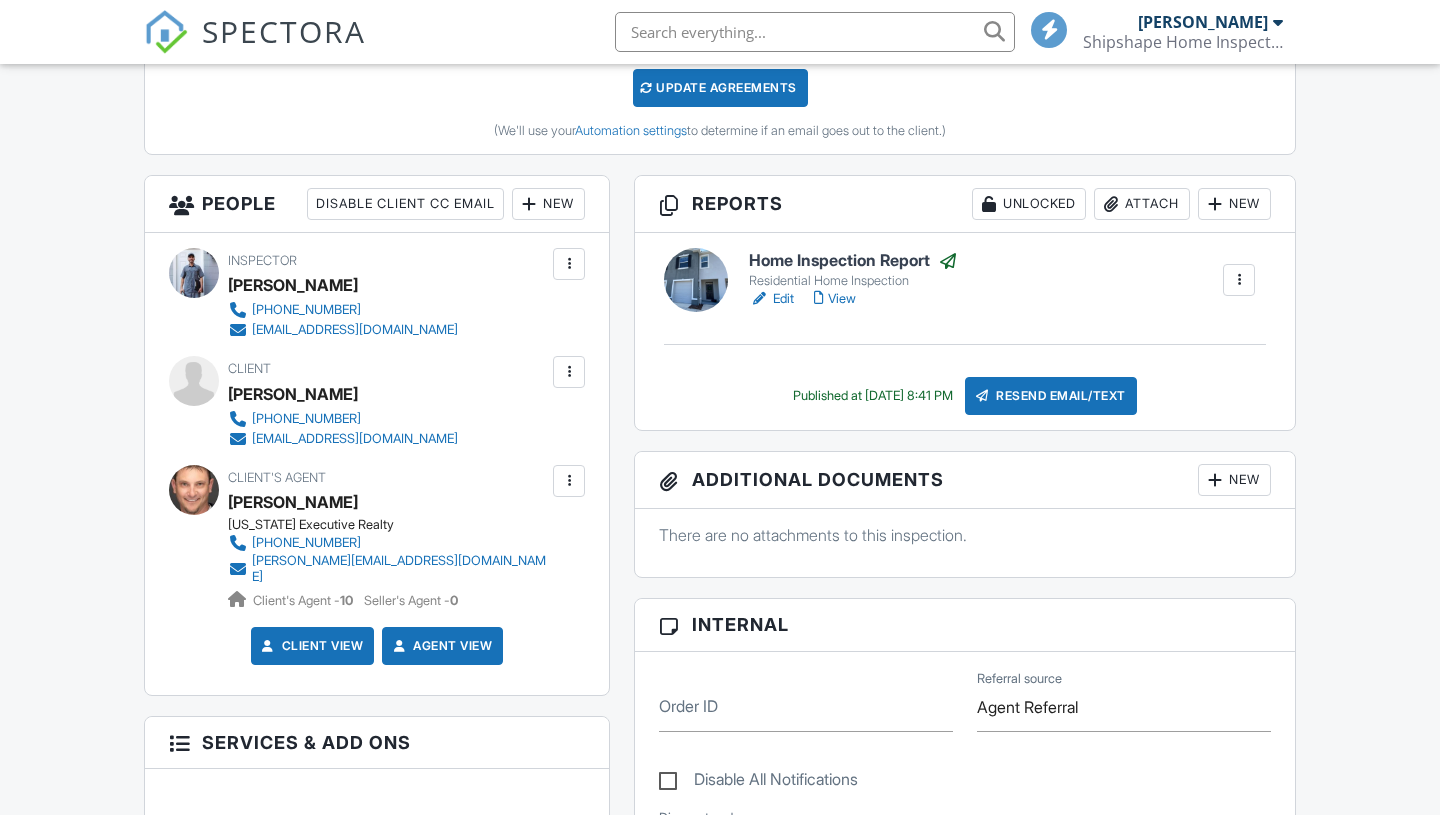 scroll, scrollTop: 621, scrollLeft: 0, axis: vertical 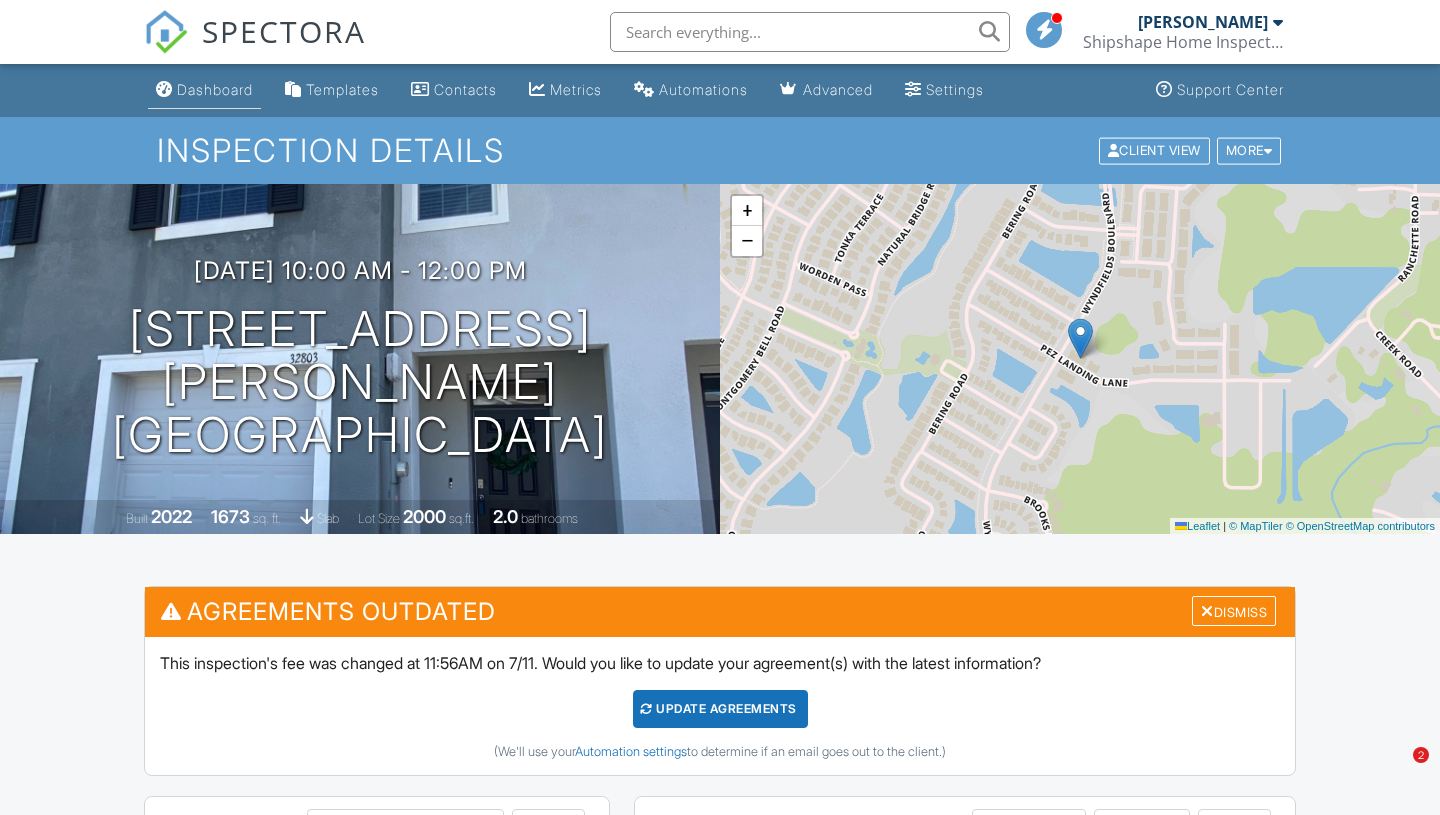 click on "Dashboard" at bounding box center (204, 90) 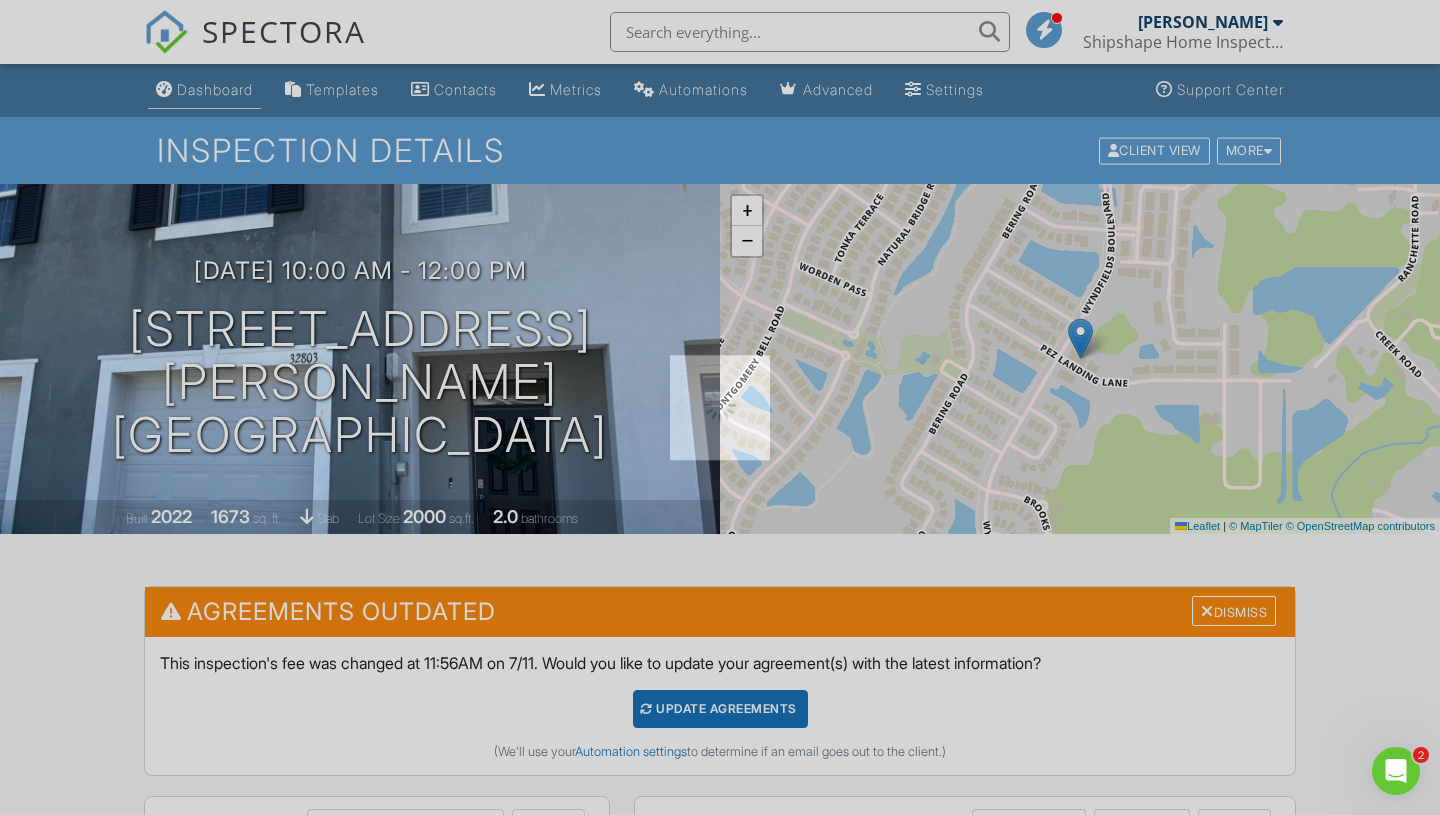 scroll, scrollTop: 0, scrollLeft: 0, axis: both 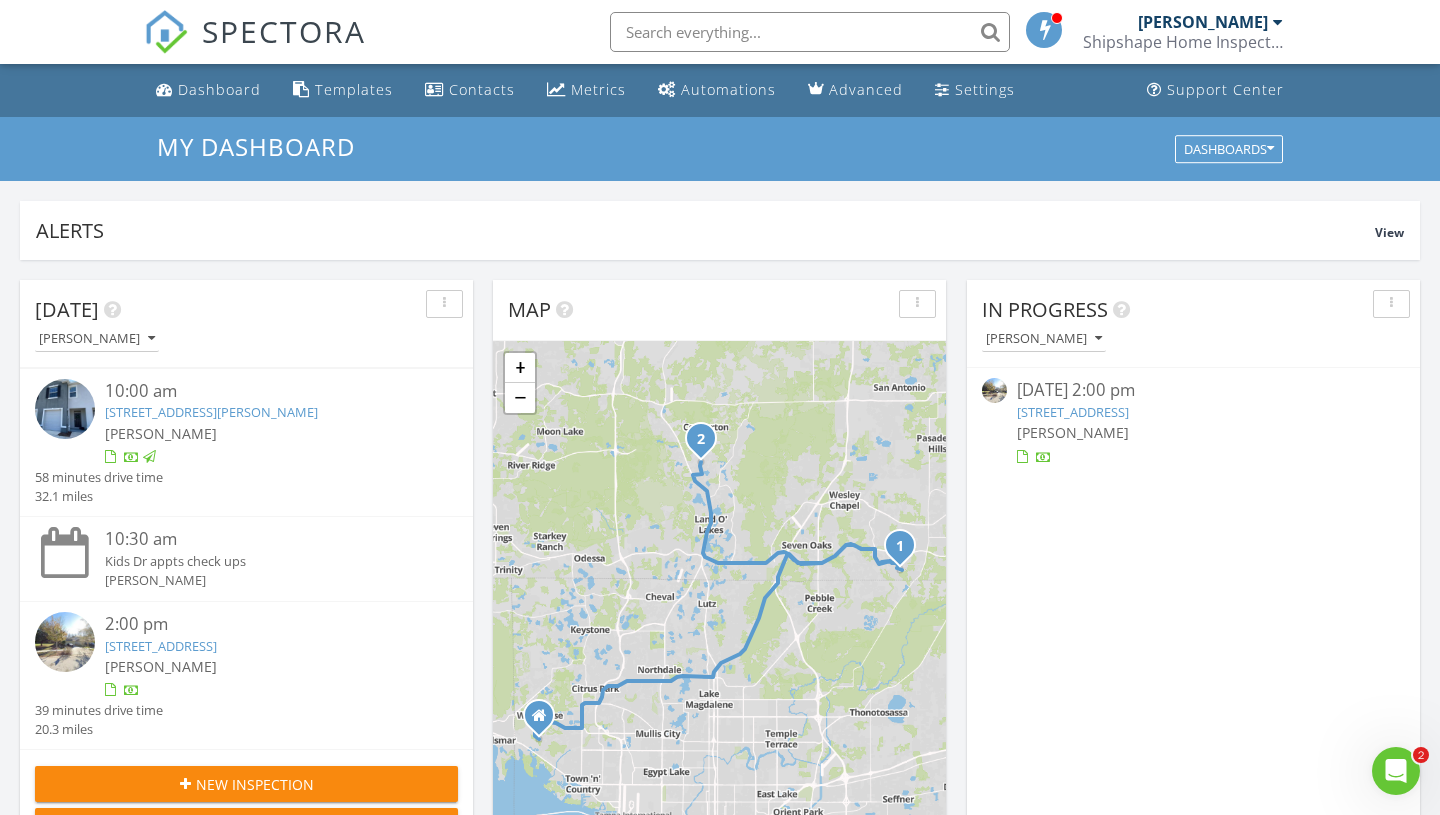 click on "[STREET_ADDRESS]" at bounding box center (161, 646) 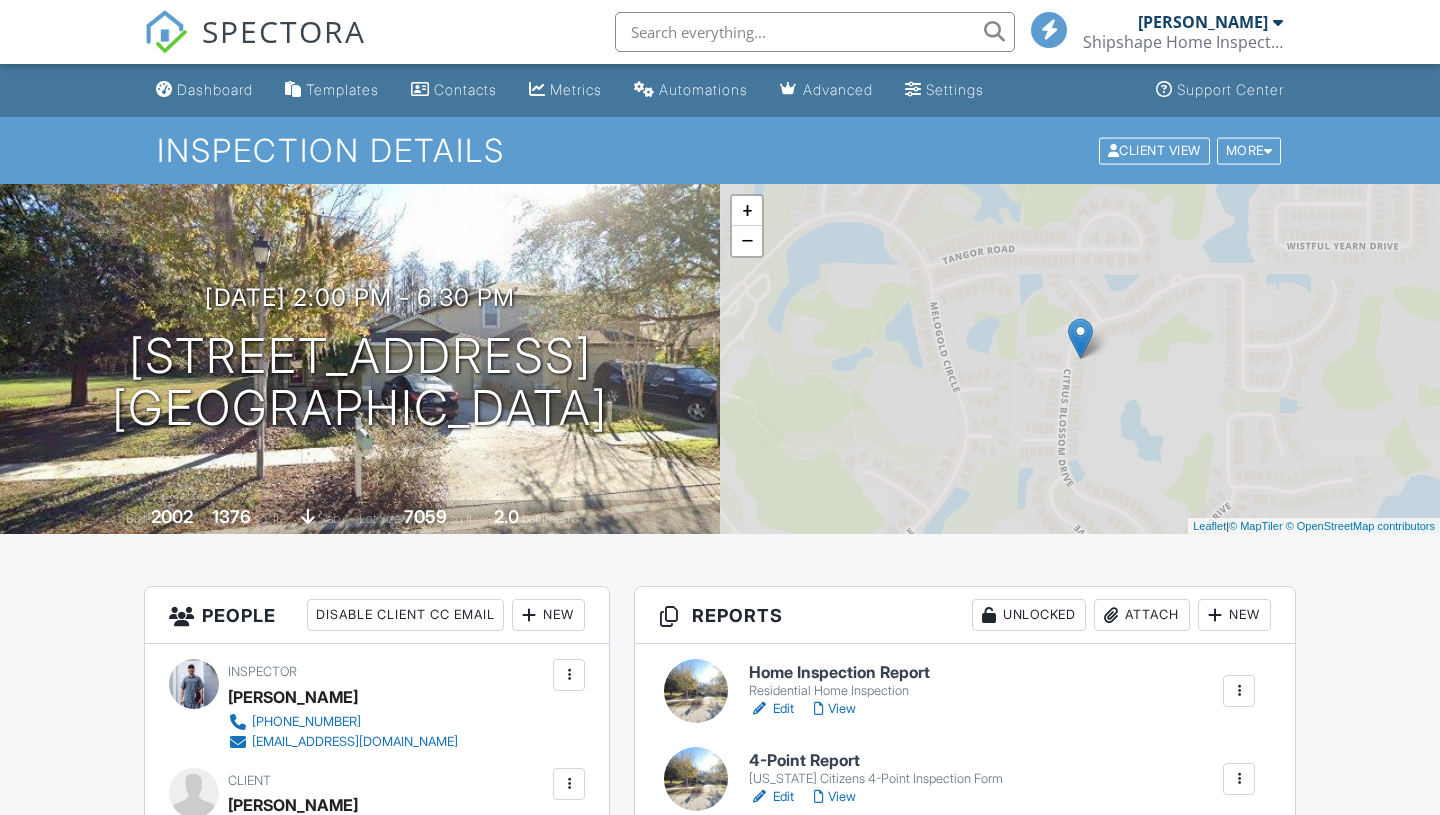scroll, scrollTop: 0, scrollLeft: 0, axis: both 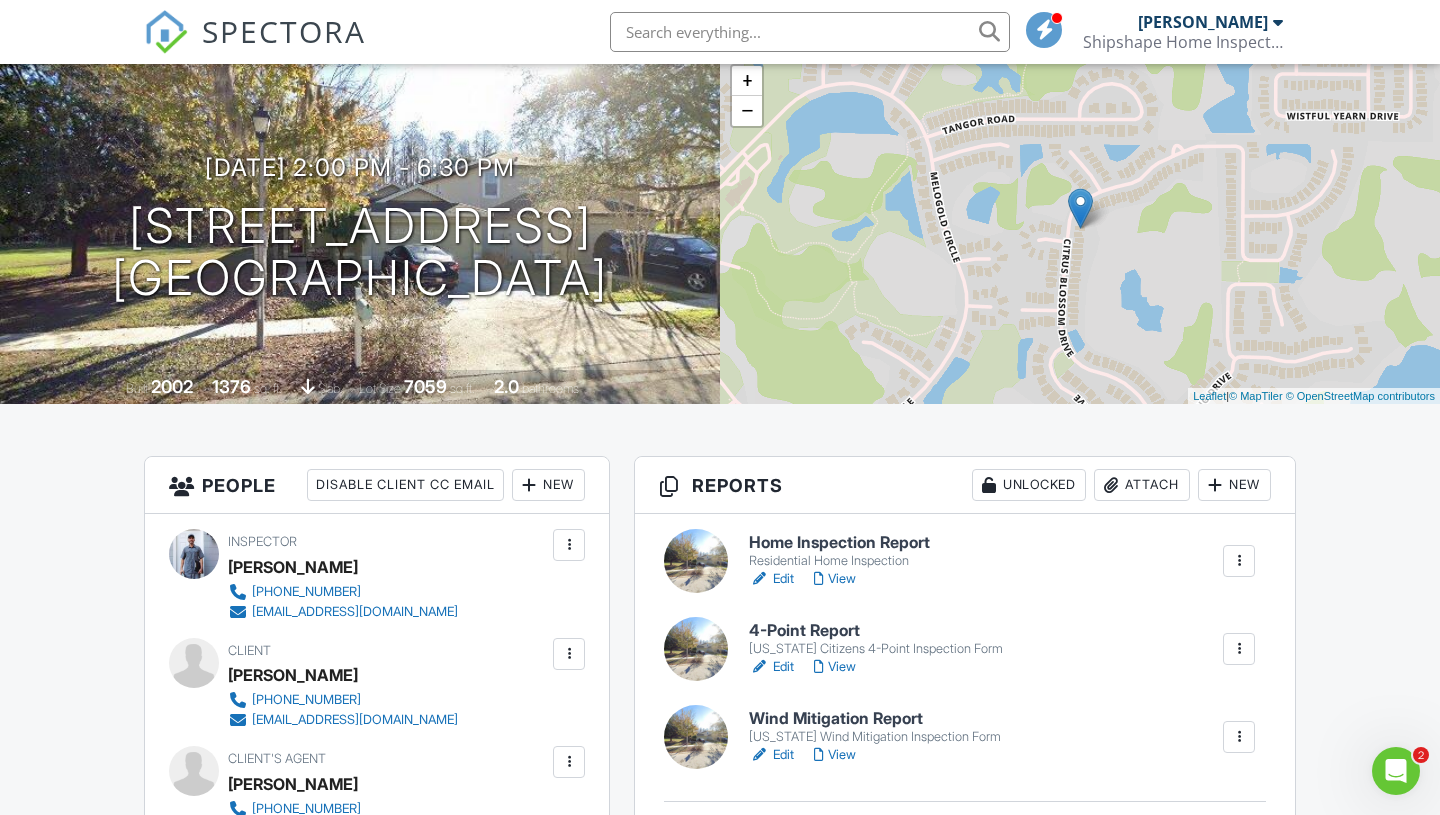 click on "Home Inspection Report" at bounding box center [839, 543] 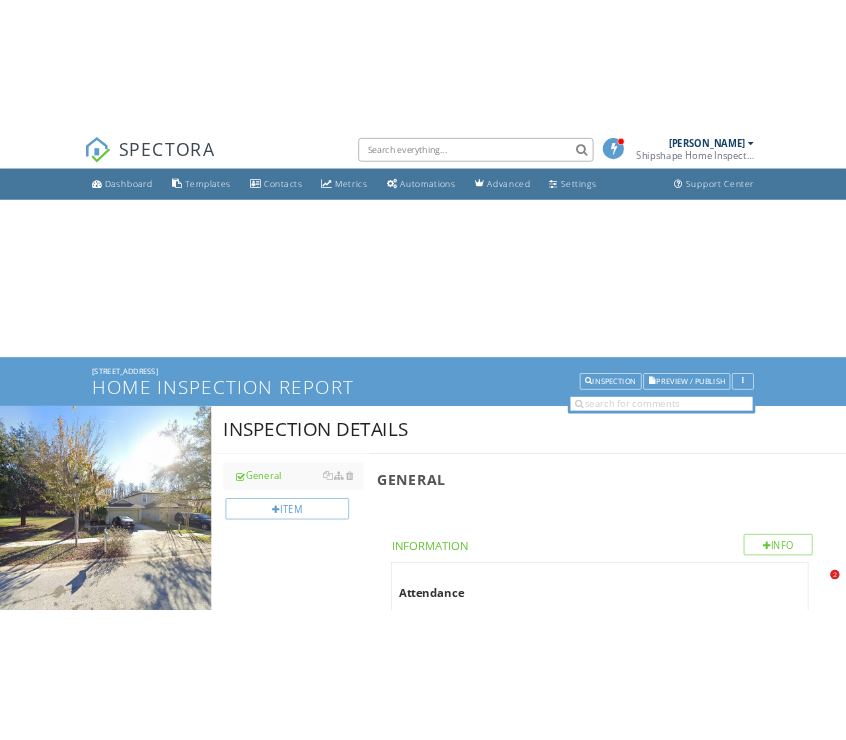 scroll, scrollTop: 0, scrollLeft: 0, axis: both 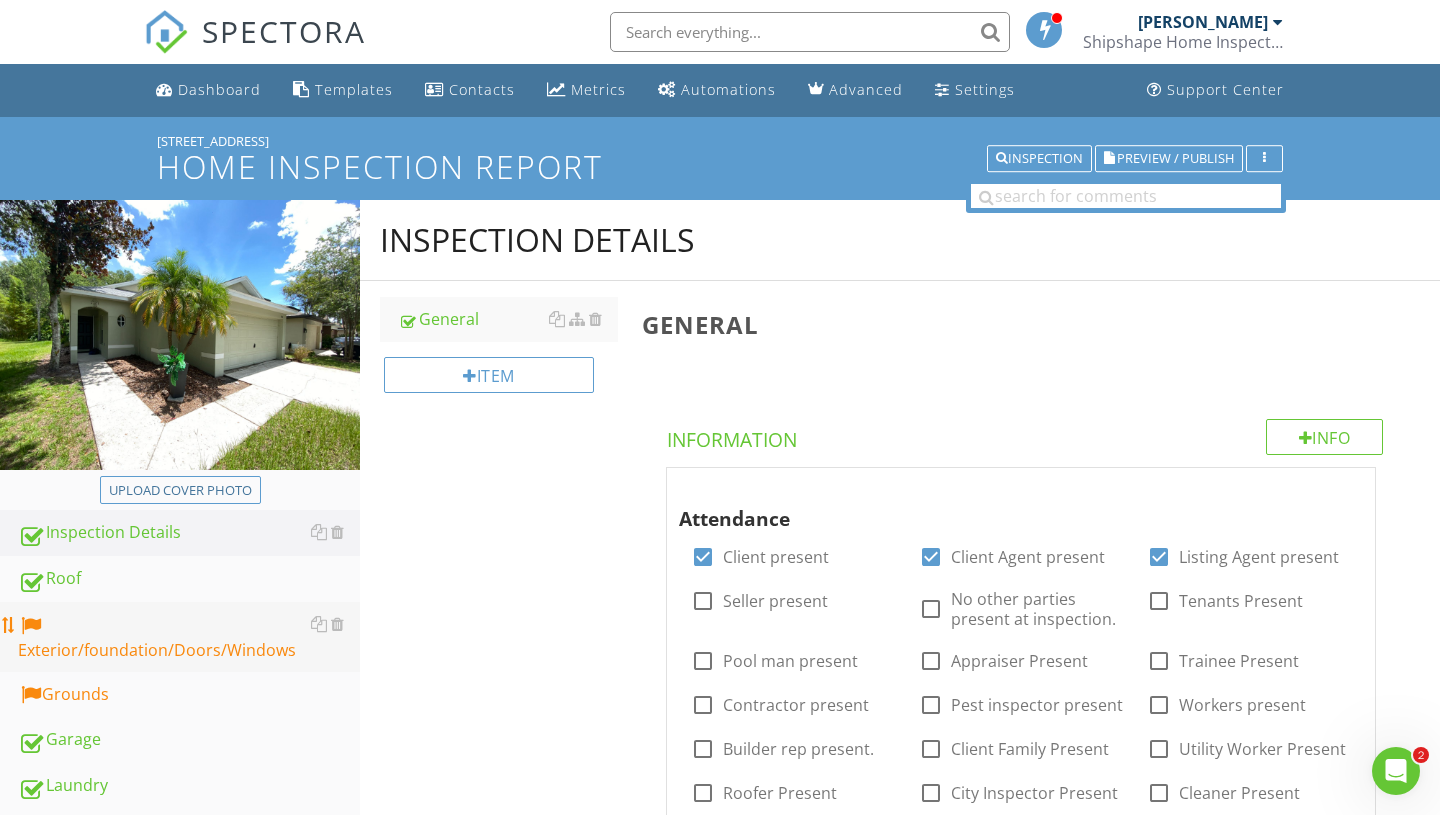 click on "Exterior/foundation/Doors/Windows" at bounding box center (189, 637) 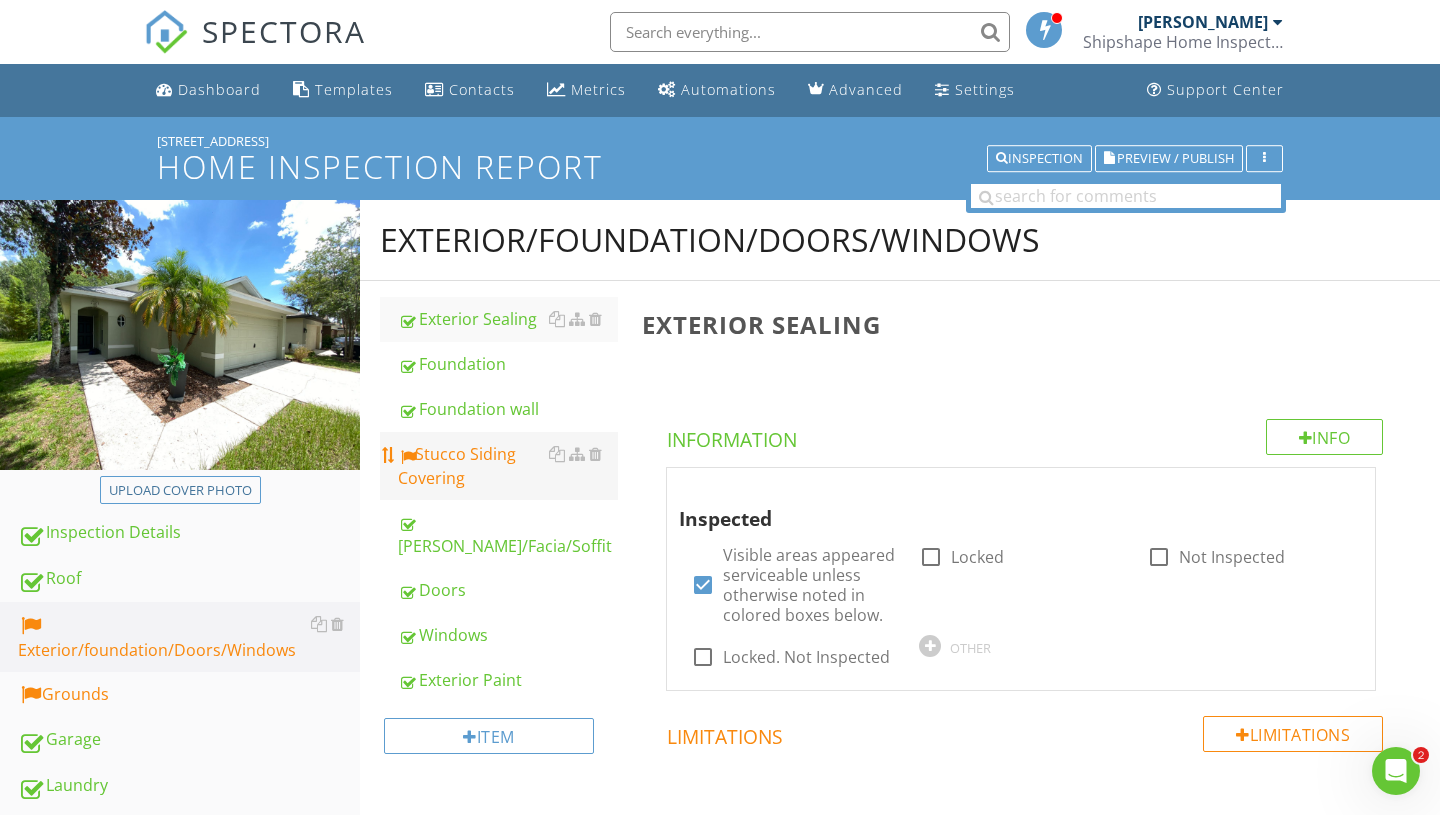 click on "Stucco Siding Covering" at bounding box center [508, 466] 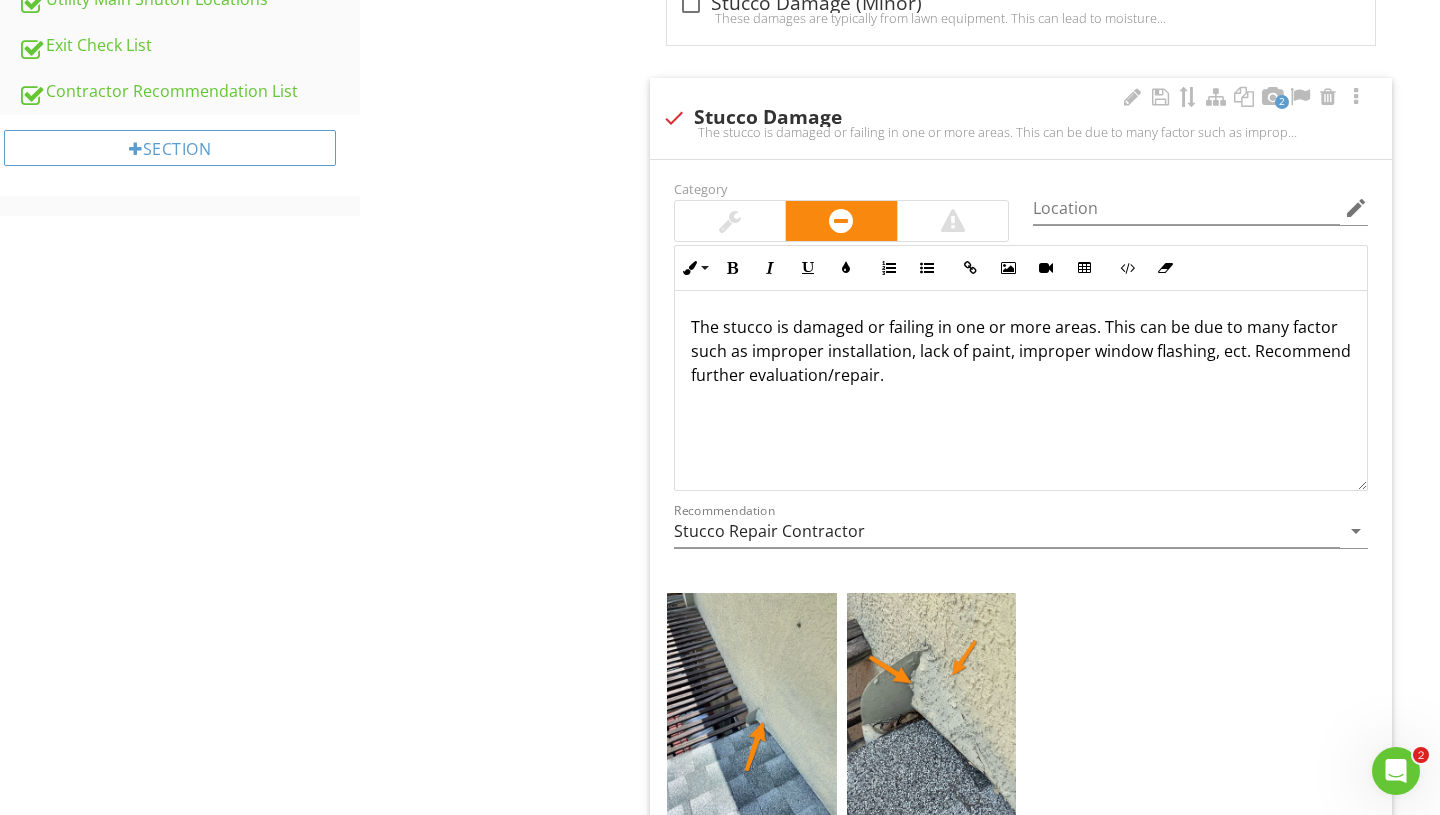 scroll, scrollTop: 1184, scrollLeft: 0, axis: vertical 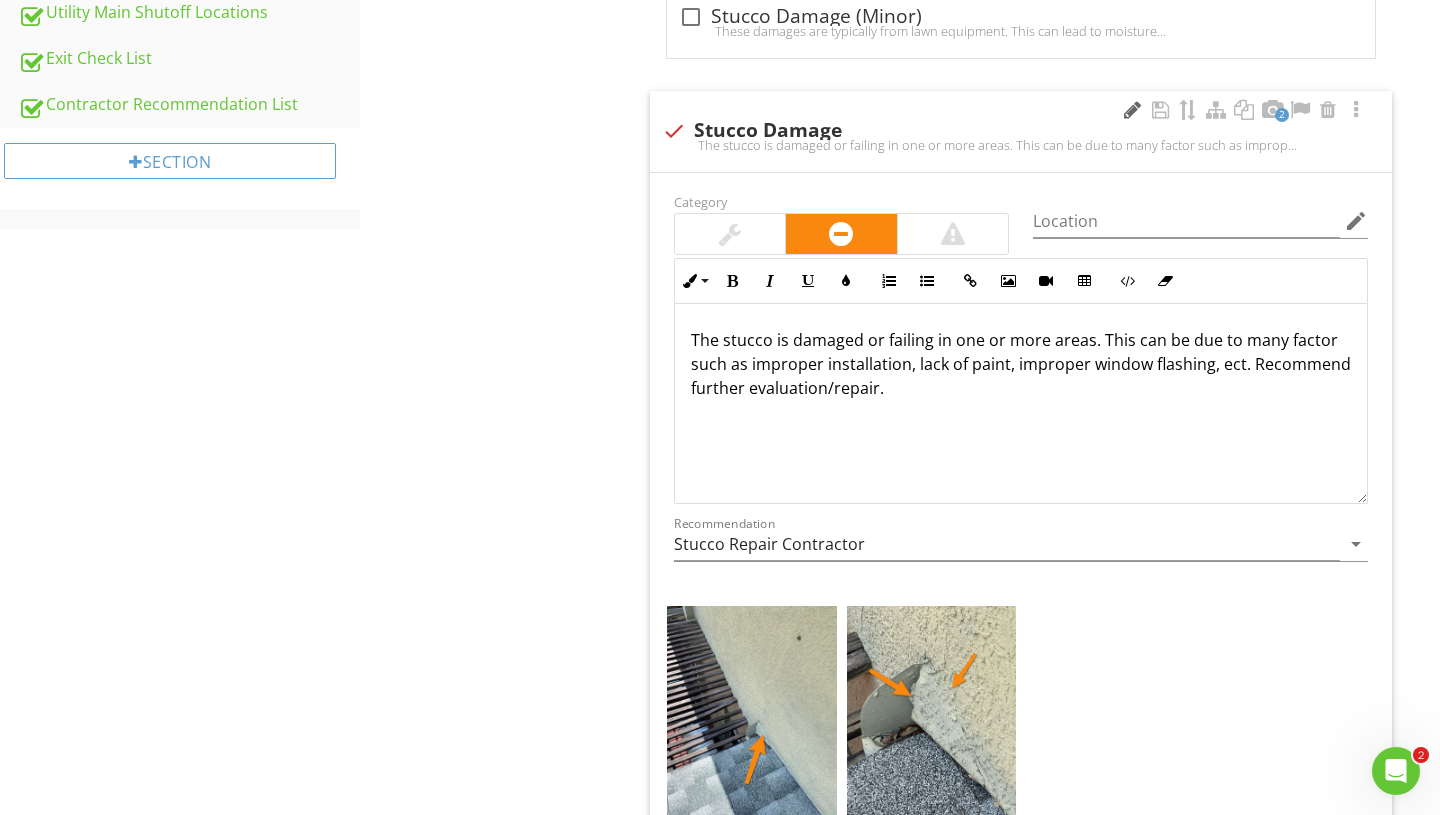 click at bounding box center (1132, 110) 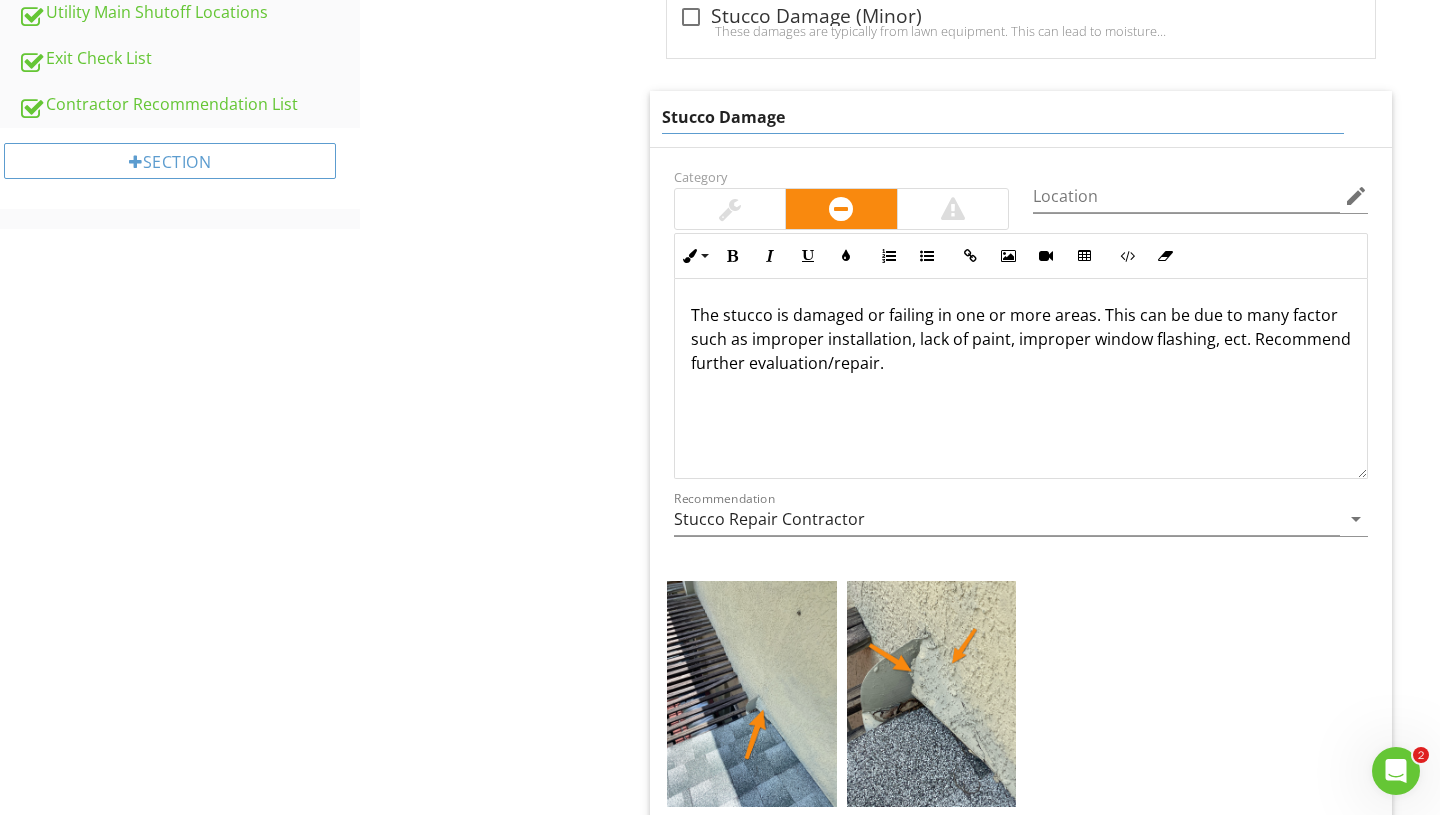 click on "Stucco Damage" at bounding box center (1003, 117) 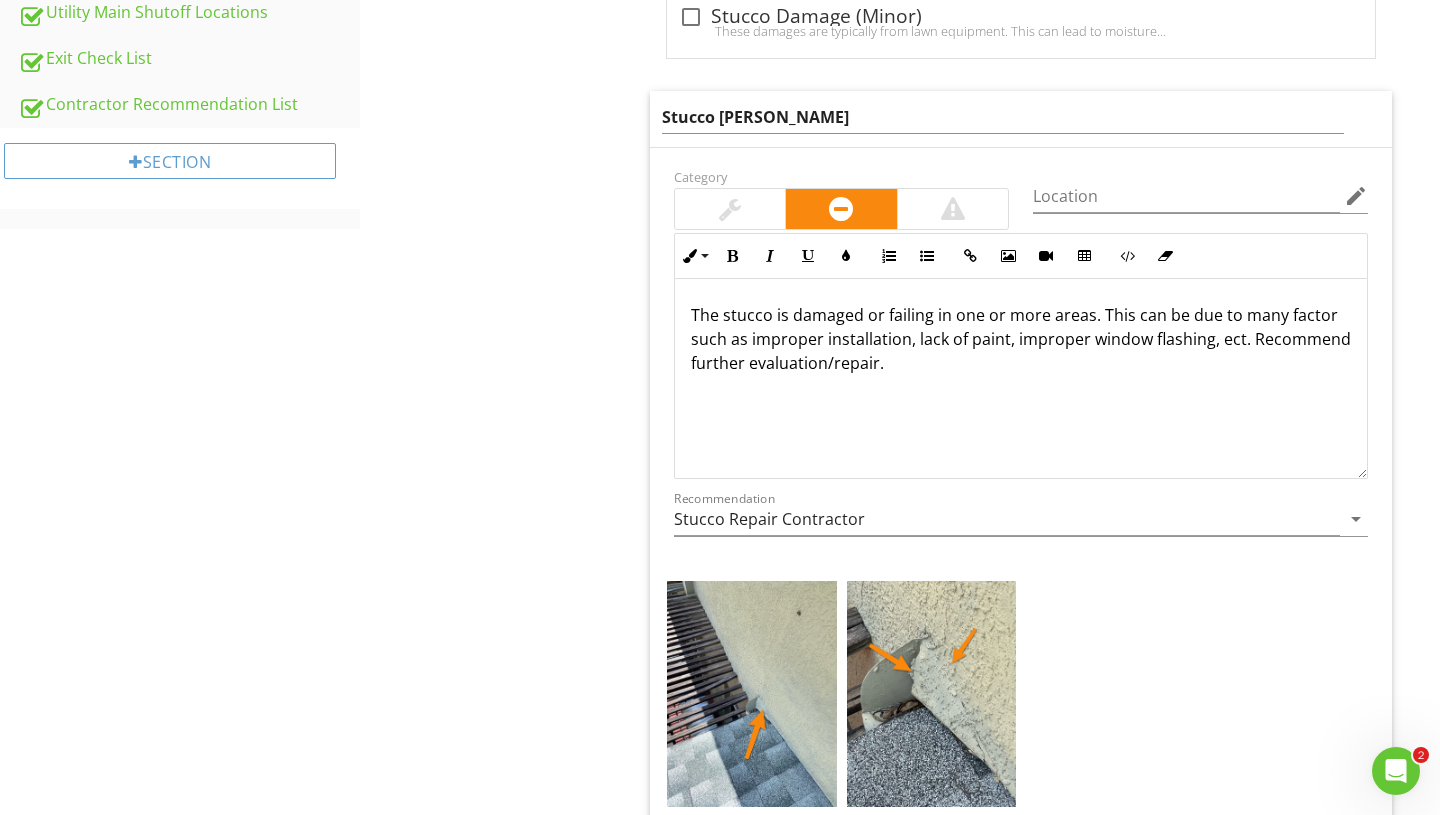 type on "Stucco Loose" 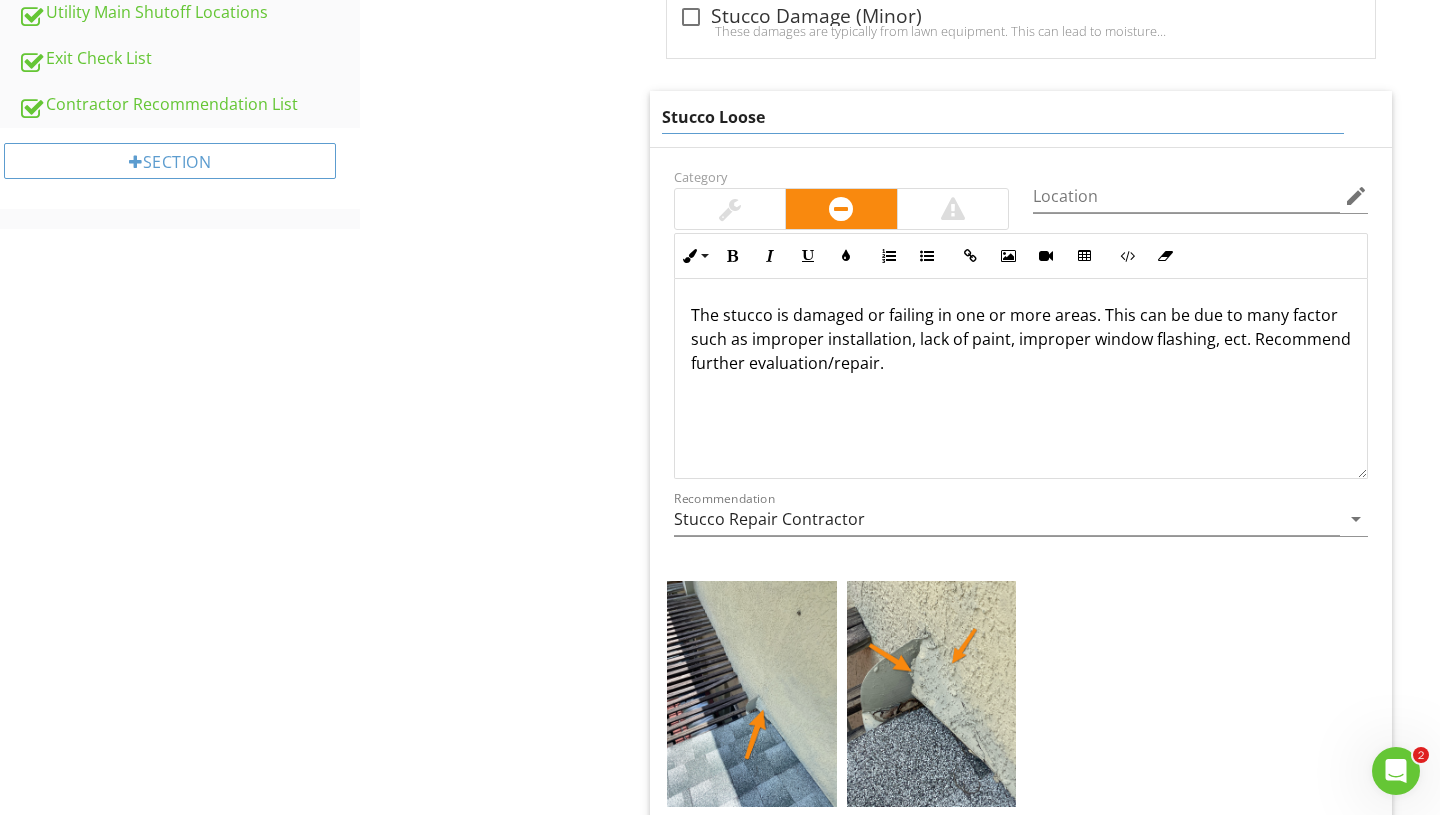 click on "The stucco is damaged or failing in one or more areas. This can be due to many factor such as improper installation, lack of paint, improper window flashing, ect. Recommend further evaluation/repair." at bounding box center [1021, 379] 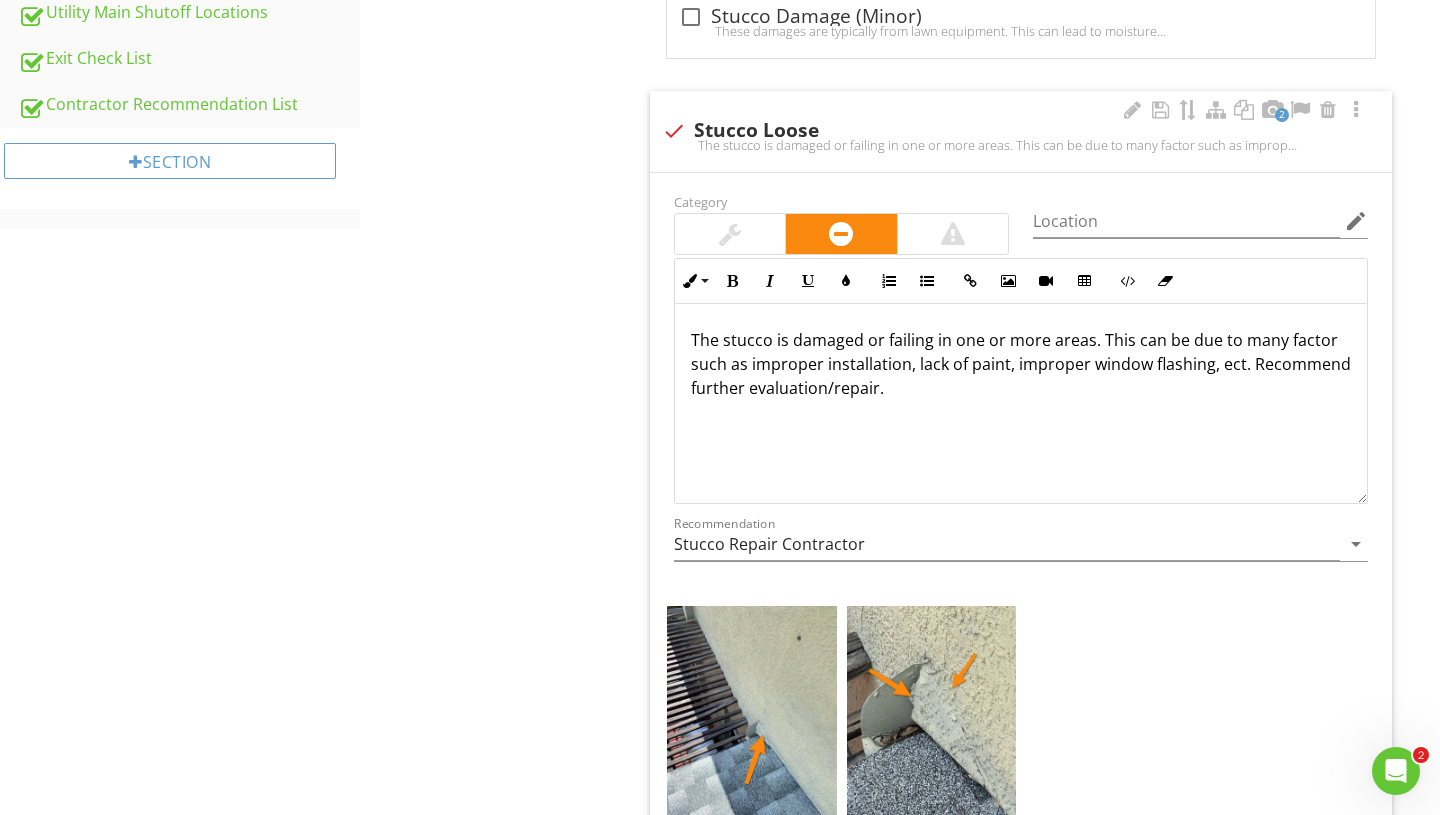 click on "The stucco is damaged or failing in one or more areas. This can be due to many factor such as improper installation, lack of paint, improper window flashing, ect. Recommend further evaluation/repair." at bounding box center [1021, 364] 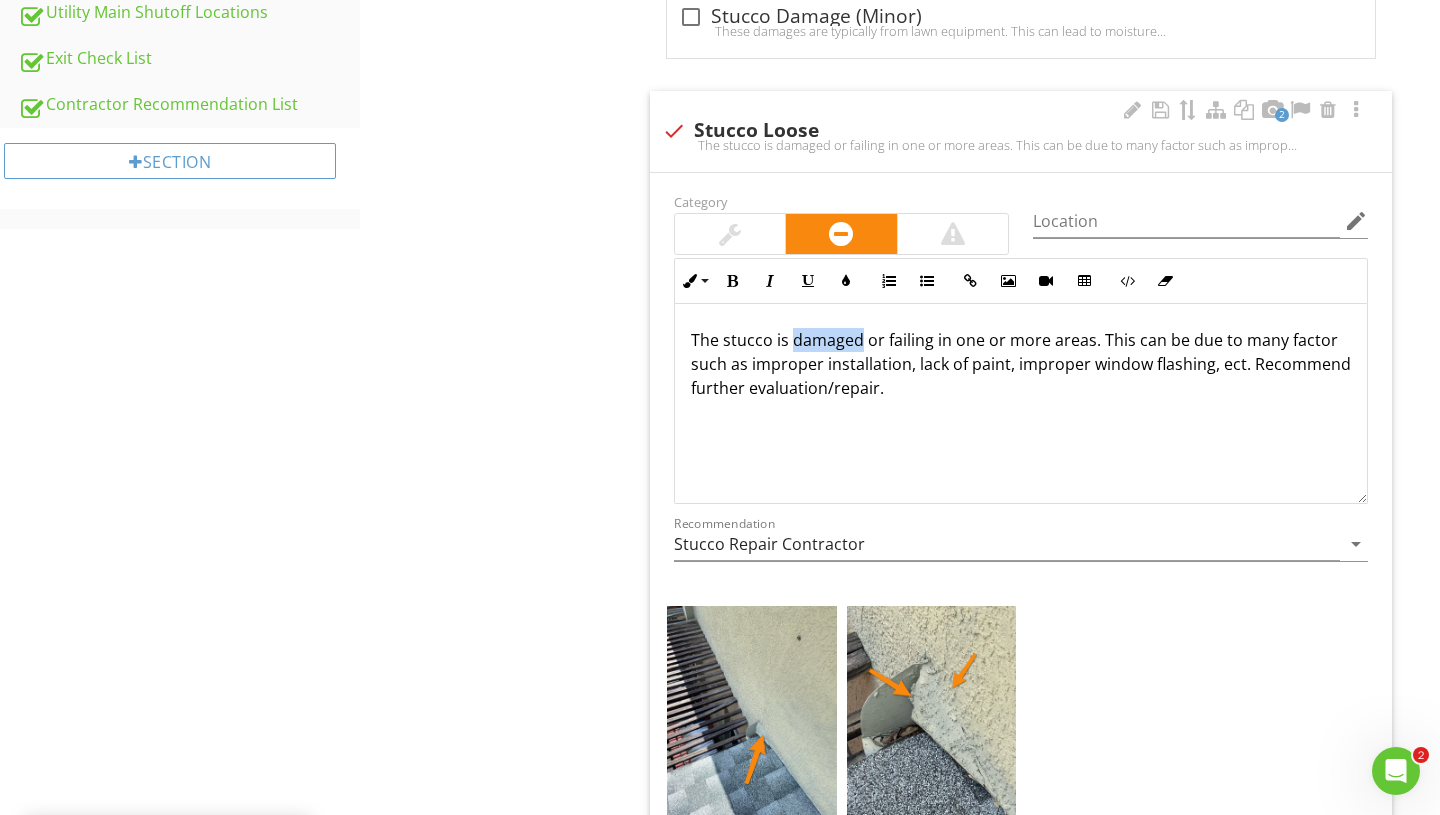 click on "The stucco is damaged or failing in one or more areas. This can be due to many factor such as improper installation, lack of paint, improper window flashing, ect. Recommend further evaluation/repair." at bounding box center (1021, 364) 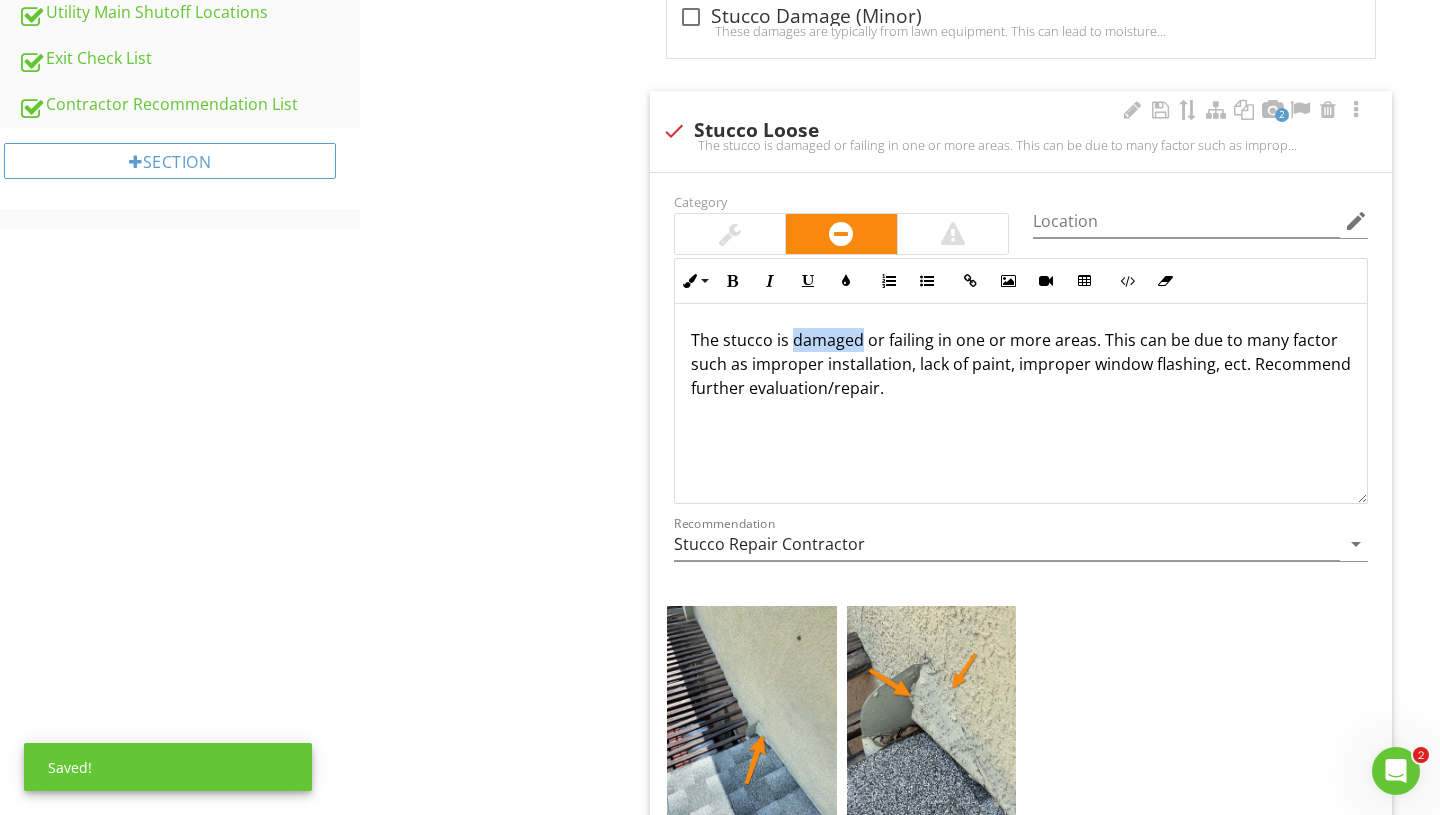 type 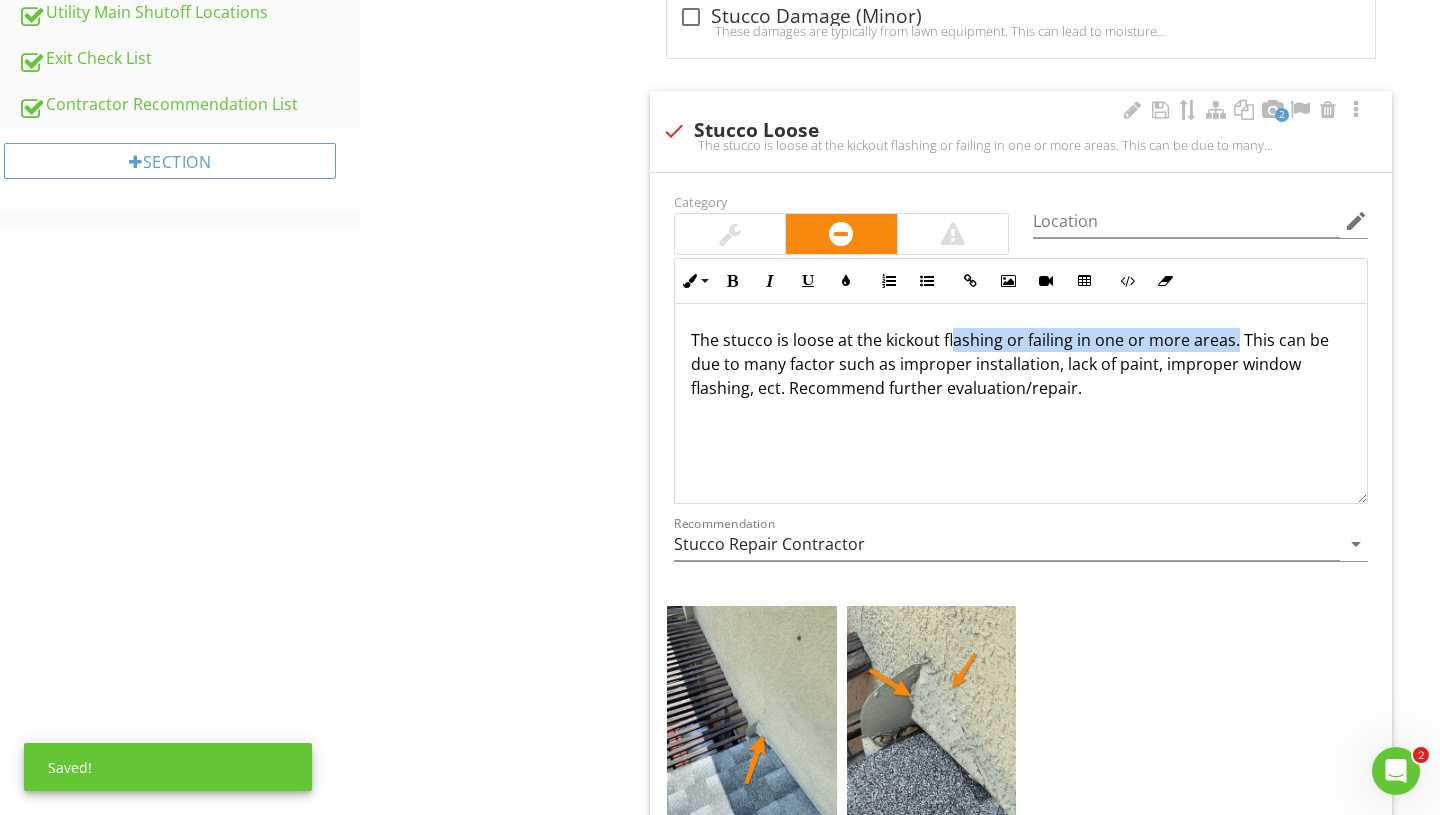 drag, startPoint x: 1232, startPoint y: 321, endPoint x: 948, endPoint y: 326, distance: 284.044 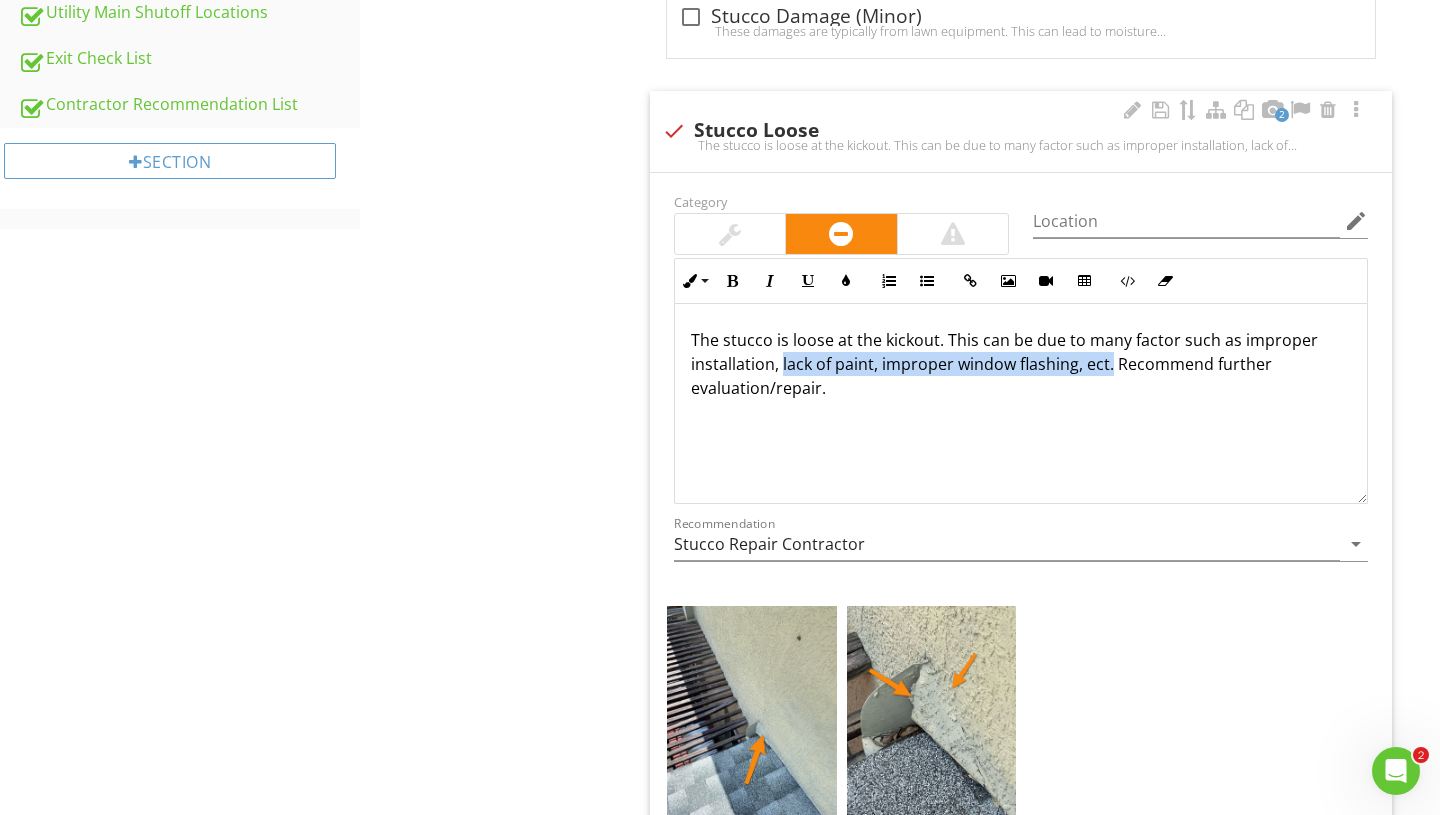 drag, startPoint x: 1108, startPoint y: 349, endPoint x: 781, endPoint y: 350, distance: 327.00153 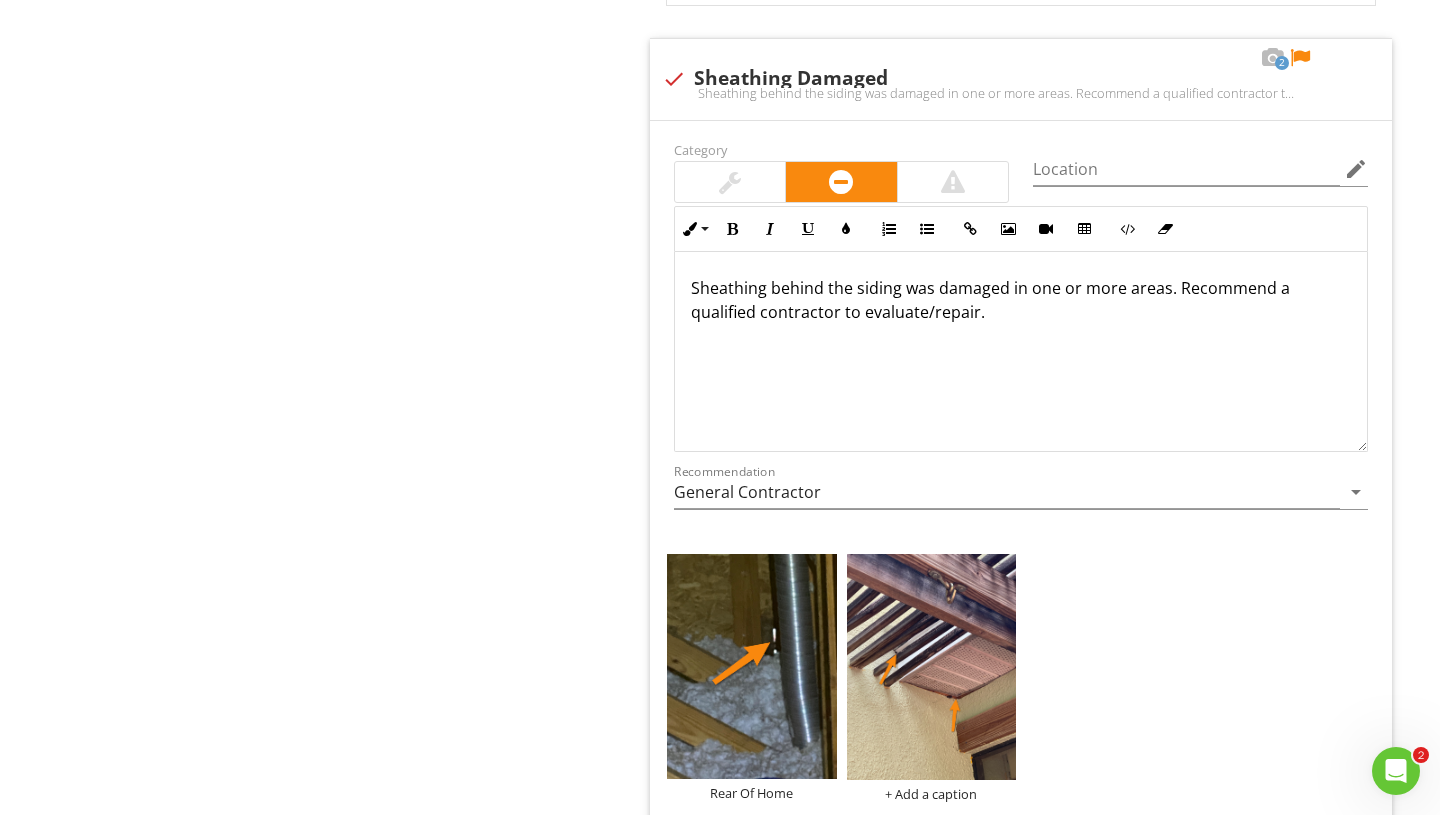 scroll, scrollTop: 3443, scrollLeft: 0, axis: vertical 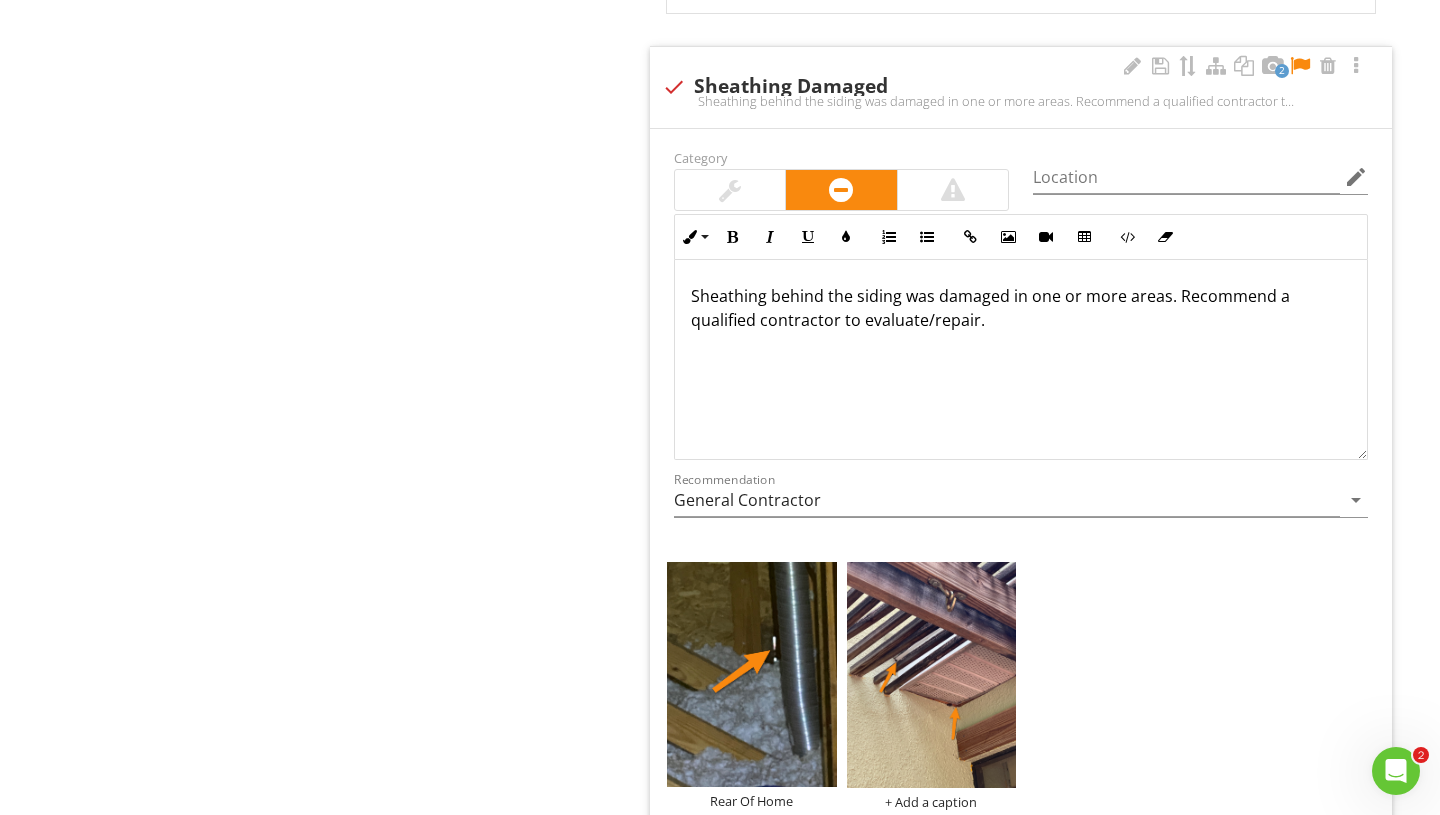 click on "Sheathing behind the siding was damaged in one or more areas. Recommend a qualified contractor to evaluate/repair." at bounding box center [1021, 308] 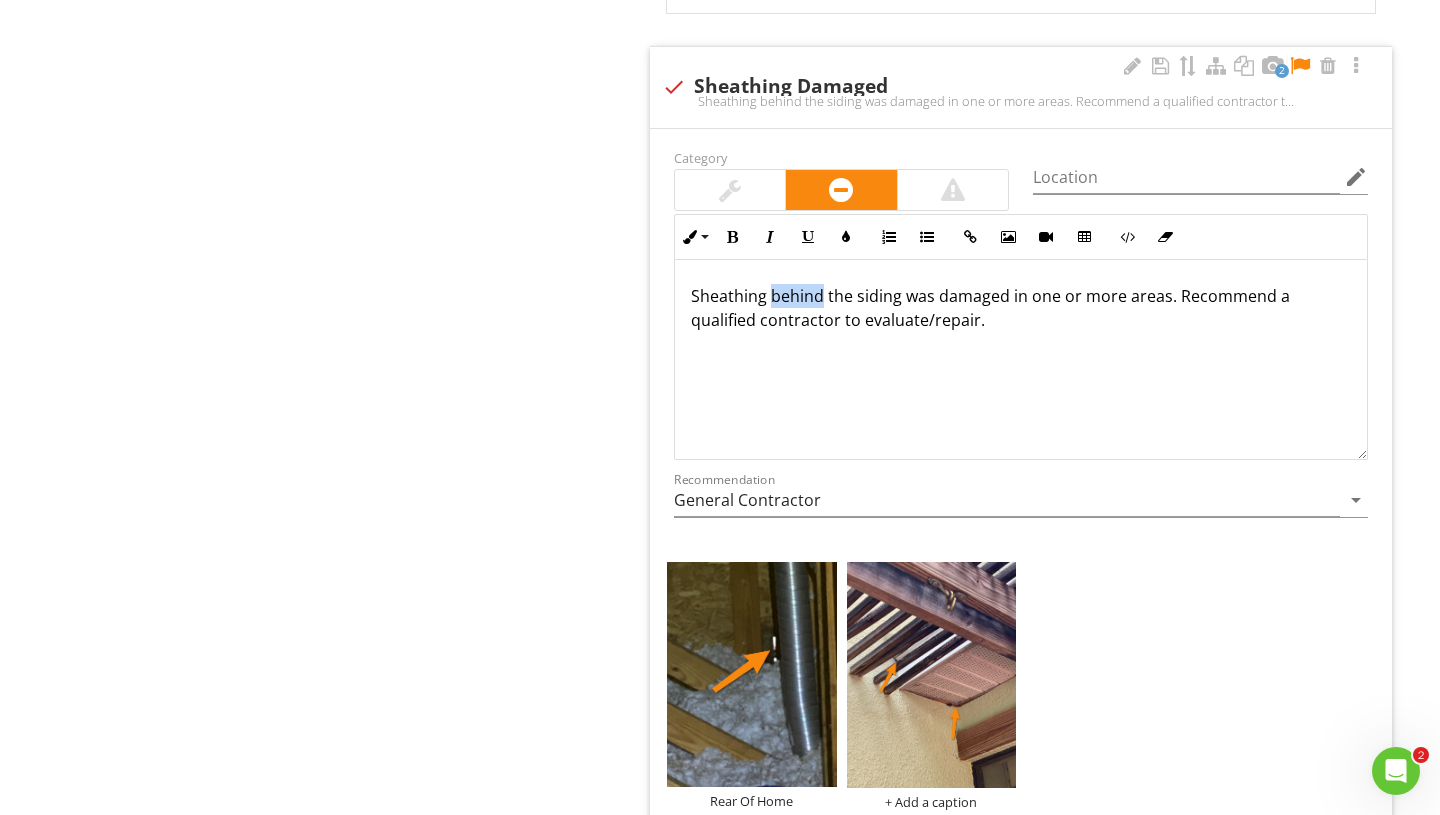 click on "Sheathing behind the siding was damaged in one or more areas. Recommend a qualified contractor to evaluate/repair." at bounding box center [1021, 308] 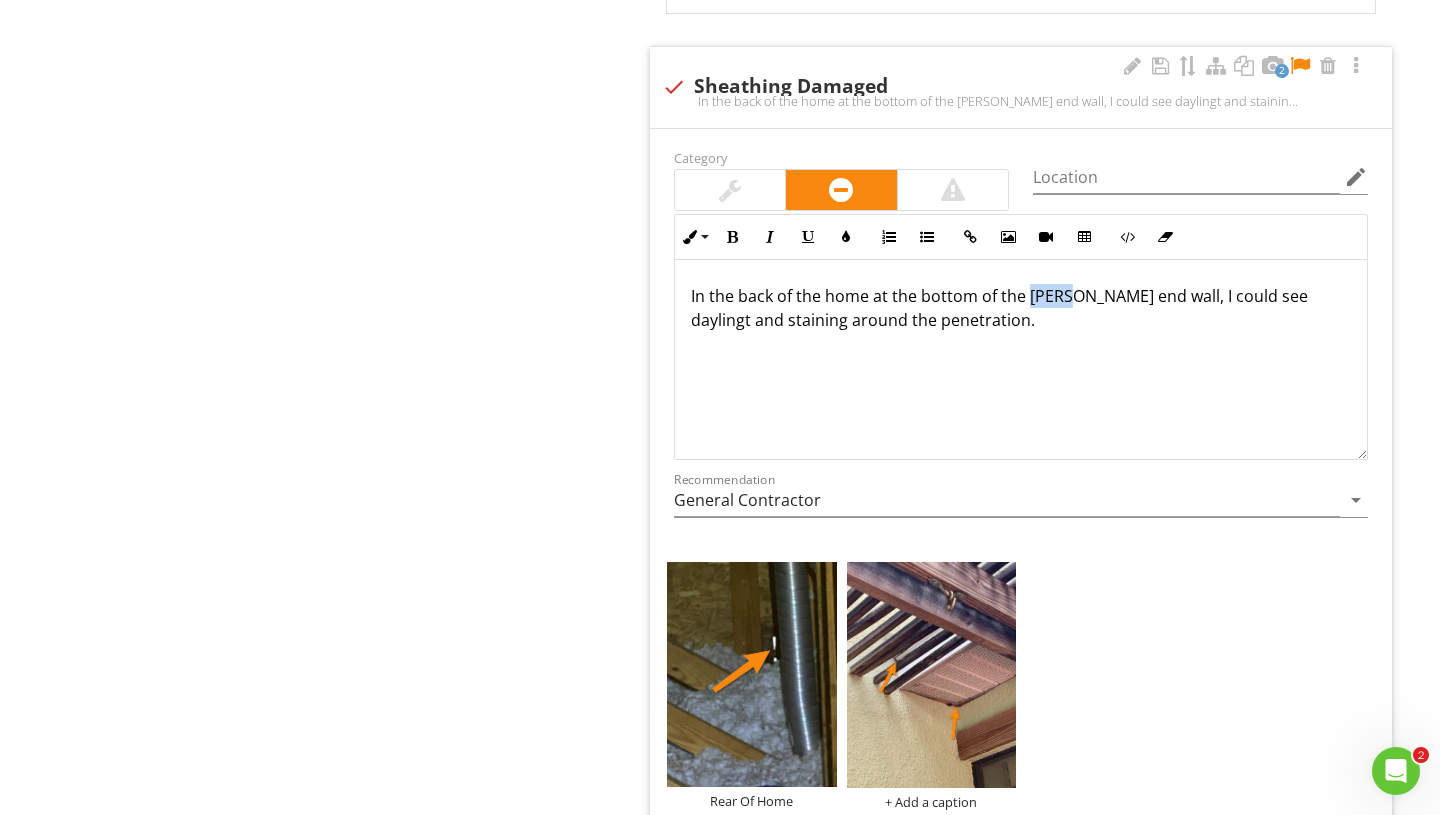 click on "In the back of the home at the bottom of the gabel end wall, I could see daylingt and staining around the penetration." at bounding box center (1021, 308) 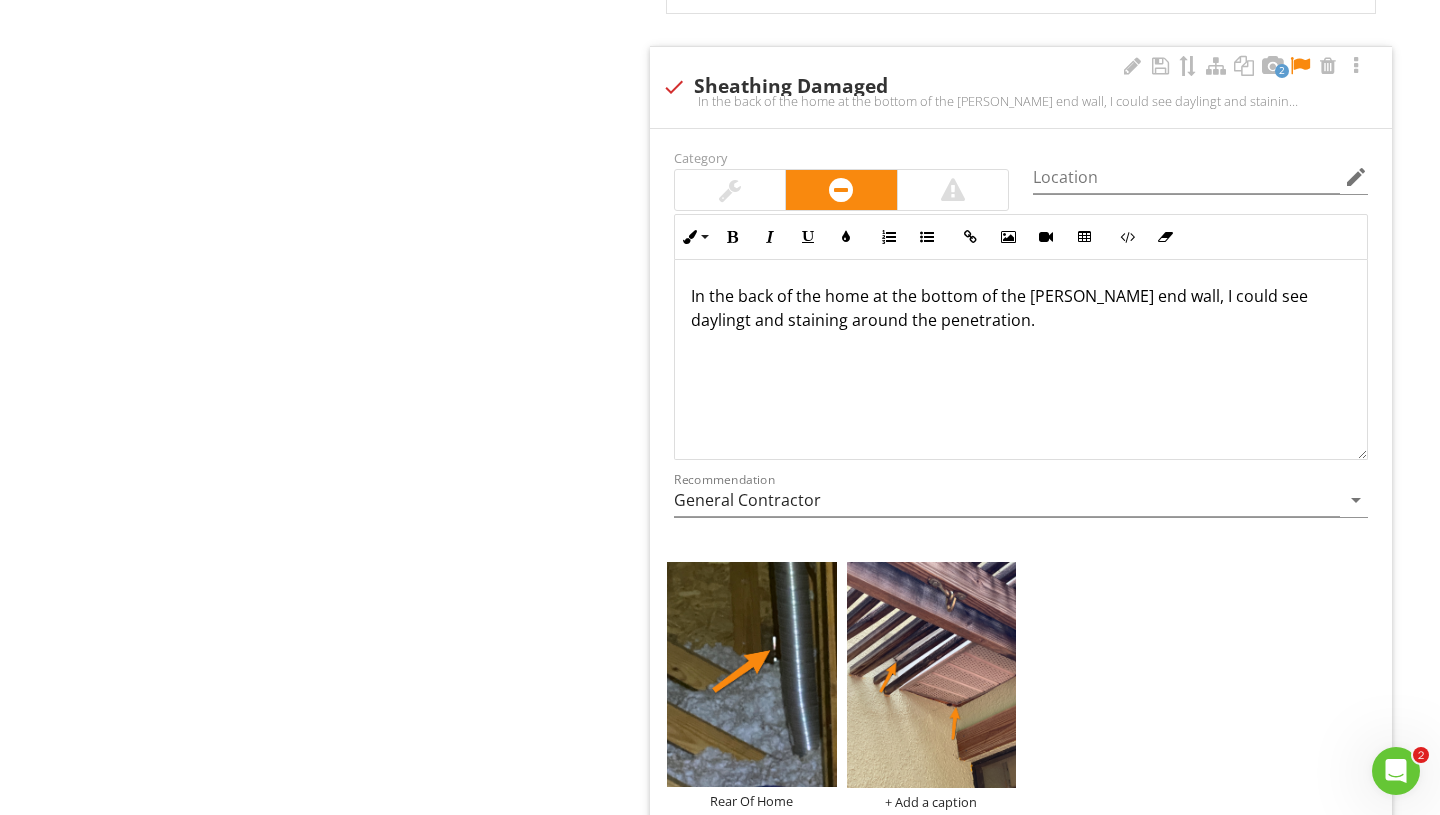 click on "In the back of the home at the bottom of the gabel end wall, I could see daylingt and staining around the penetration." at bounding box center (1021, 308) 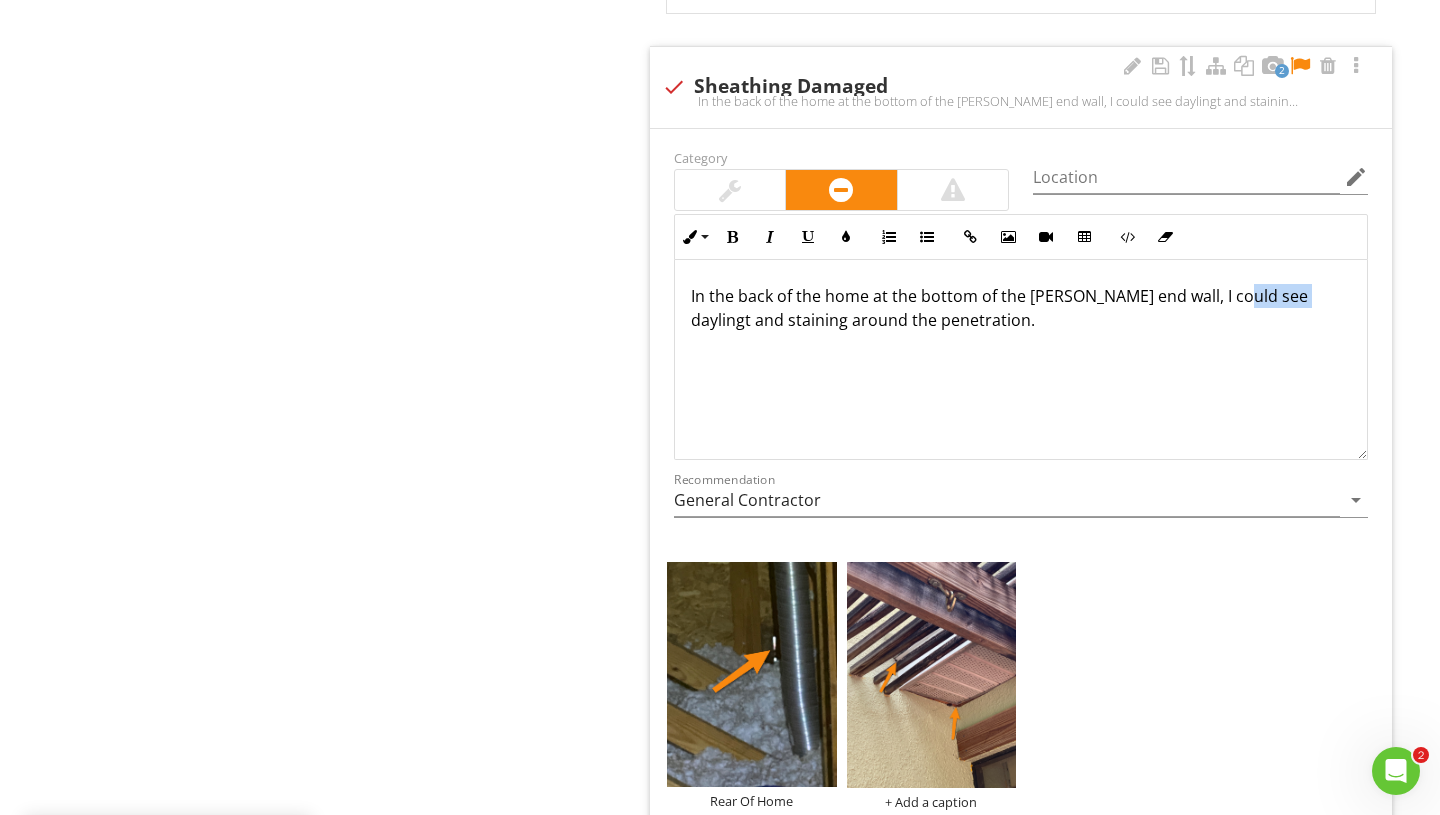 click on "In the back of the home at the bottom of the gable end wall, I could see daylingt and staining around the penetration." at bounding box center (1021, 308) 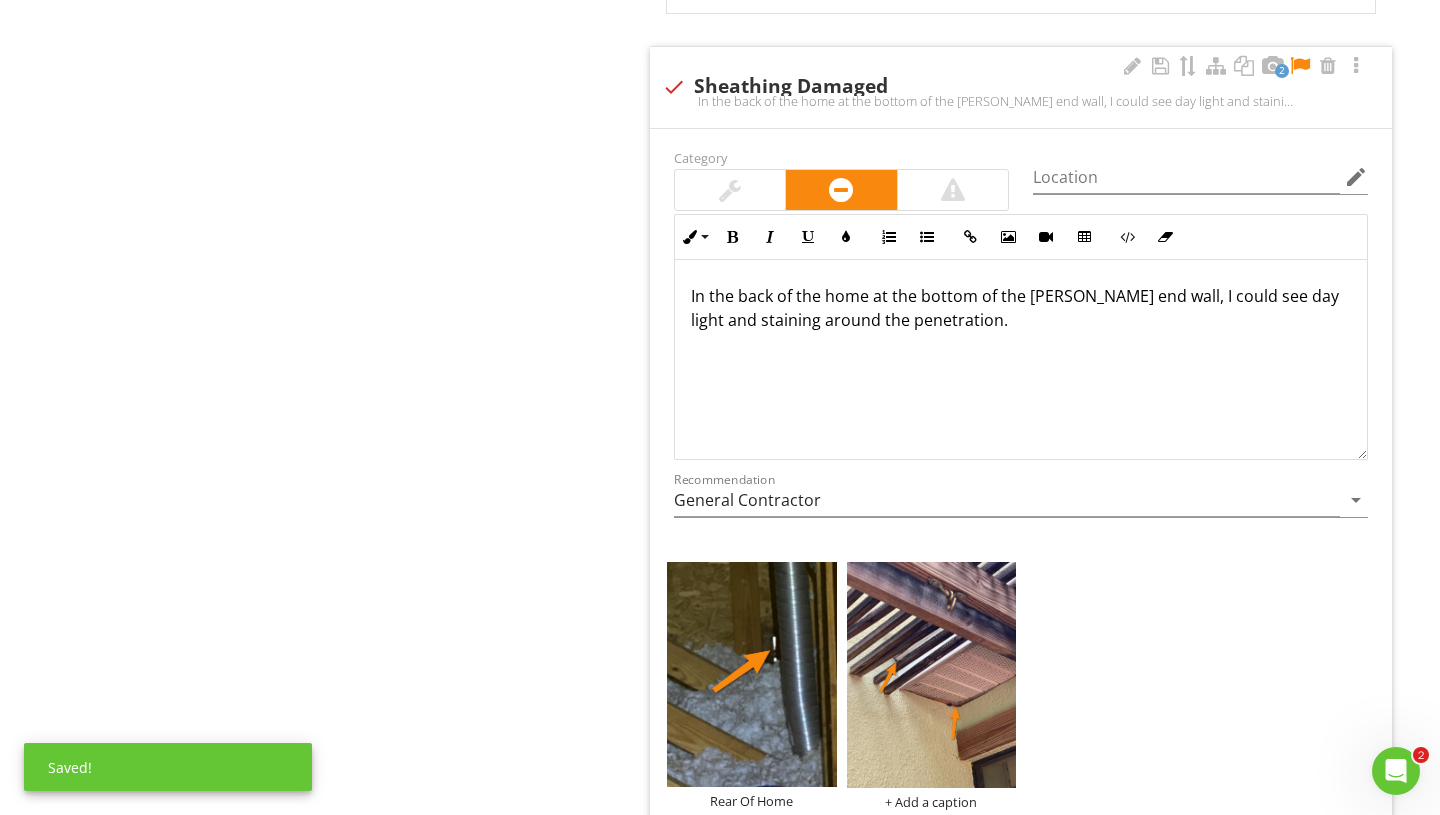 click on "In the back of the home at the bottom of the gable end wall, I could see day light and staining around the penetration." at bounding box center [1021, 308] 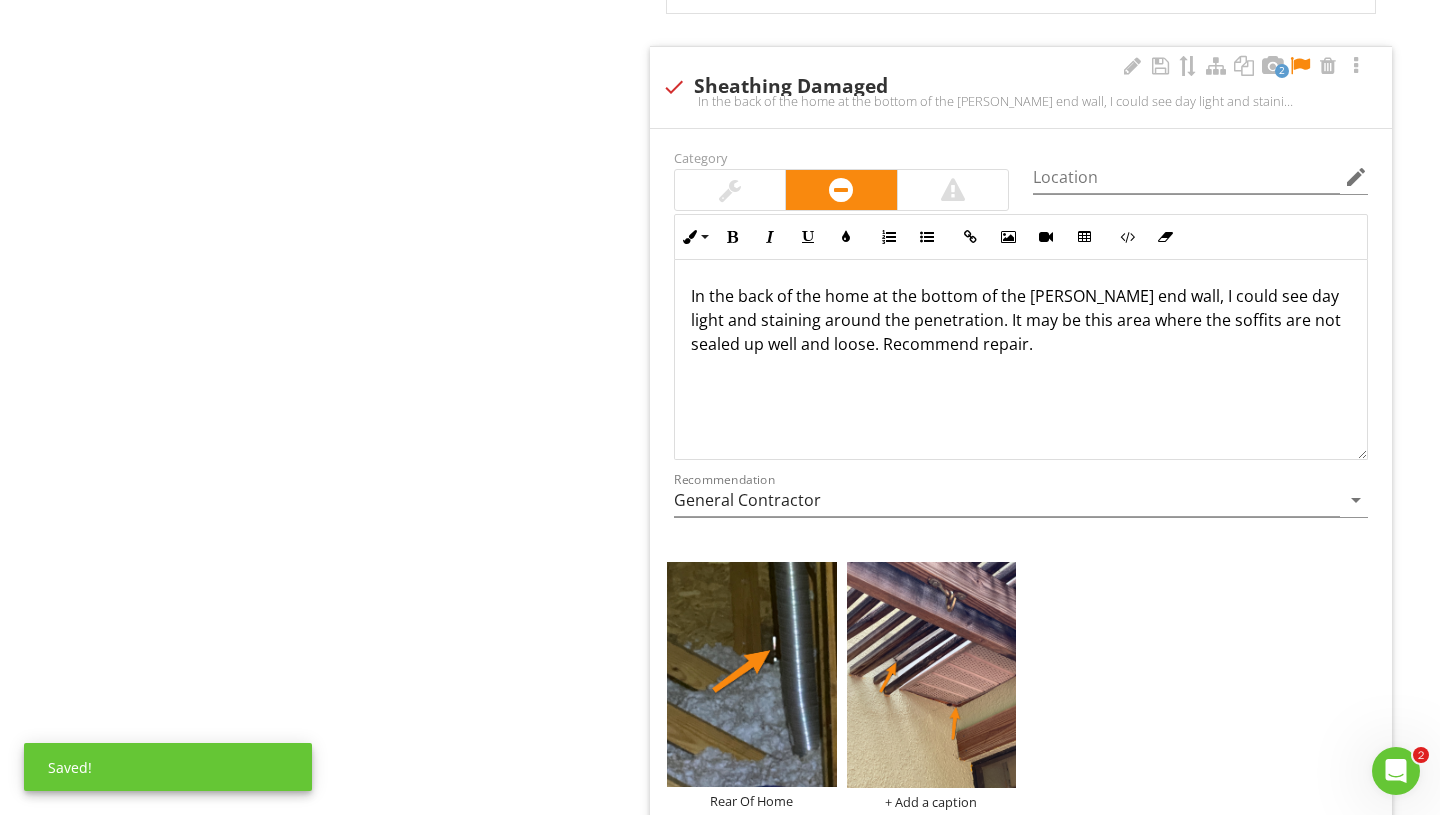 click on "In the back of the home at the bottom of the gable end wall, I could see day light and staining around the penetration. It may be this area where the soffits are not sealed up well and loose. Recommend repair." at bounding box center [1021, 320] 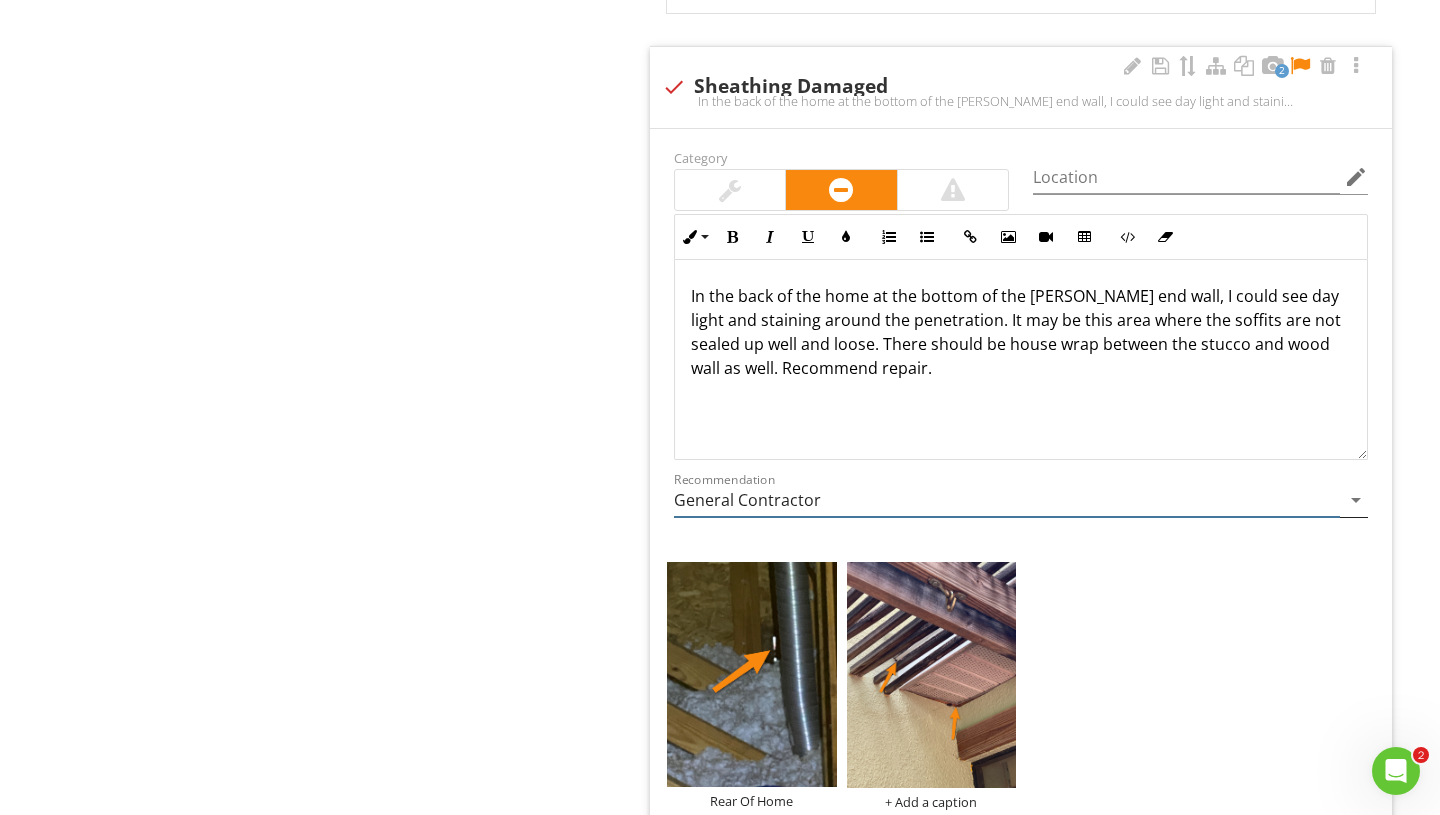 click on "General Contractor" at bounding box center [1007, 500] 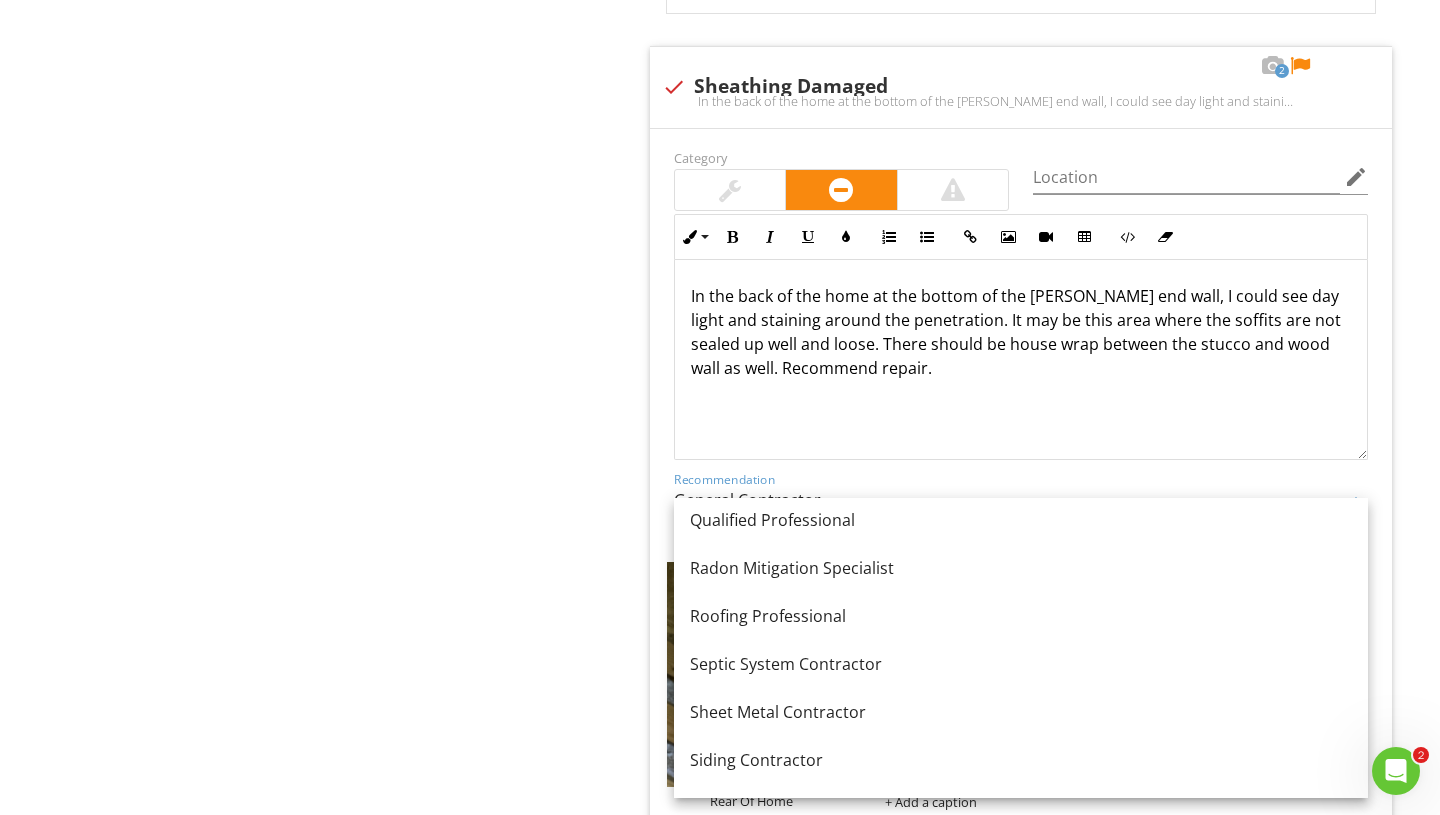 scroll, scrollTop: 2261, scrollLeft: 0, axis: vertical 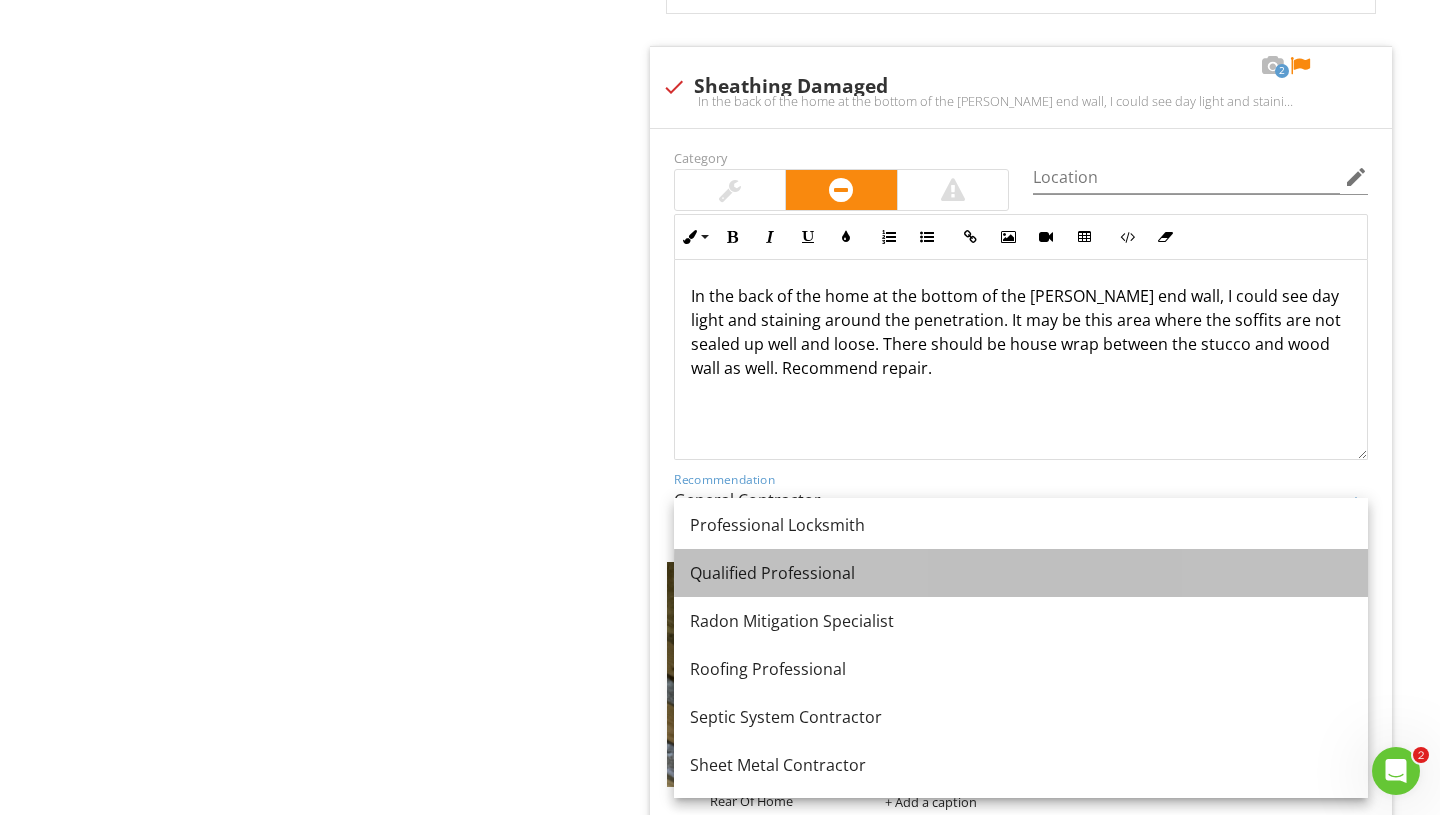 click on "Qualified Professional" at bounding box center (1021, 573) 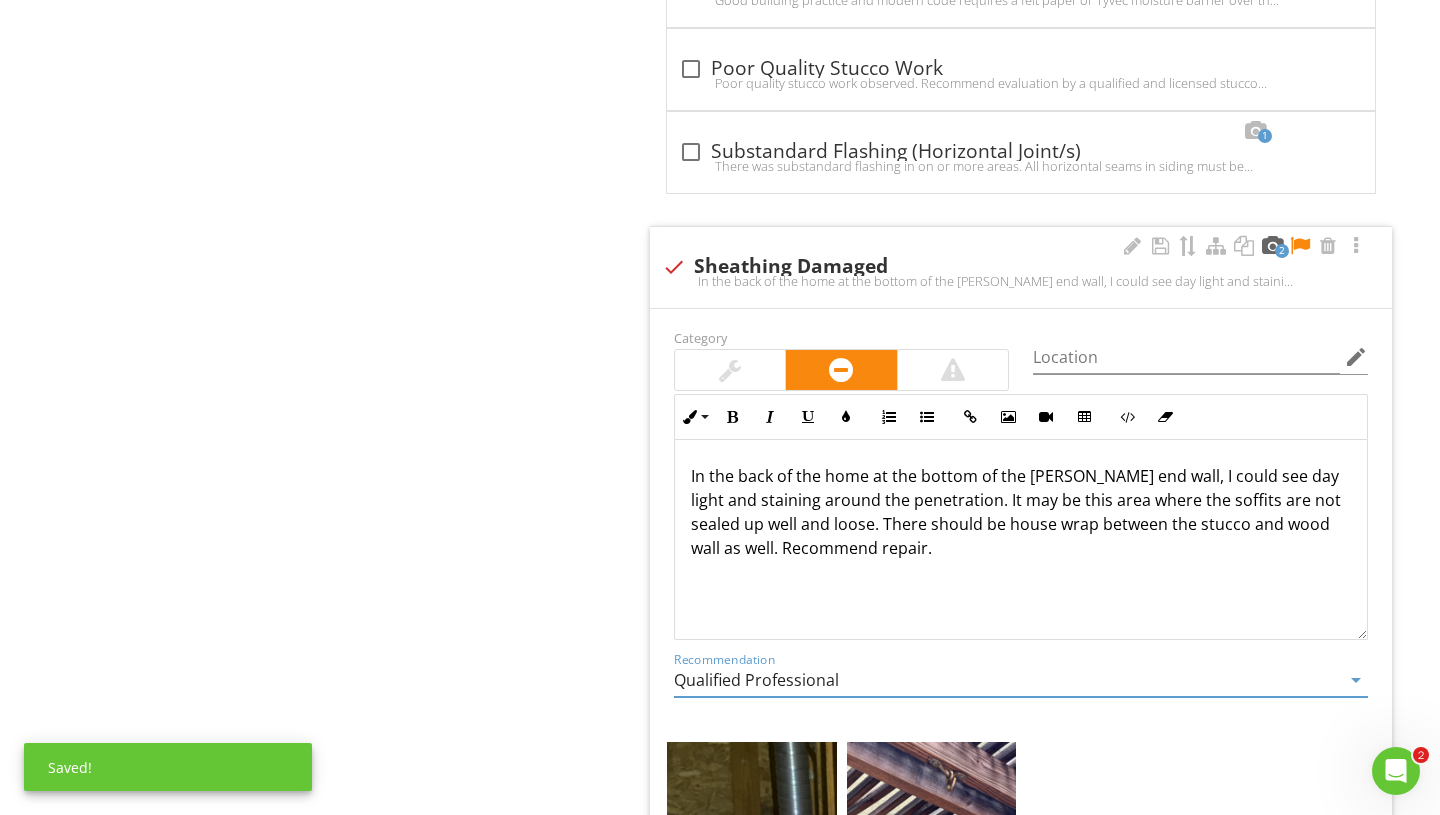 scroll, scrollTop: 3211, scrollLeft: 0, axis: vertical 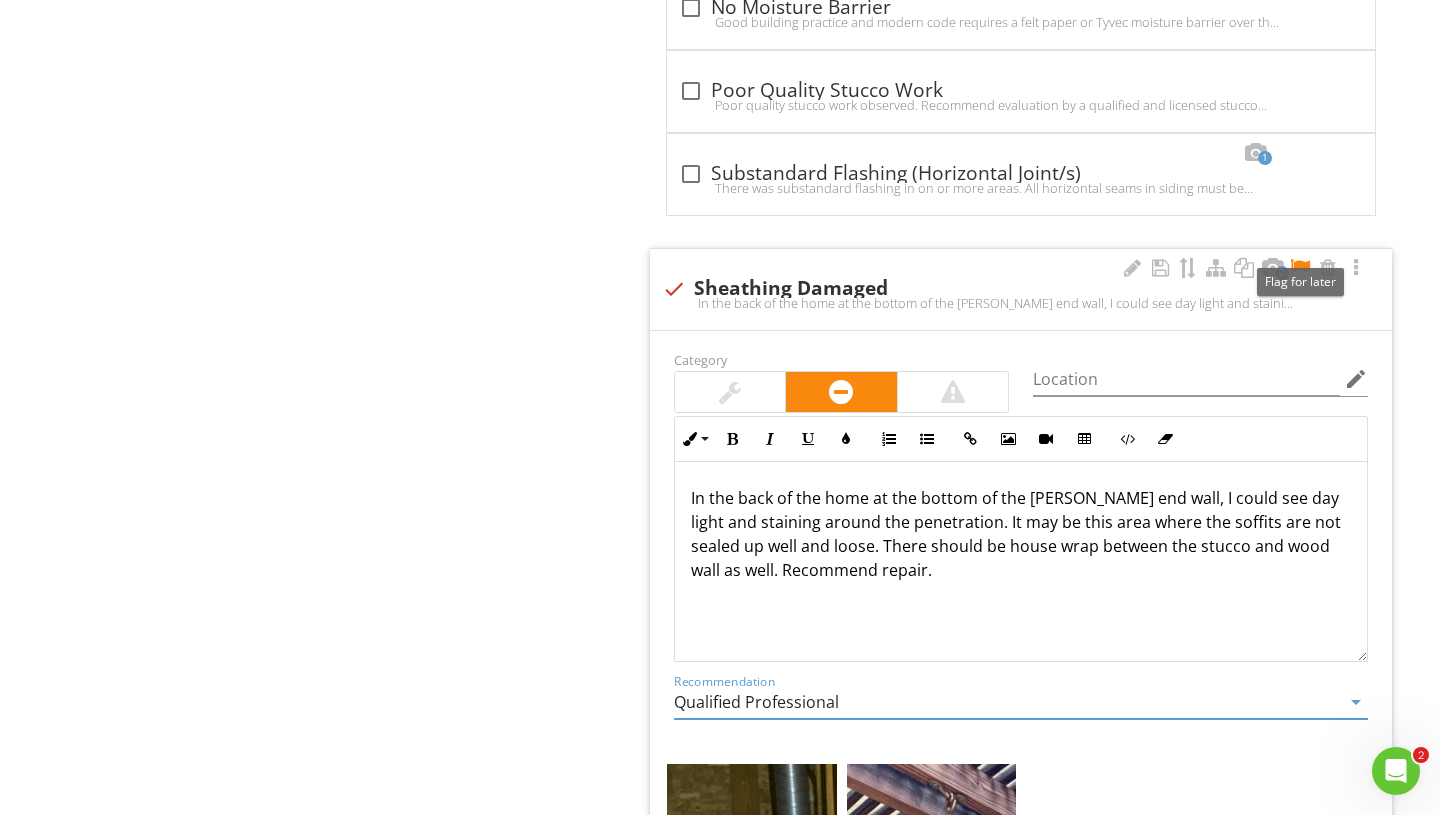 click at bounding box center [1300, 268] 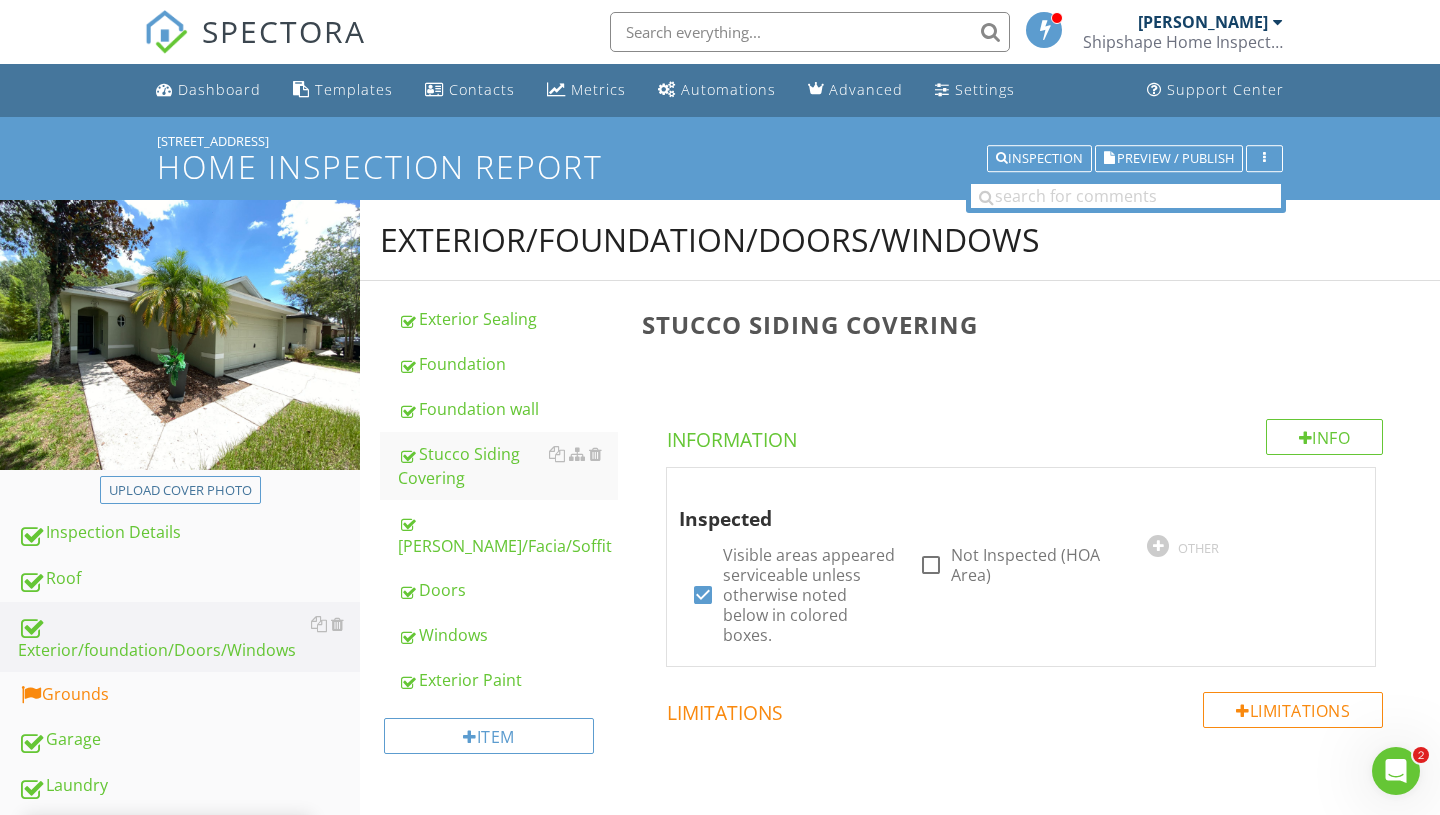 scroll, scrollTop: 385, scrollLeft: 0, axis: vertical 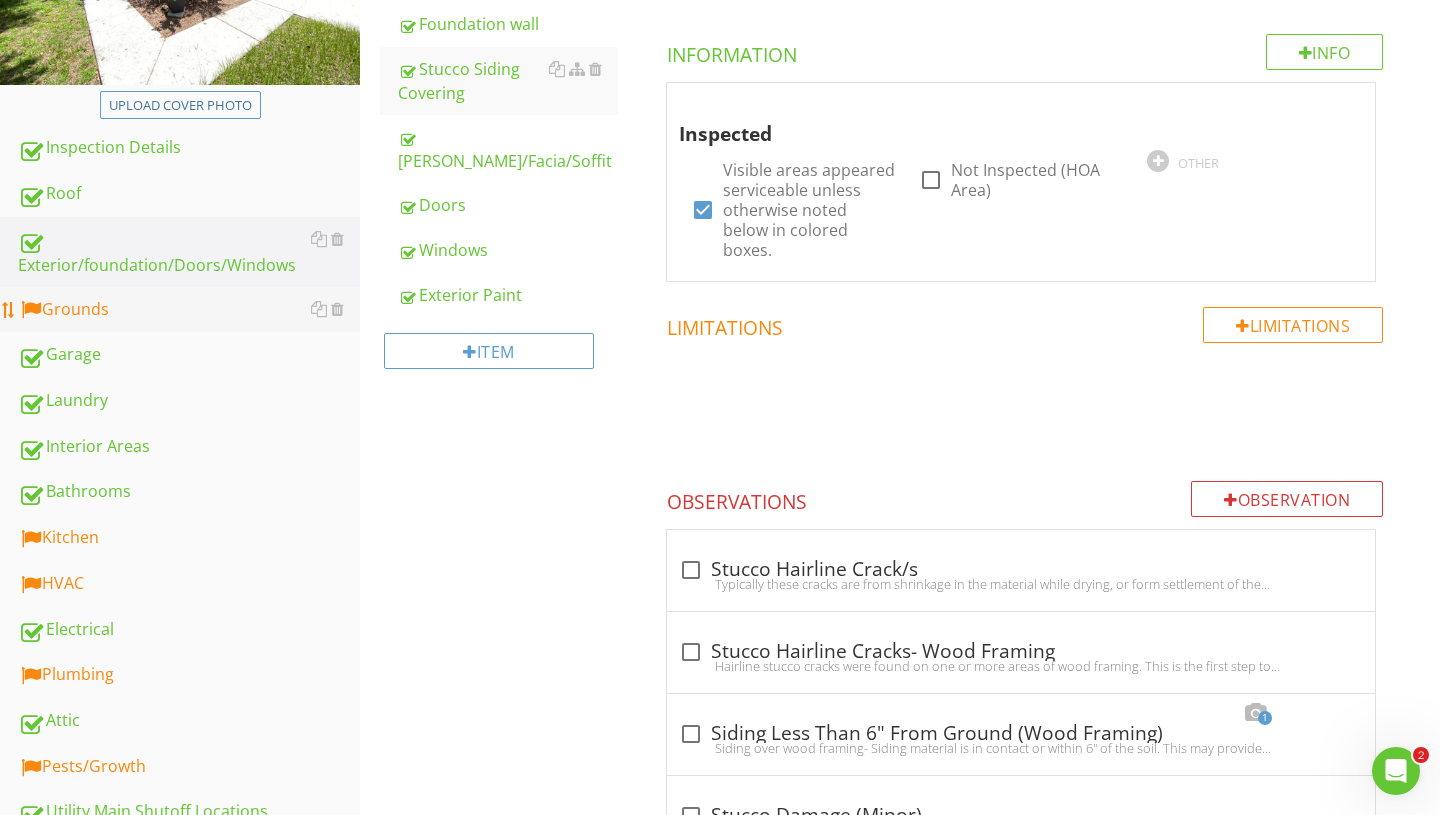 click on "Grounds" at bounding box center (189, 310) 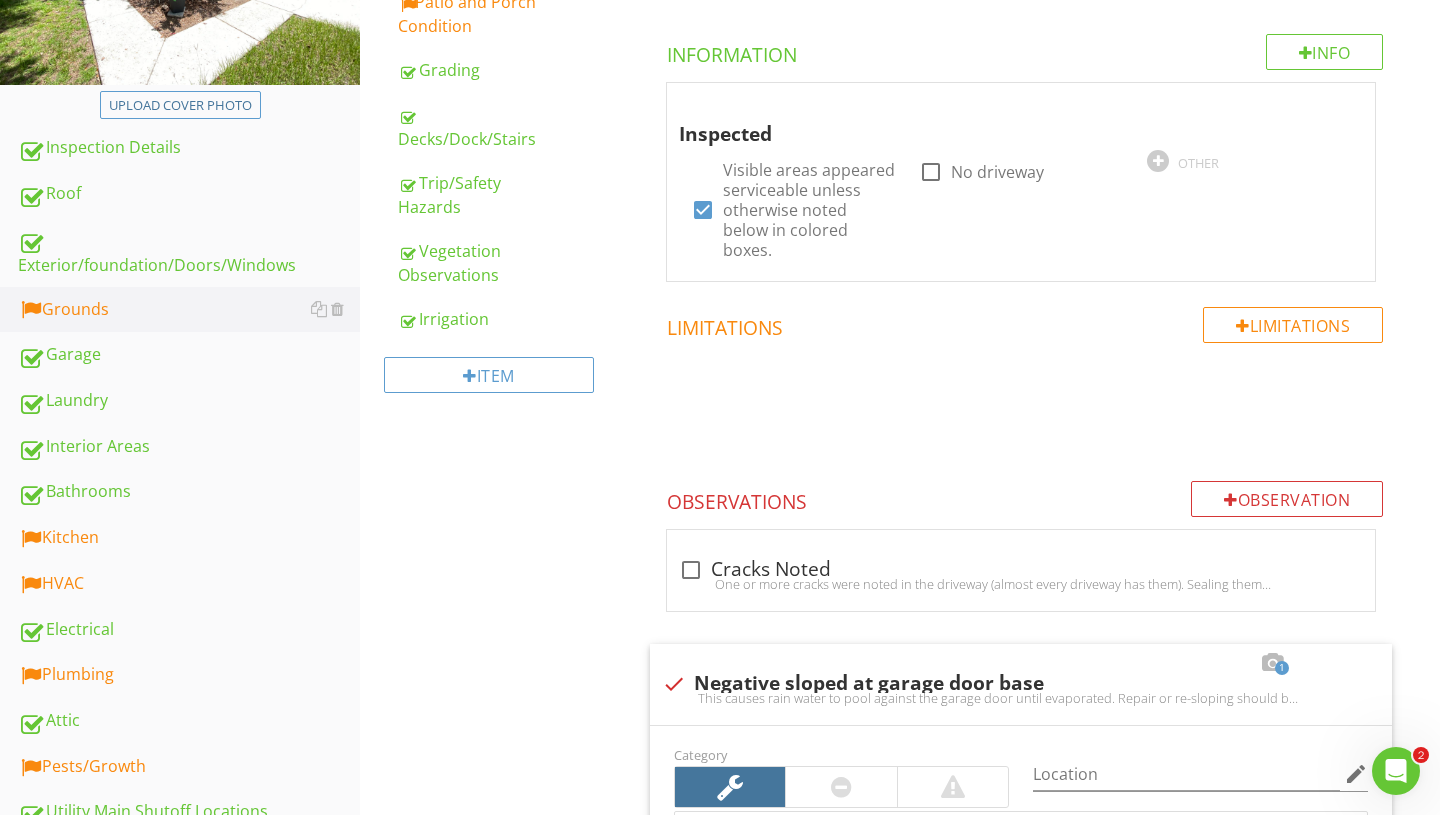 scroll, scrollTop: 95, scrollLeft: 0, axis: vertical 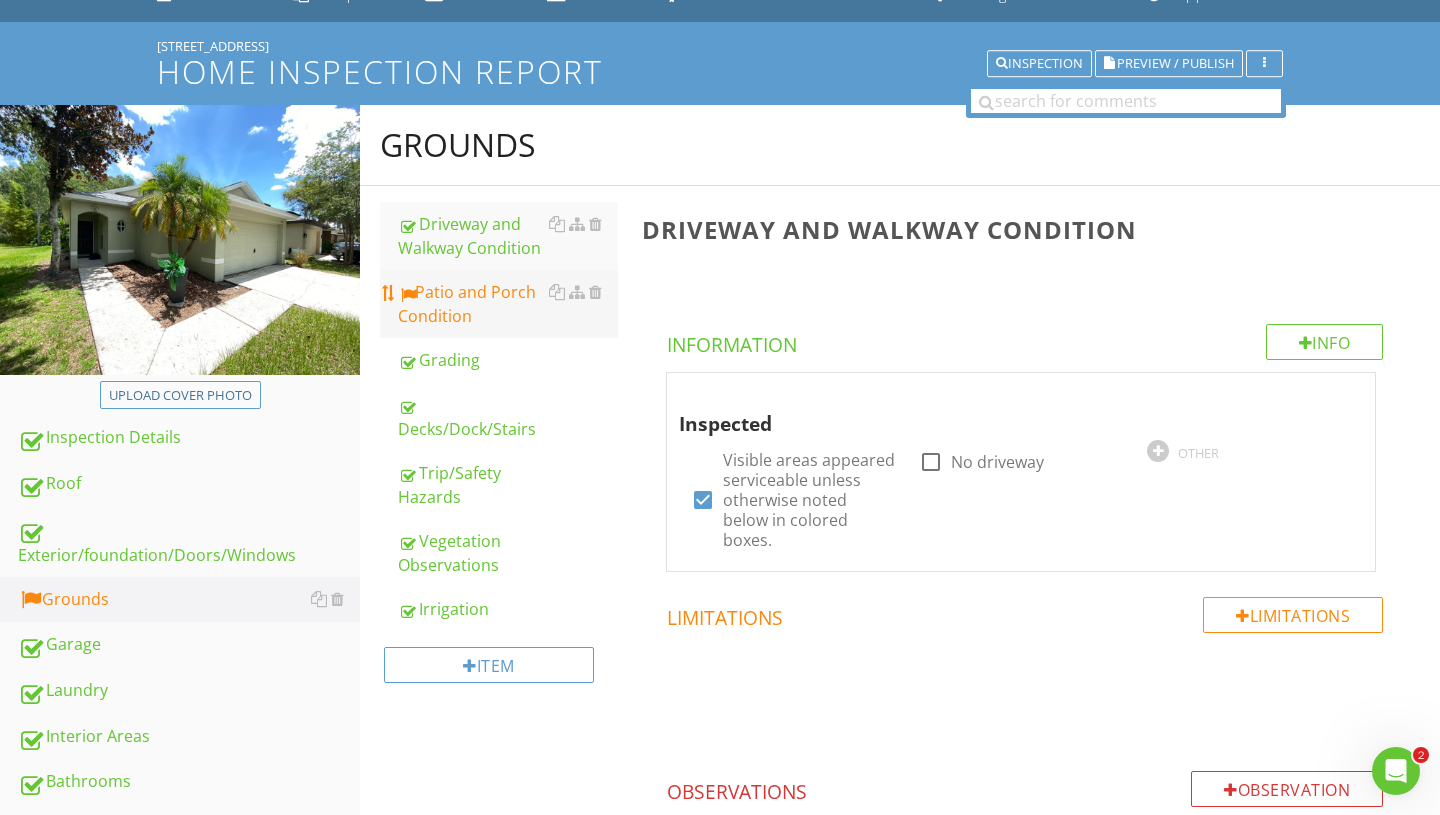 click on "Patio and Porch Condition" at bounding box center [508, 304] 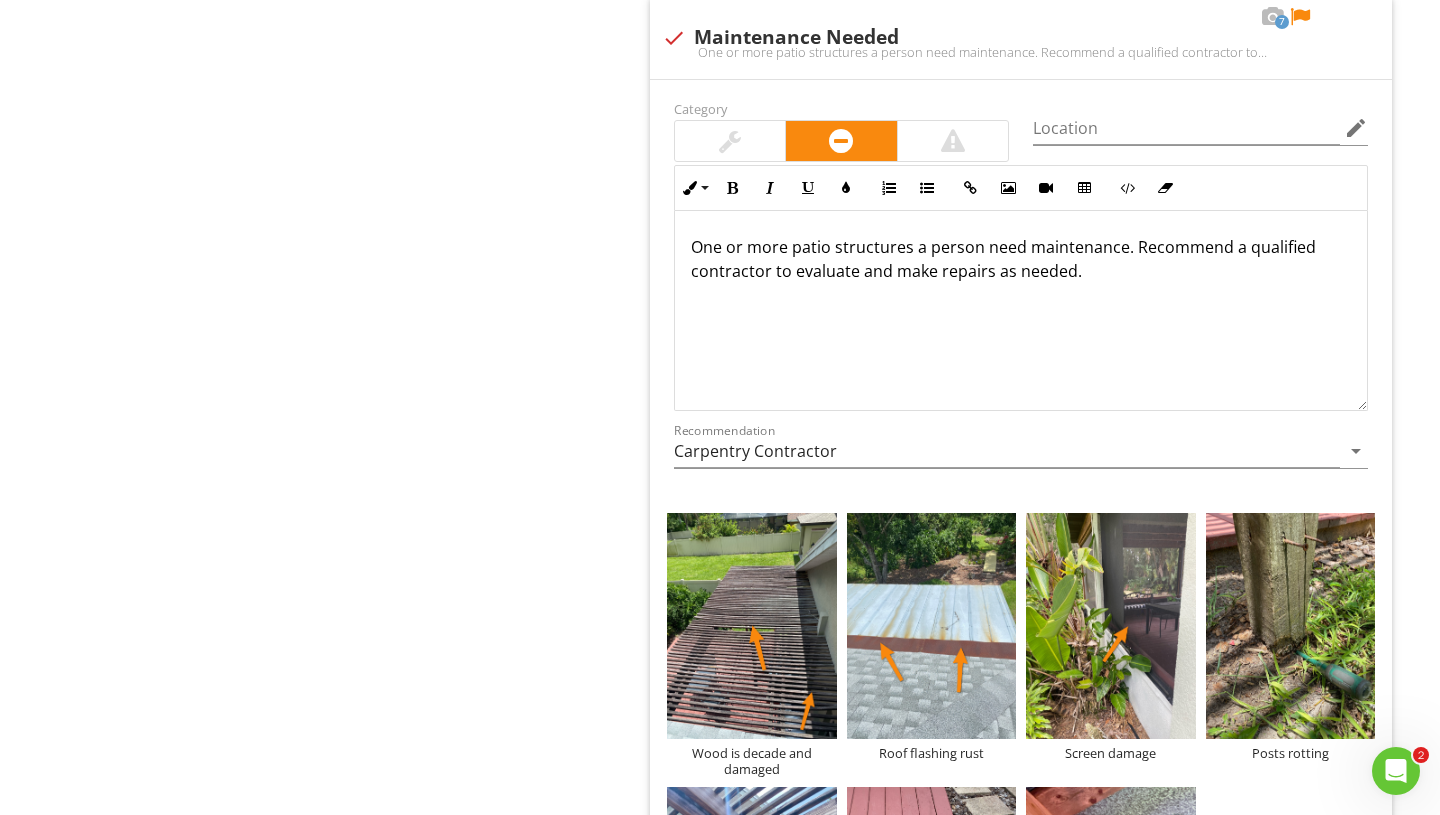 scroll, scrollTop: 5490, scrollLeft: 0, axis: vertical 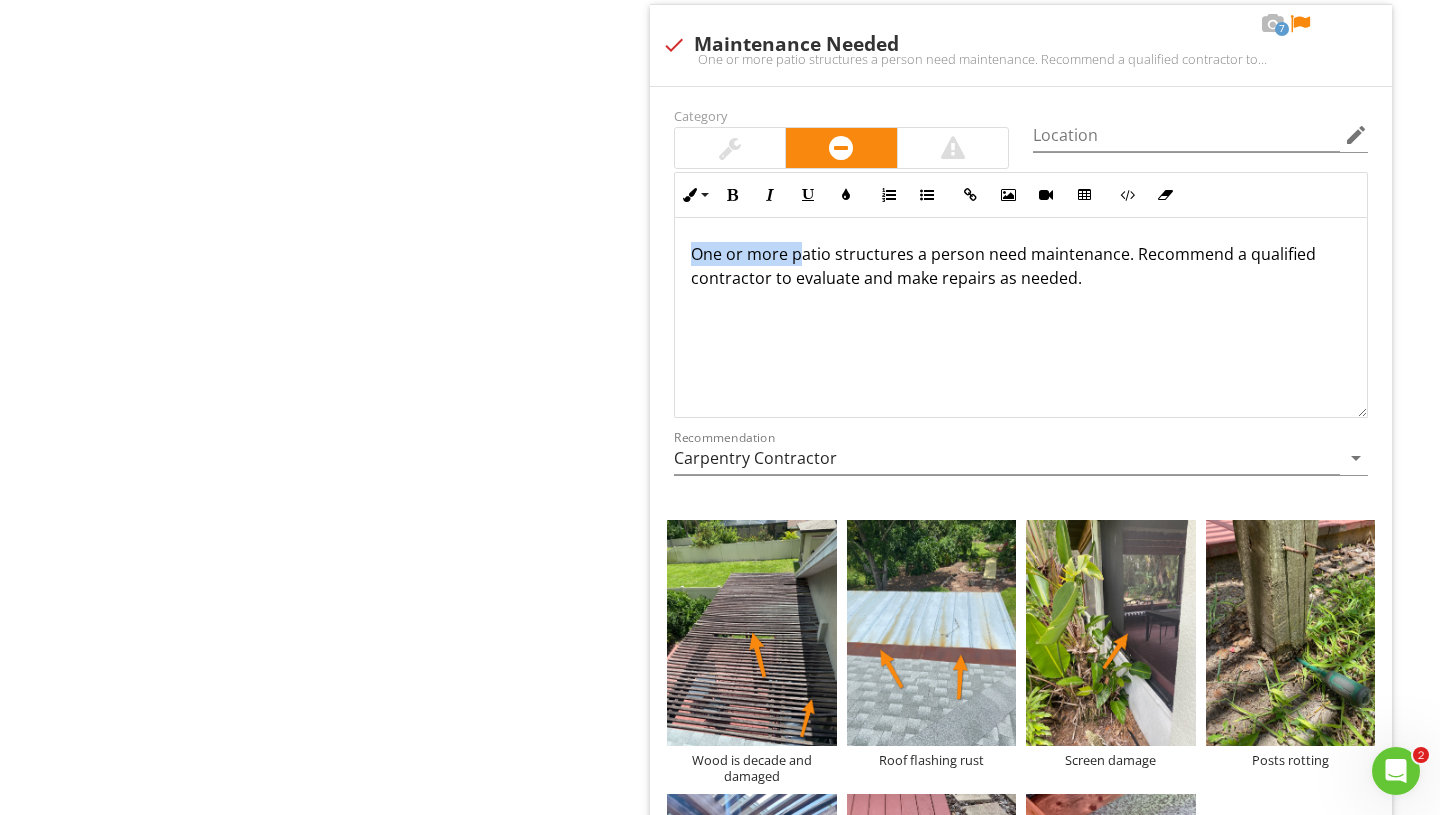 drag, startPoint x: 797, startPoint y: 238, endPoint x: 597, endPoint y: 238, distance: 200 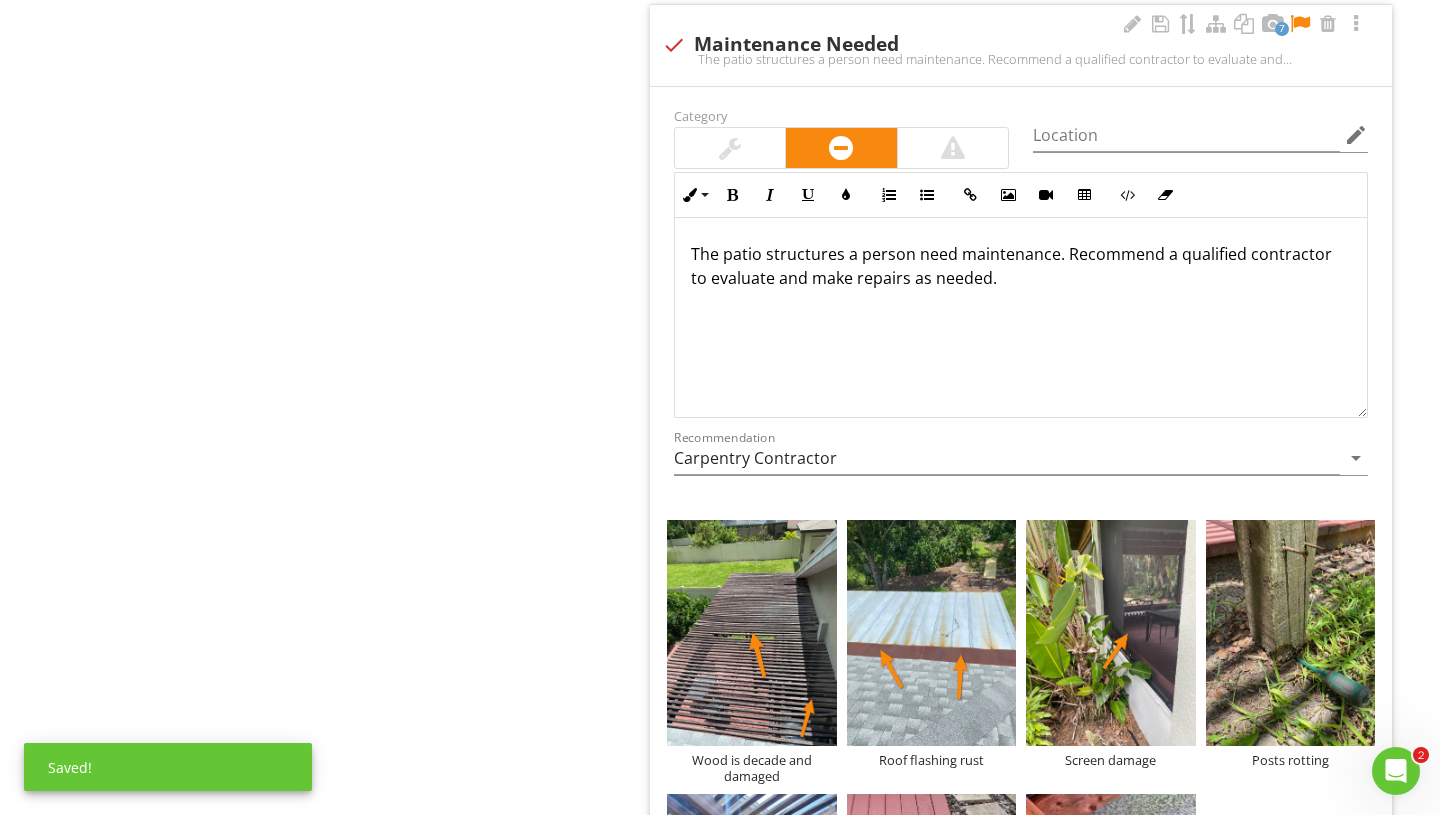 click on "The patio structures a person need maintenance. Recommend a qualified contractor to evaluate and make repairs as needed." at bounding box center [1021, 266] 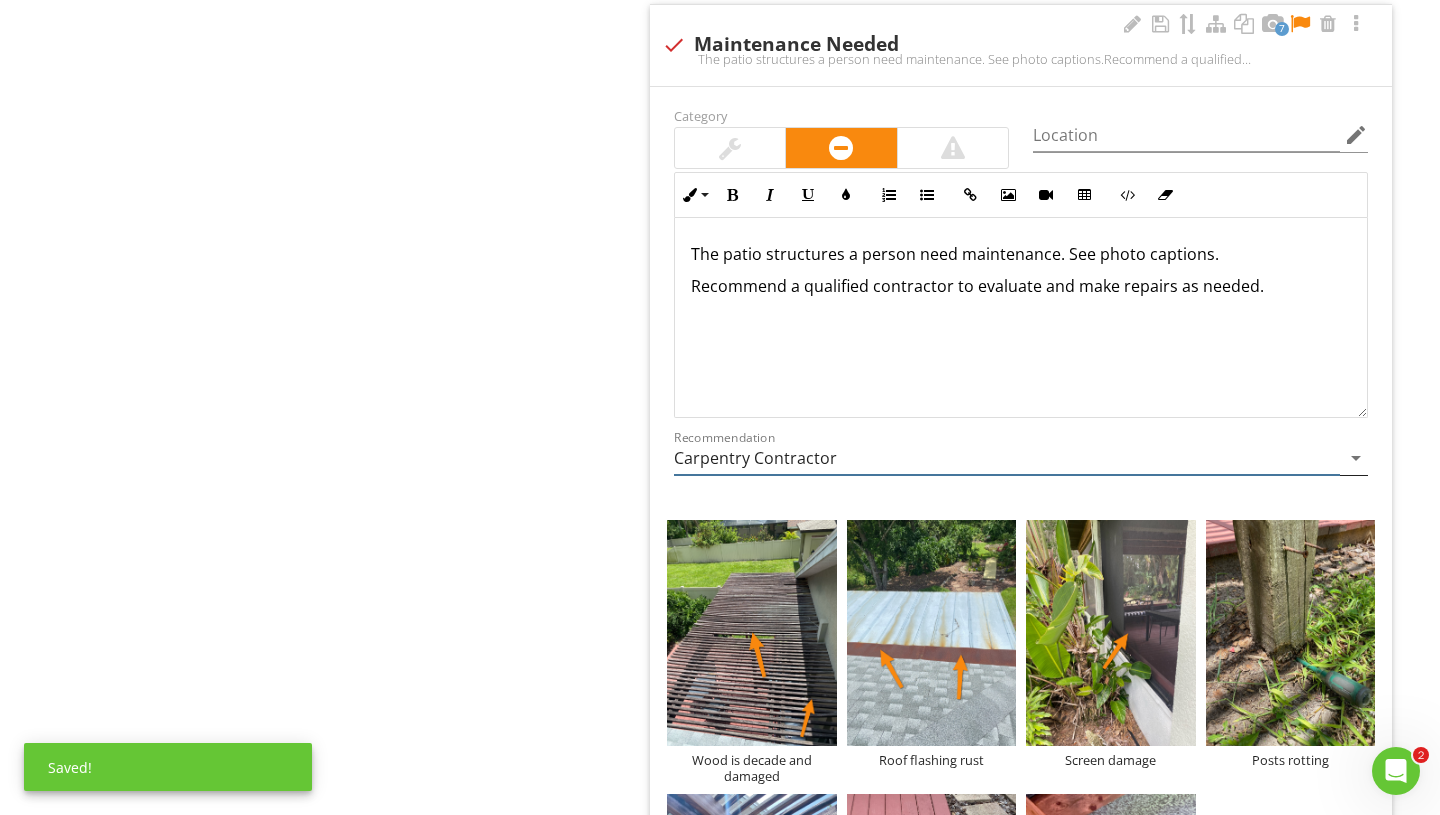 click on "Carpentry Contractor" at bounding box center (1007, 458) 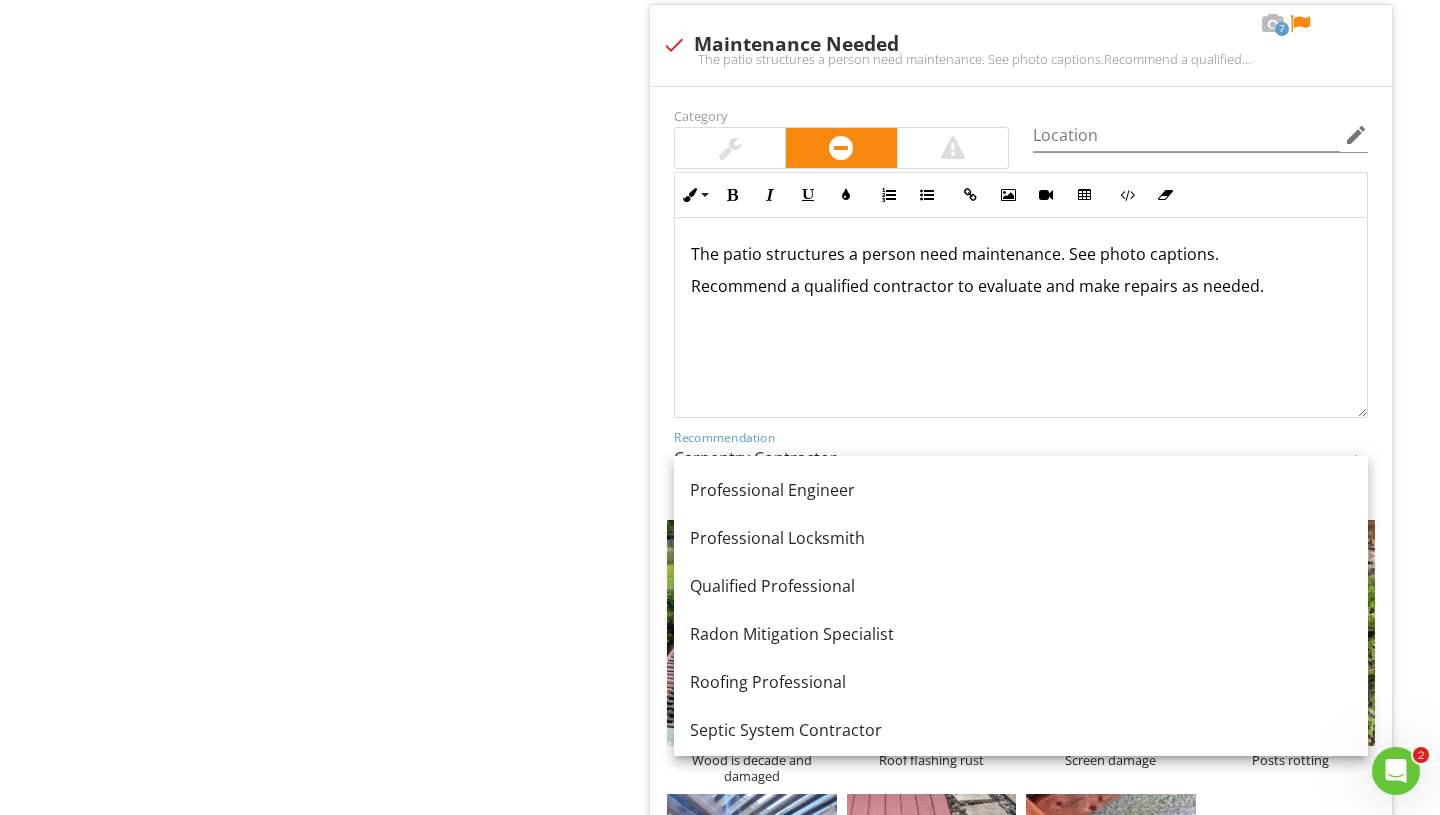 scroll, scrollTop: 2207, scrollLeft: 0, axis: vertical 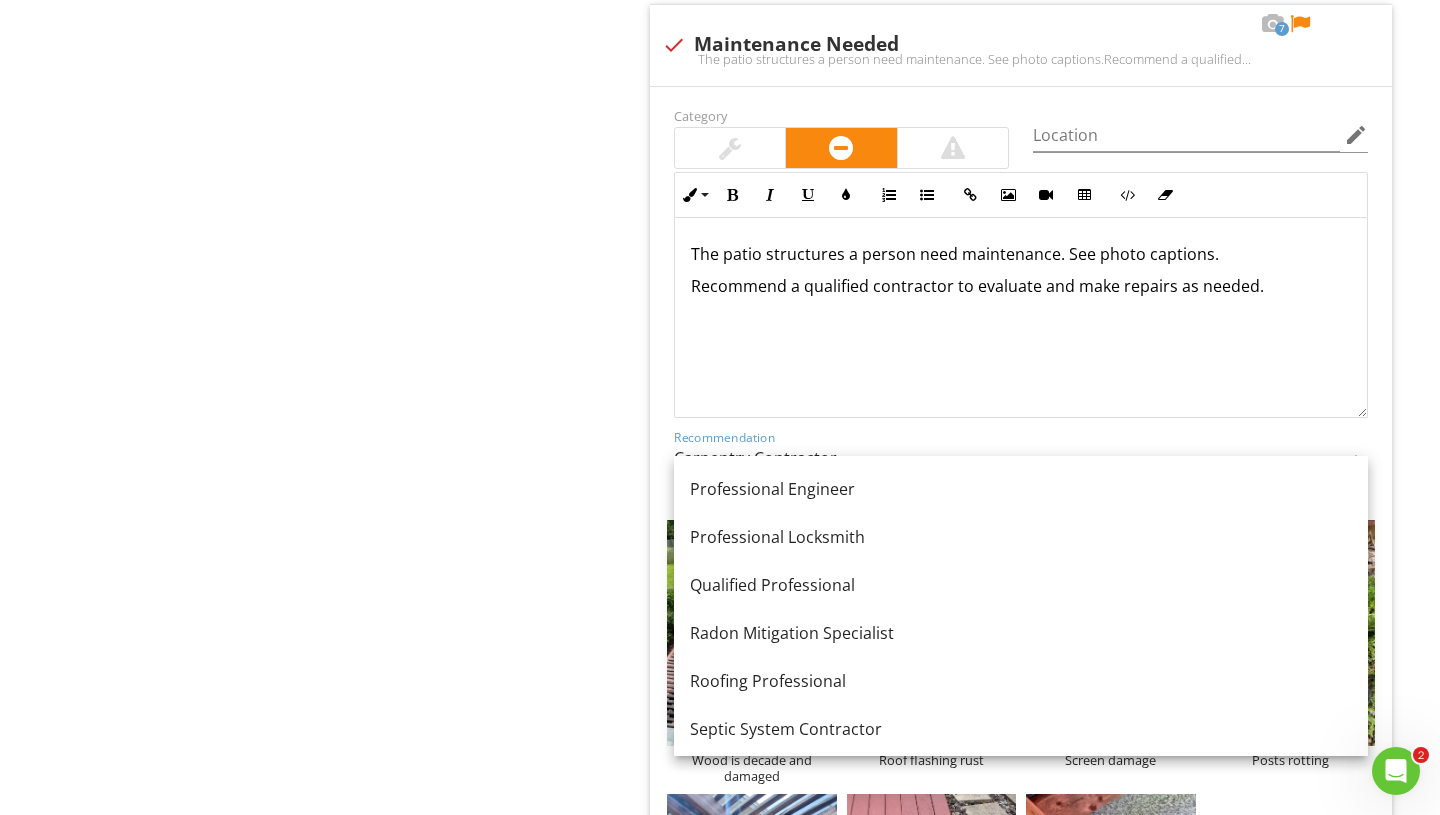 click on "Qualified Professional" at bounding box center [1021, 585] 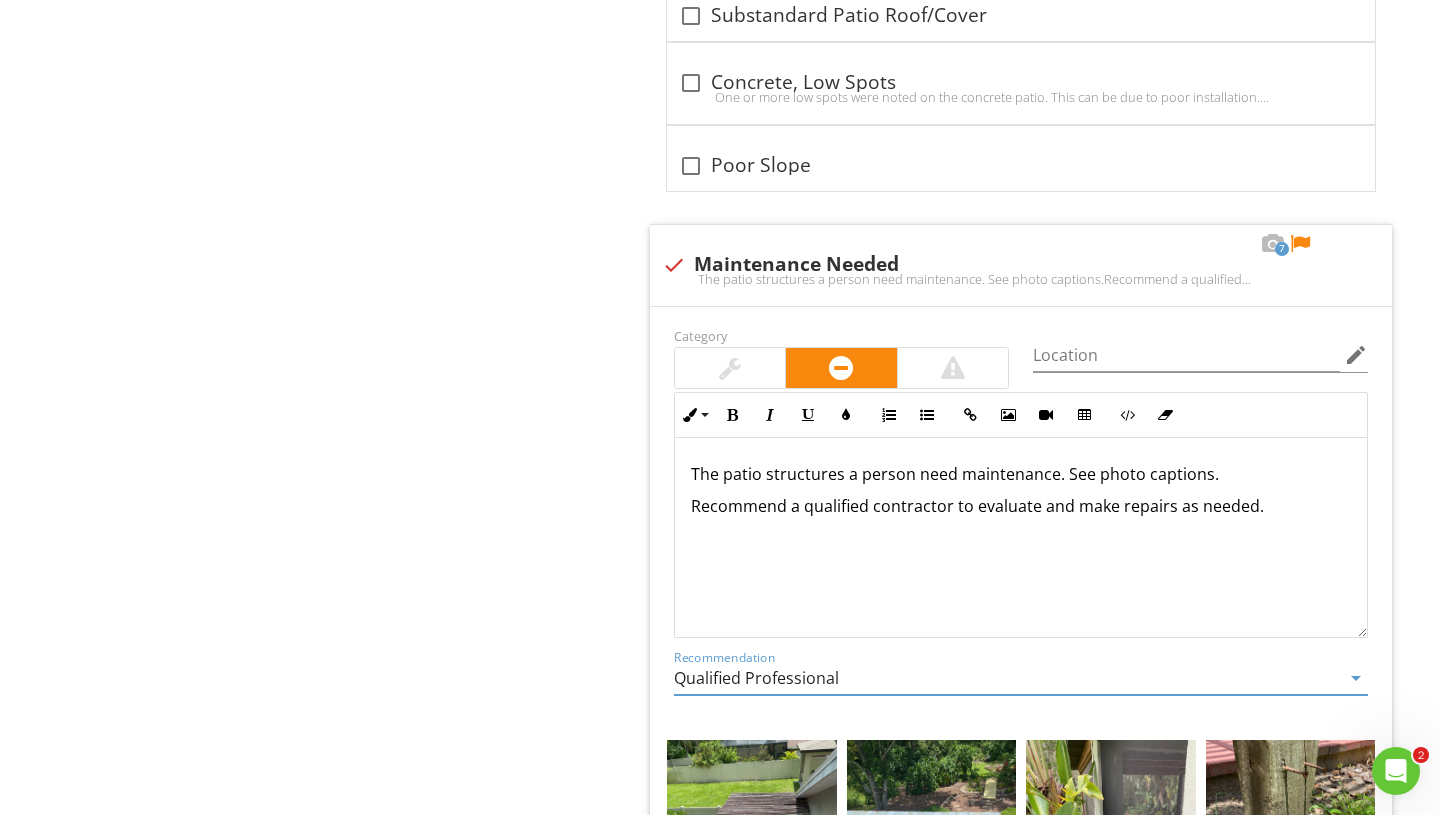 scroll, scrollTop: 5308, scrollLeft: 0, axis: vertical 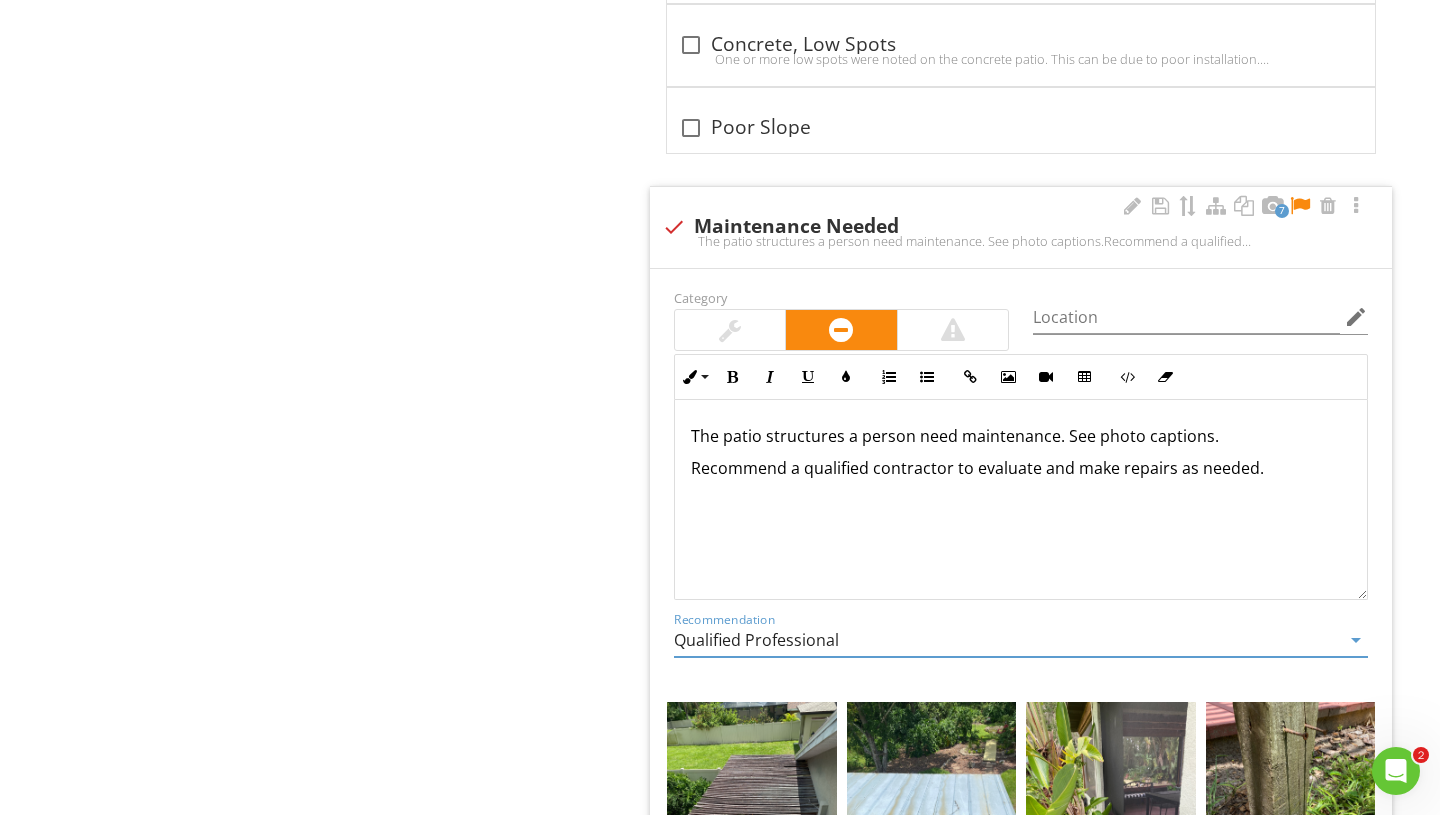 click at bounding box center (1300, 206) 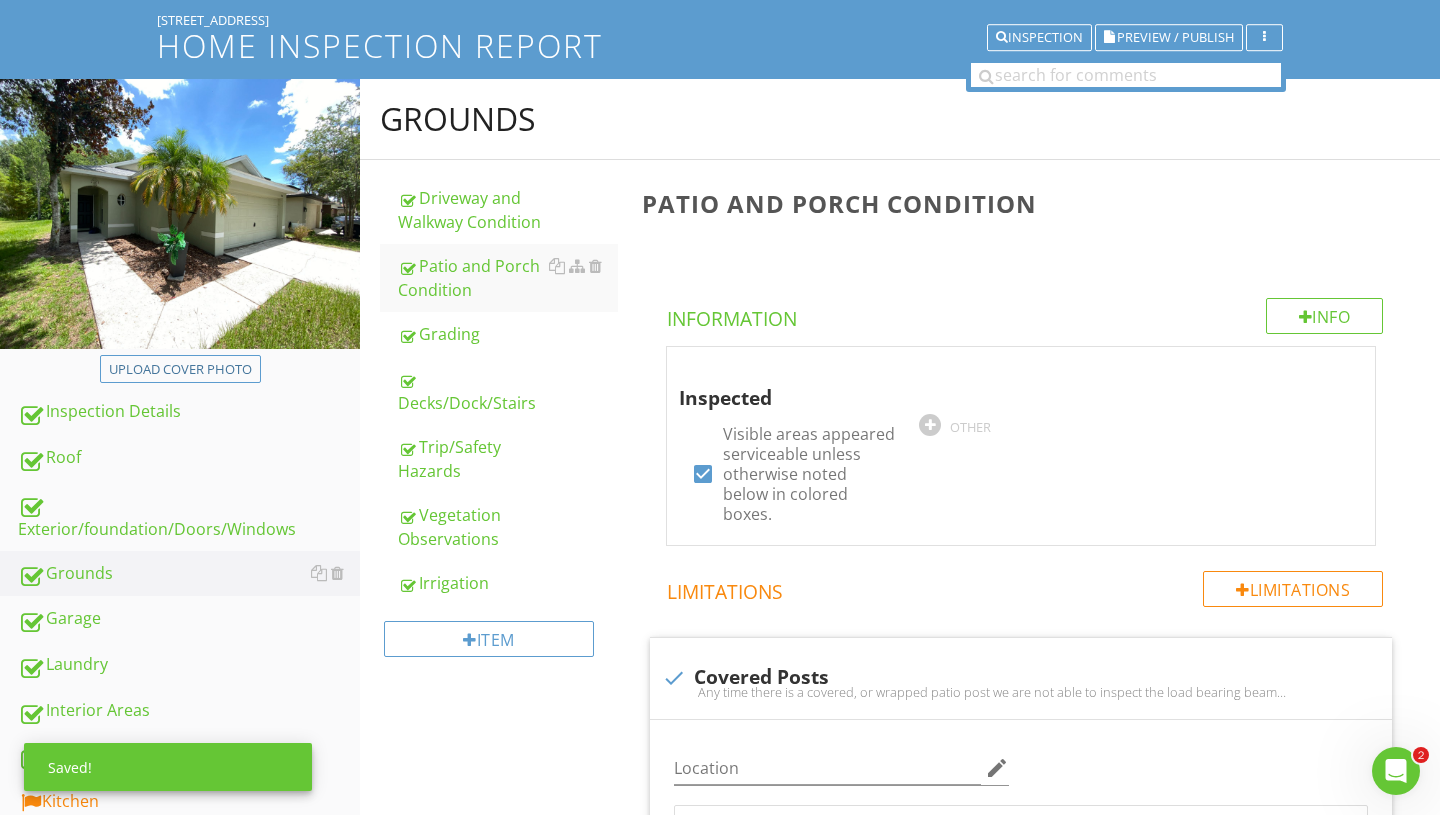 scroll, scrollTop: 407, scrollLeft: 0, axis: vertical 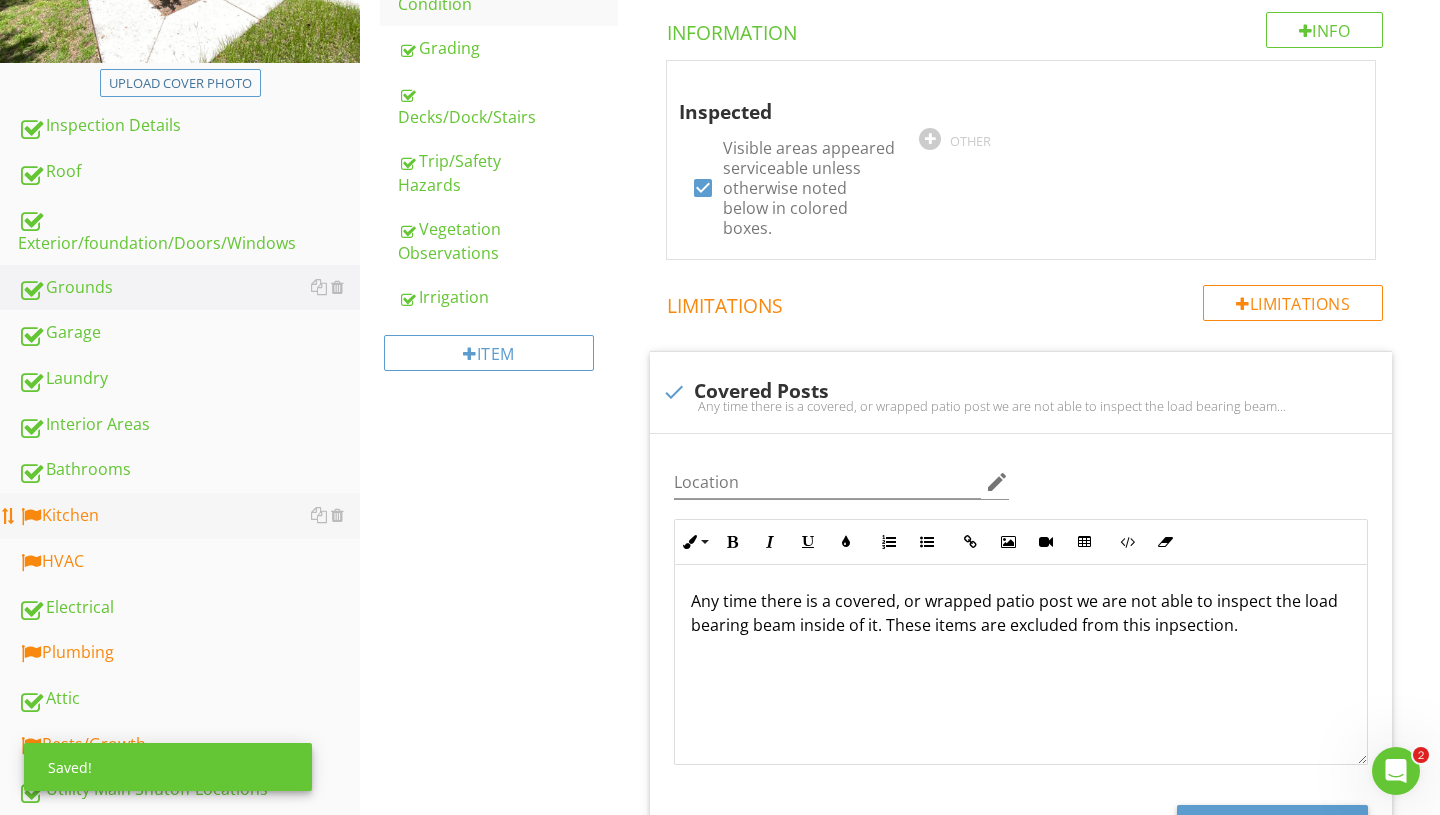 click on "Kitchen" at bounding box center [189, 516] 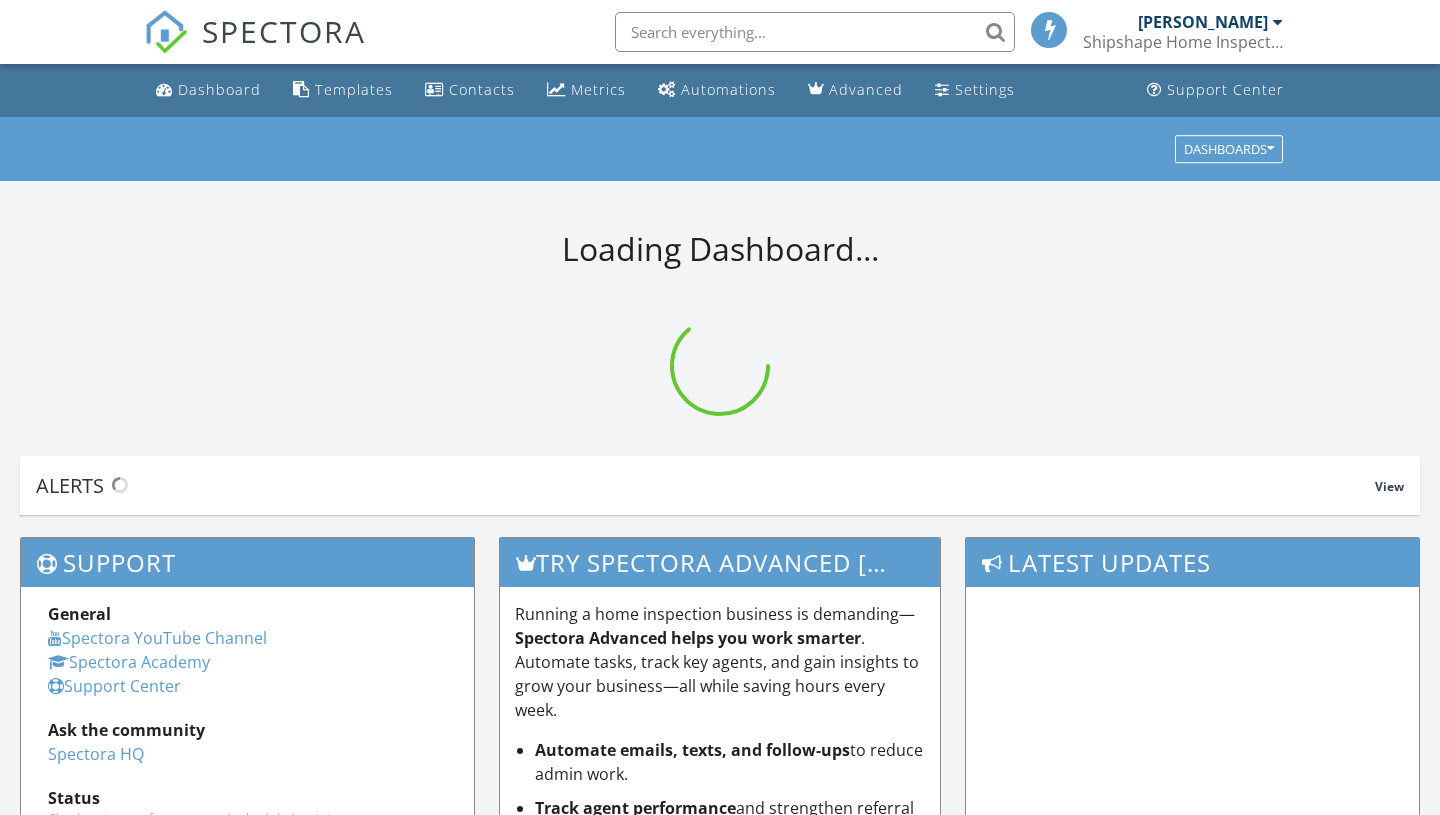 click at bounding box center (815, 32) 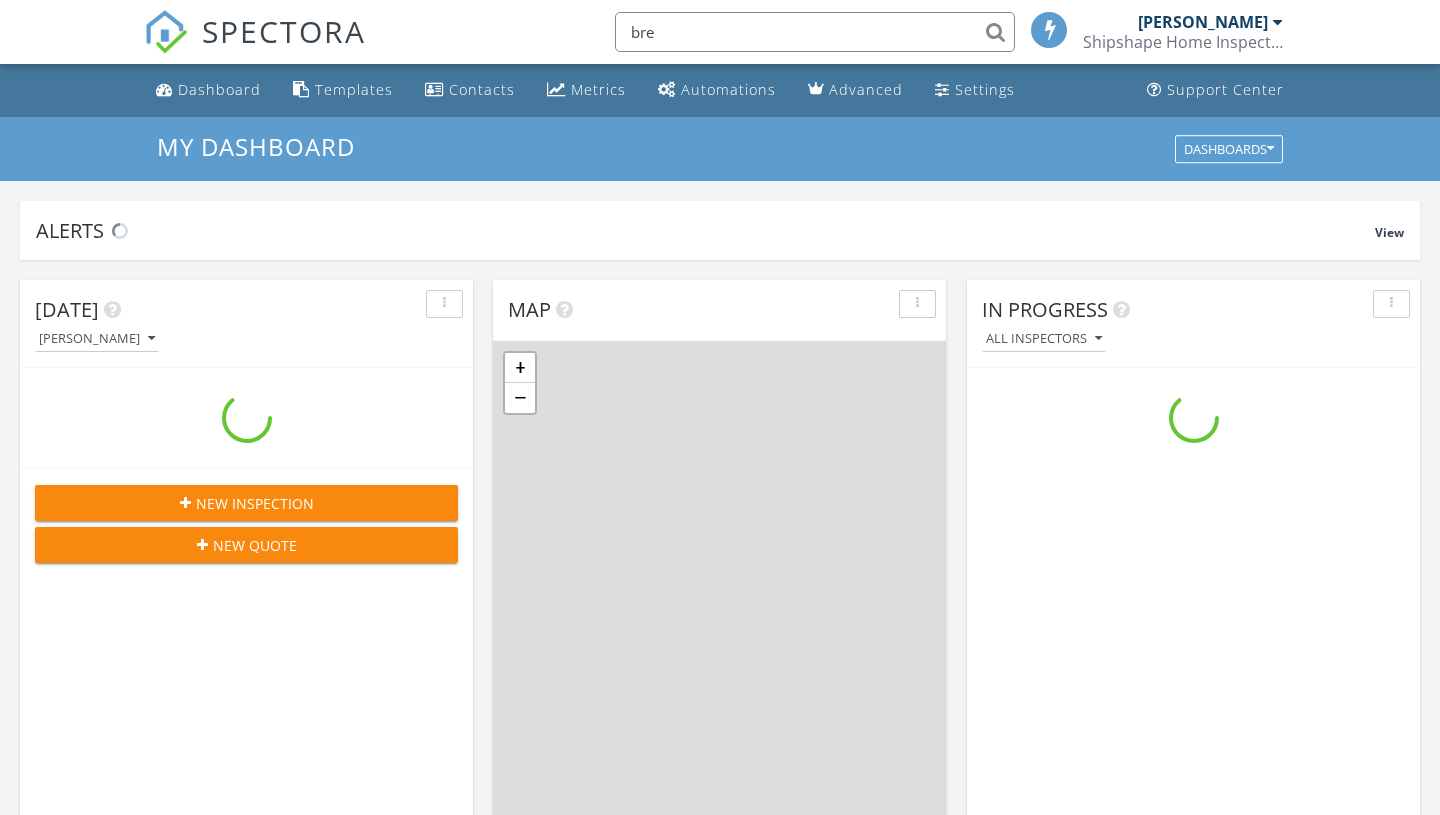 scroll, scrollTop: 10, scrollLeft: 10, axis: both 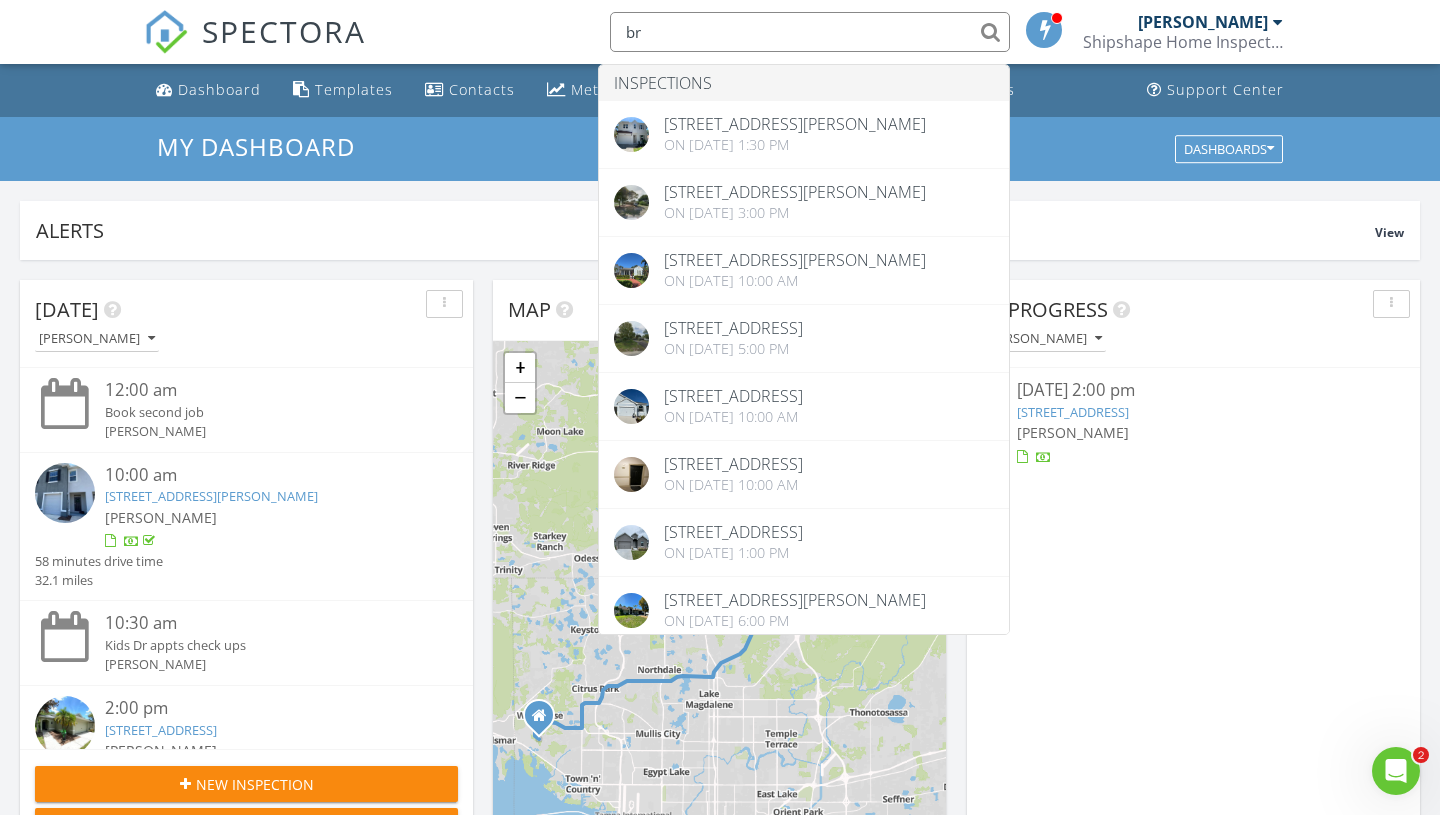 type on "b" 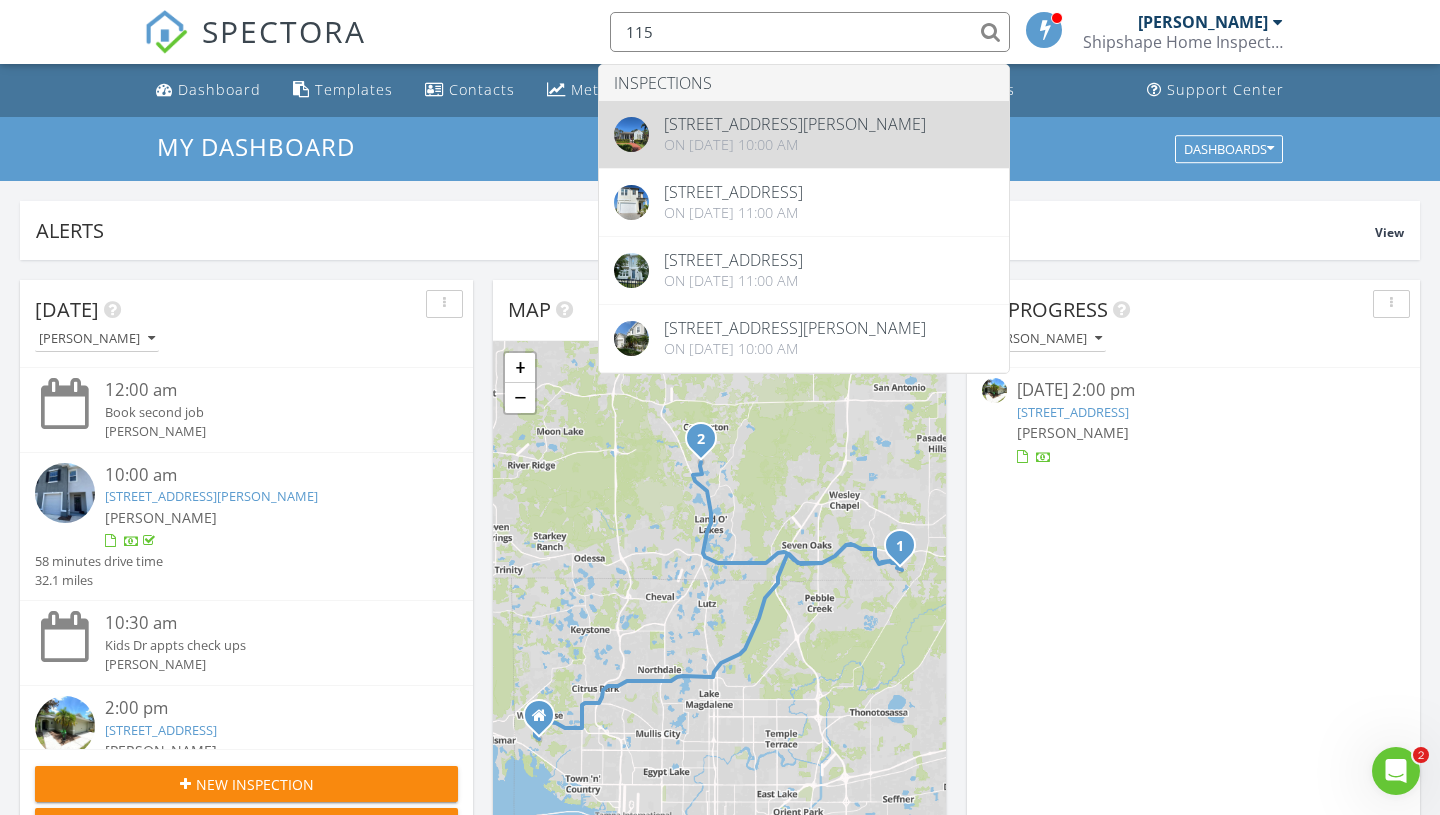 type on "115" 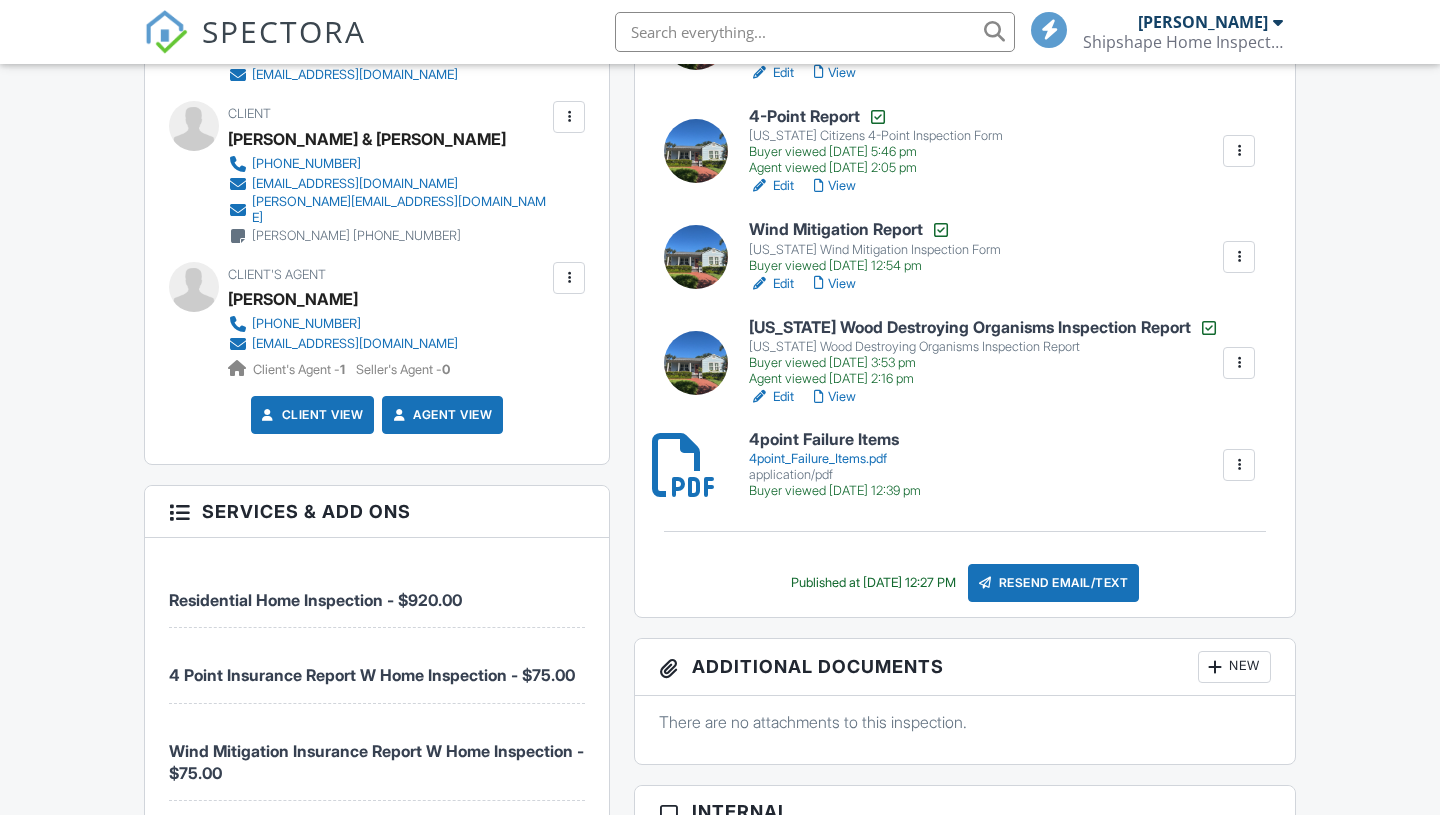 scroll, scrollTop: 697, scrollLeft: 0, axis: vertical 